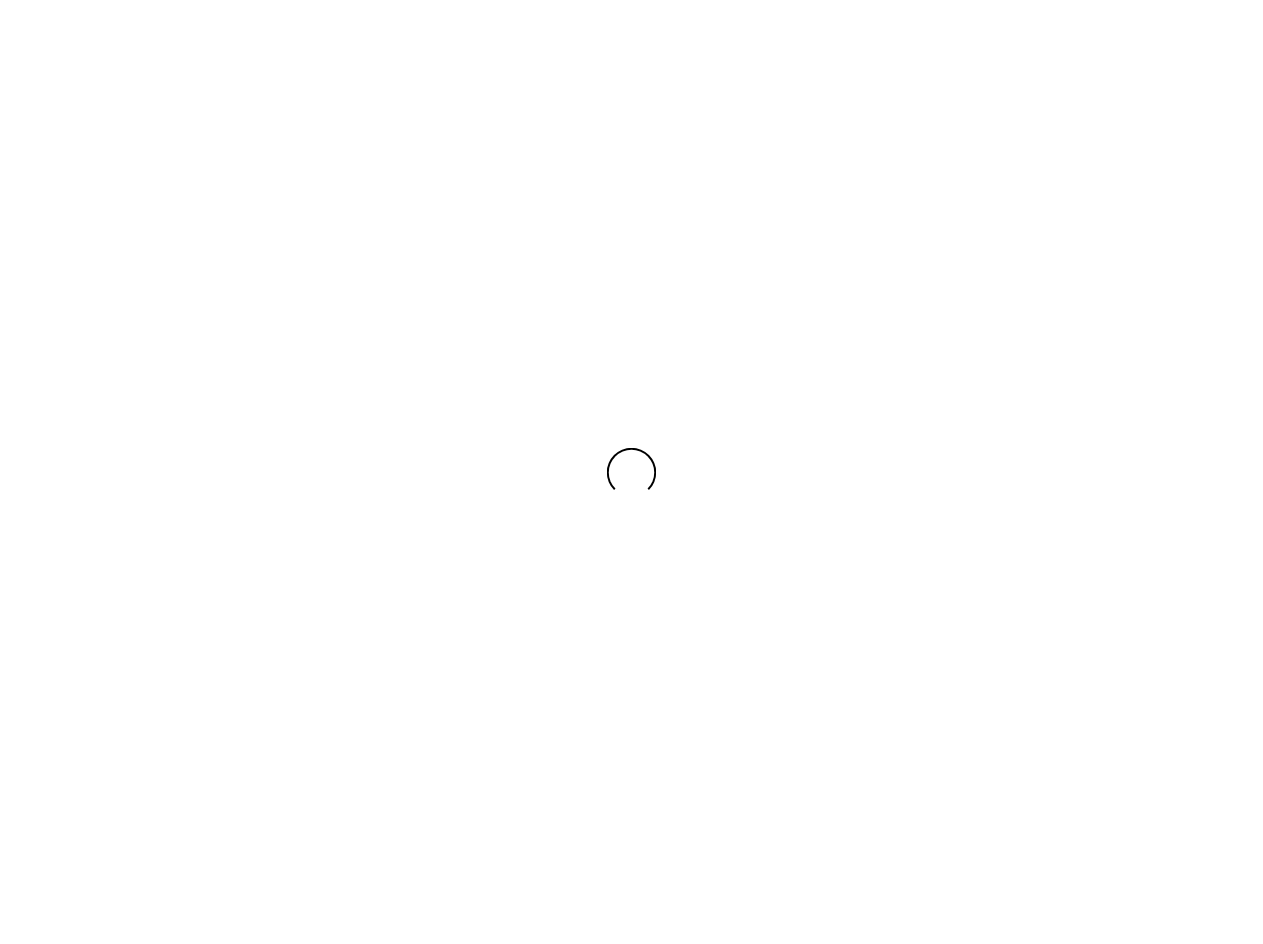 scroll, scrollTop: 0, scrollLeft: 0, axis: both 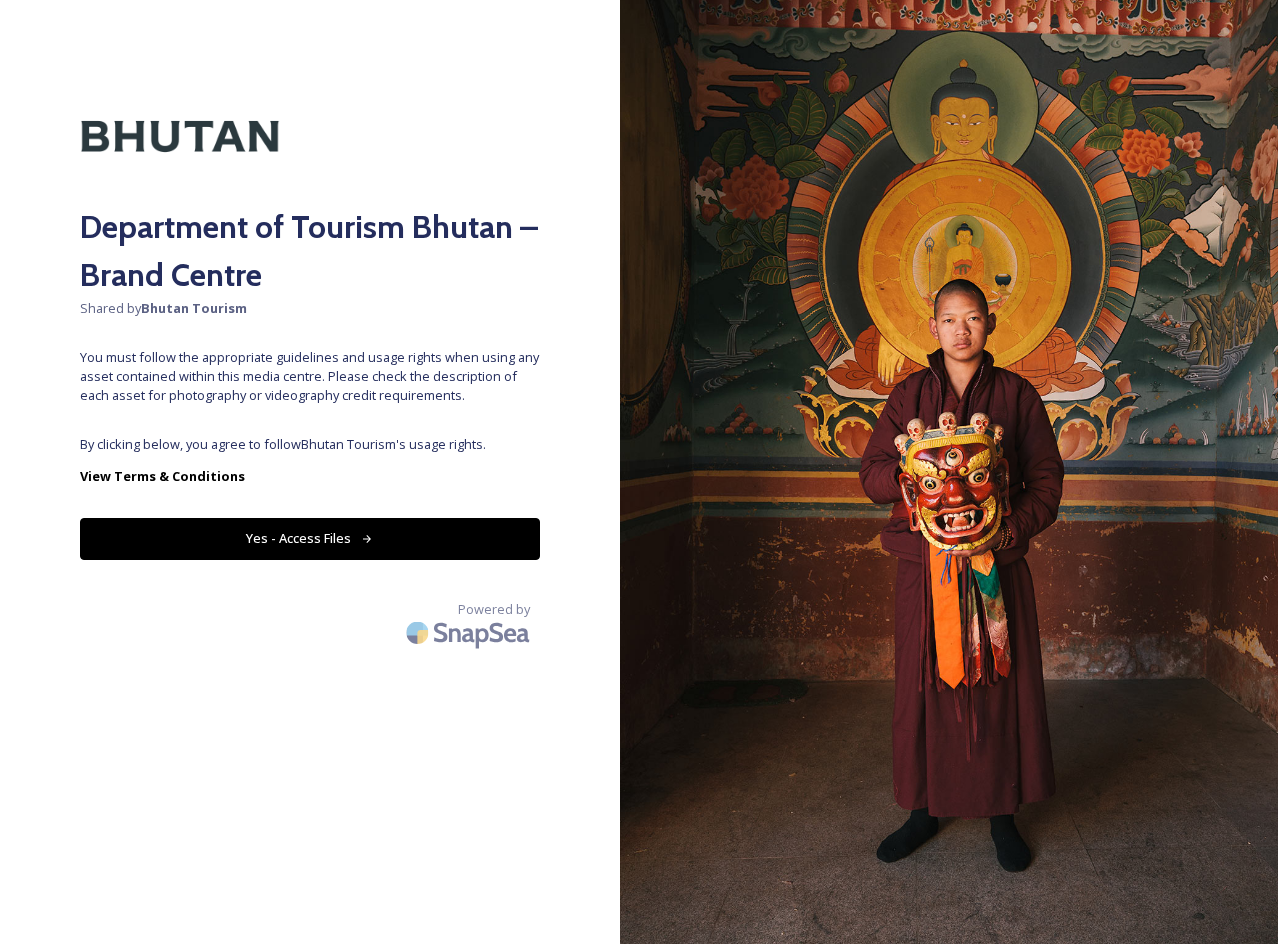 click on "Yes - Access Files" at bounding box center (310, 538) 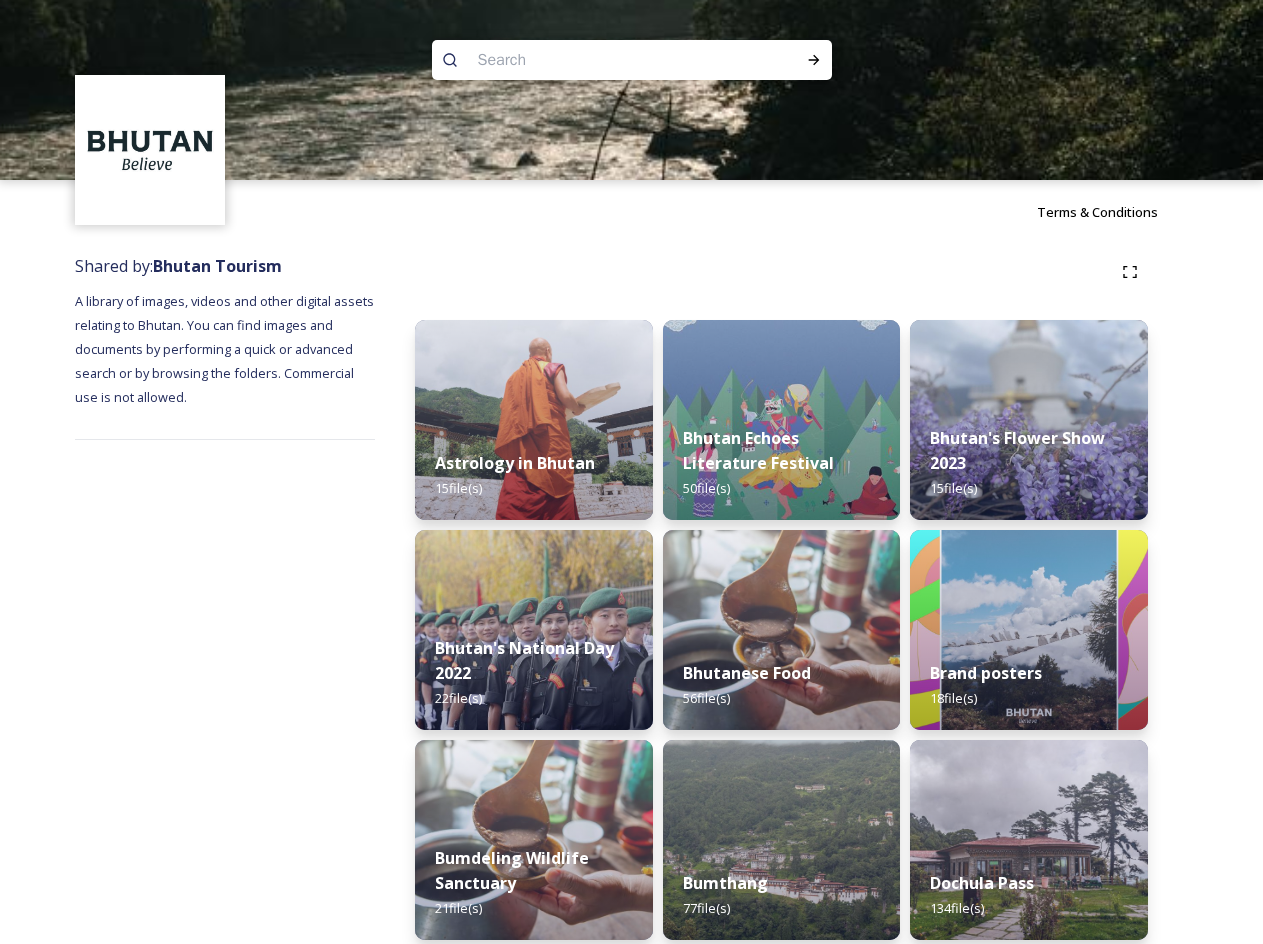 click at bounding box center (593, 60) 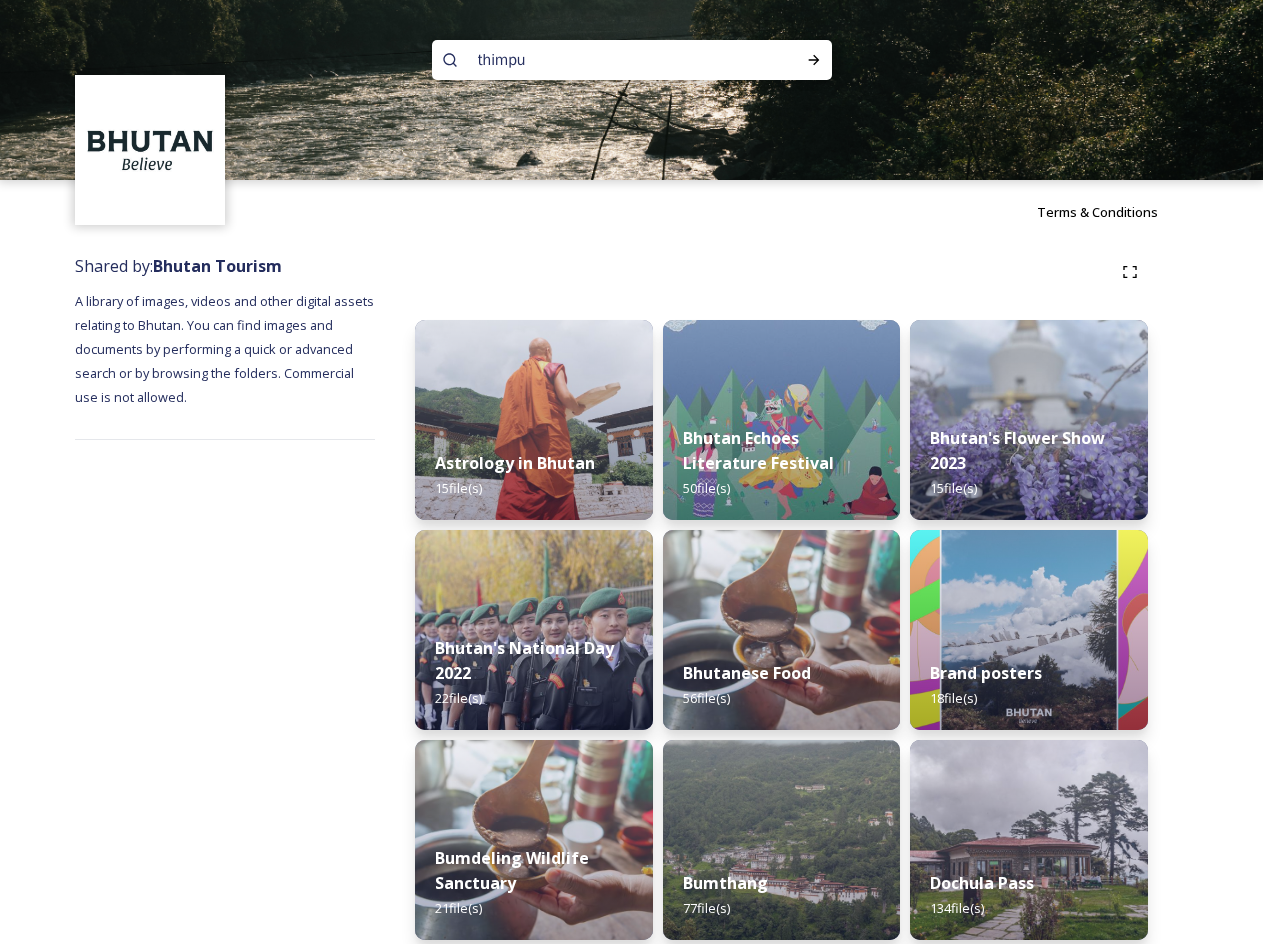 type on "thimpu" 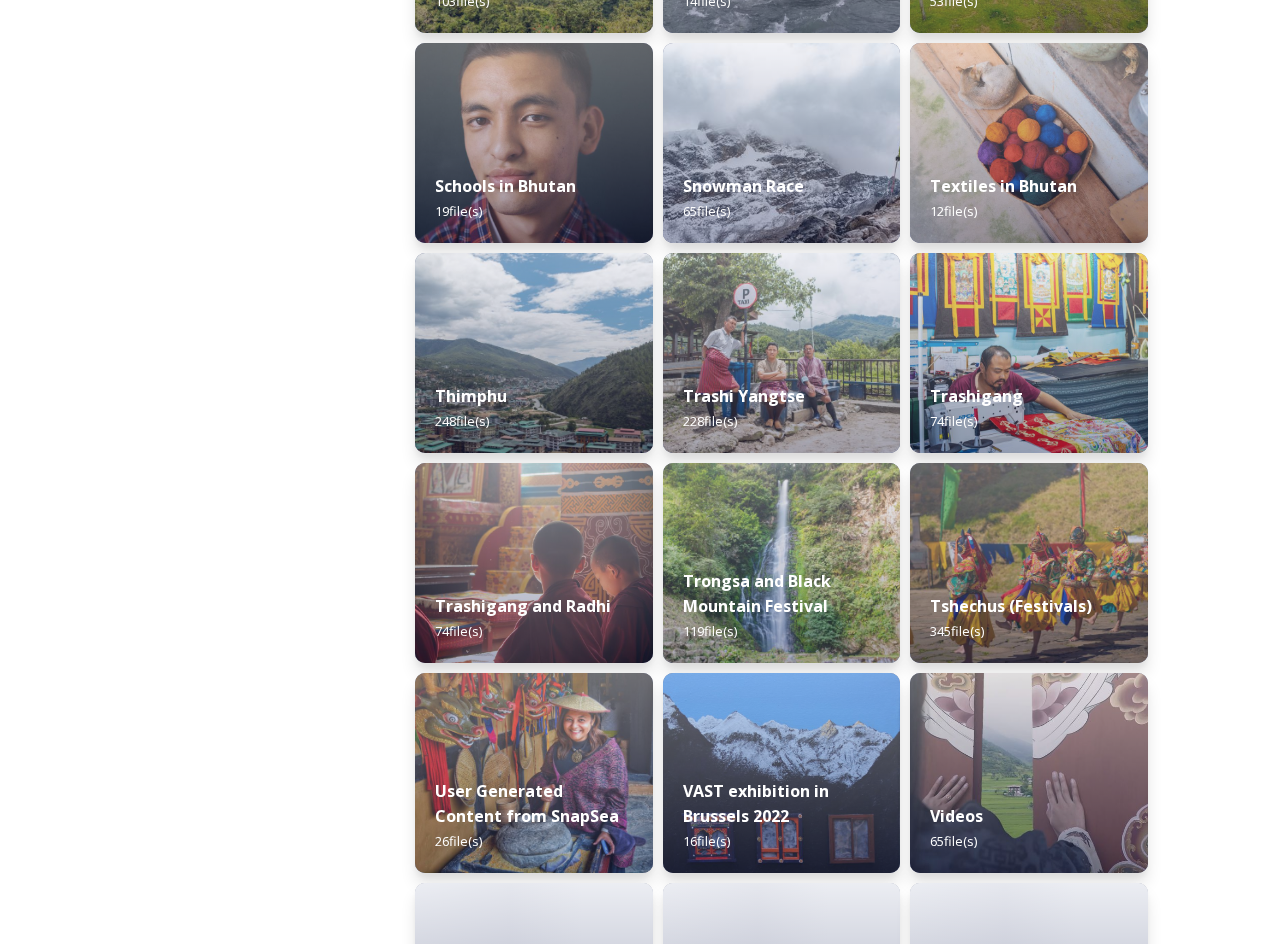 scroll, scrollTop: 2200, scrollLeft: 0, axis: vertical 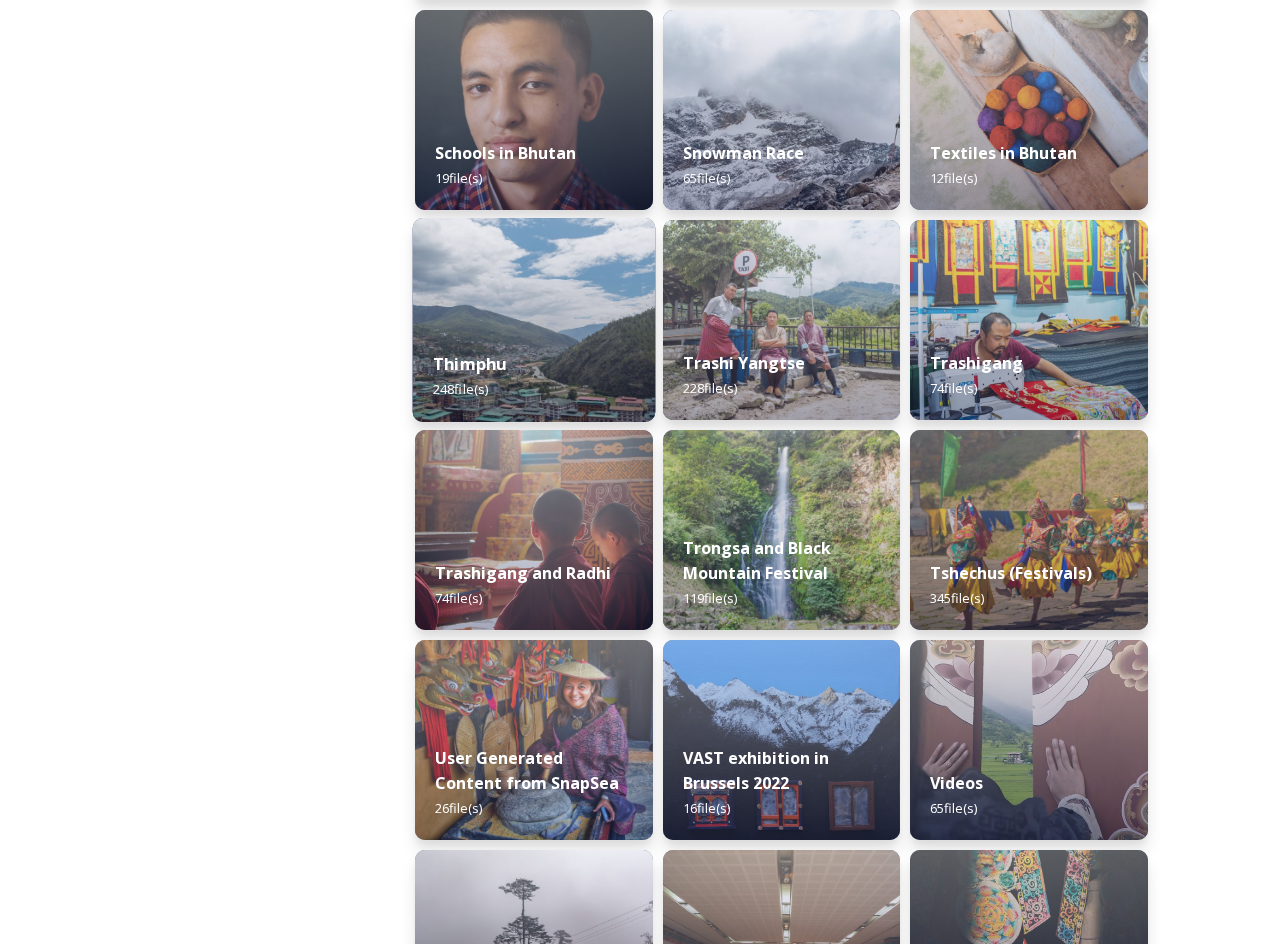 click at bounding box center (534, 320) 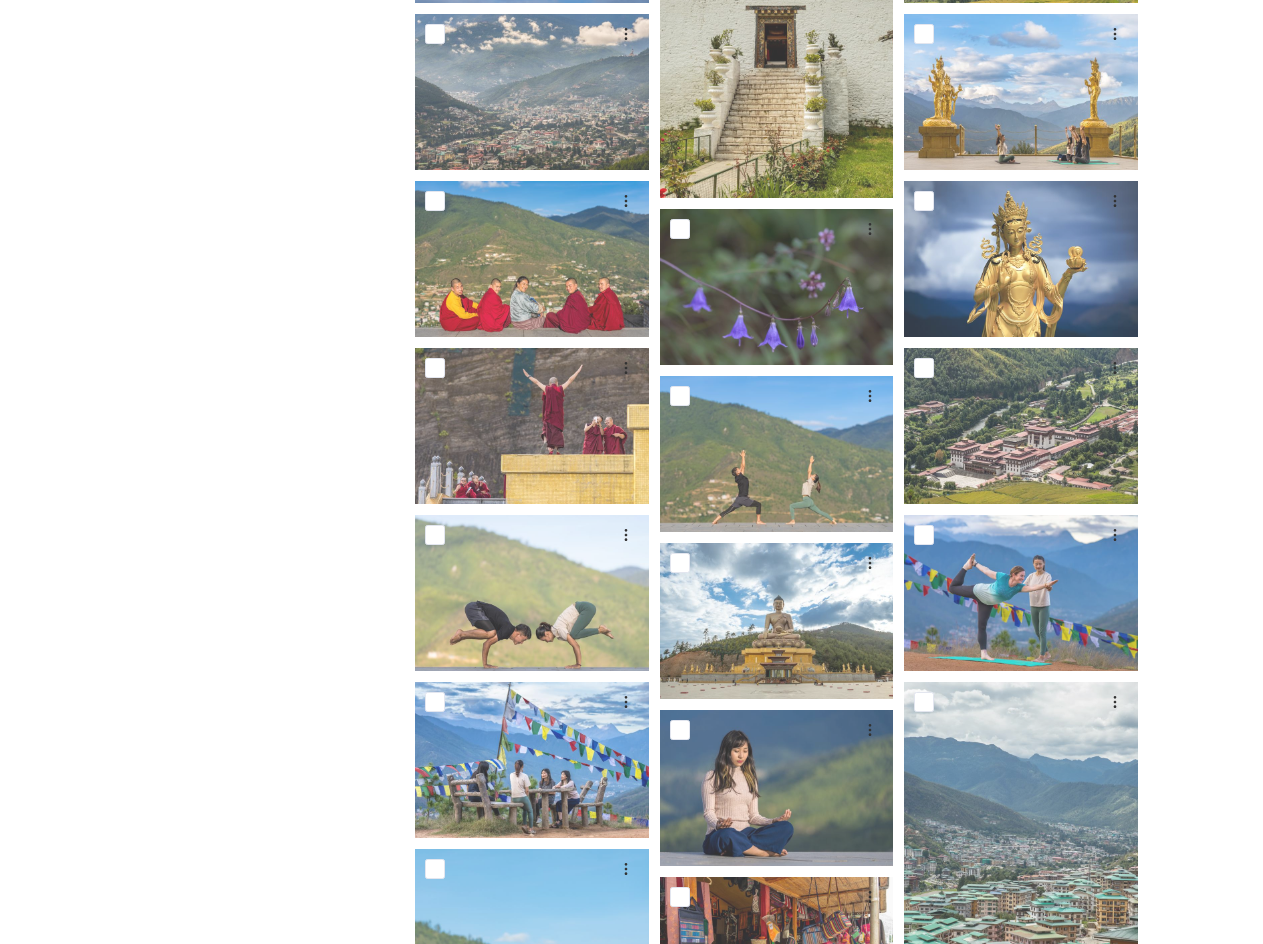 scroll, scrollTop: 900, scrollLeft: 0, axis: vertical 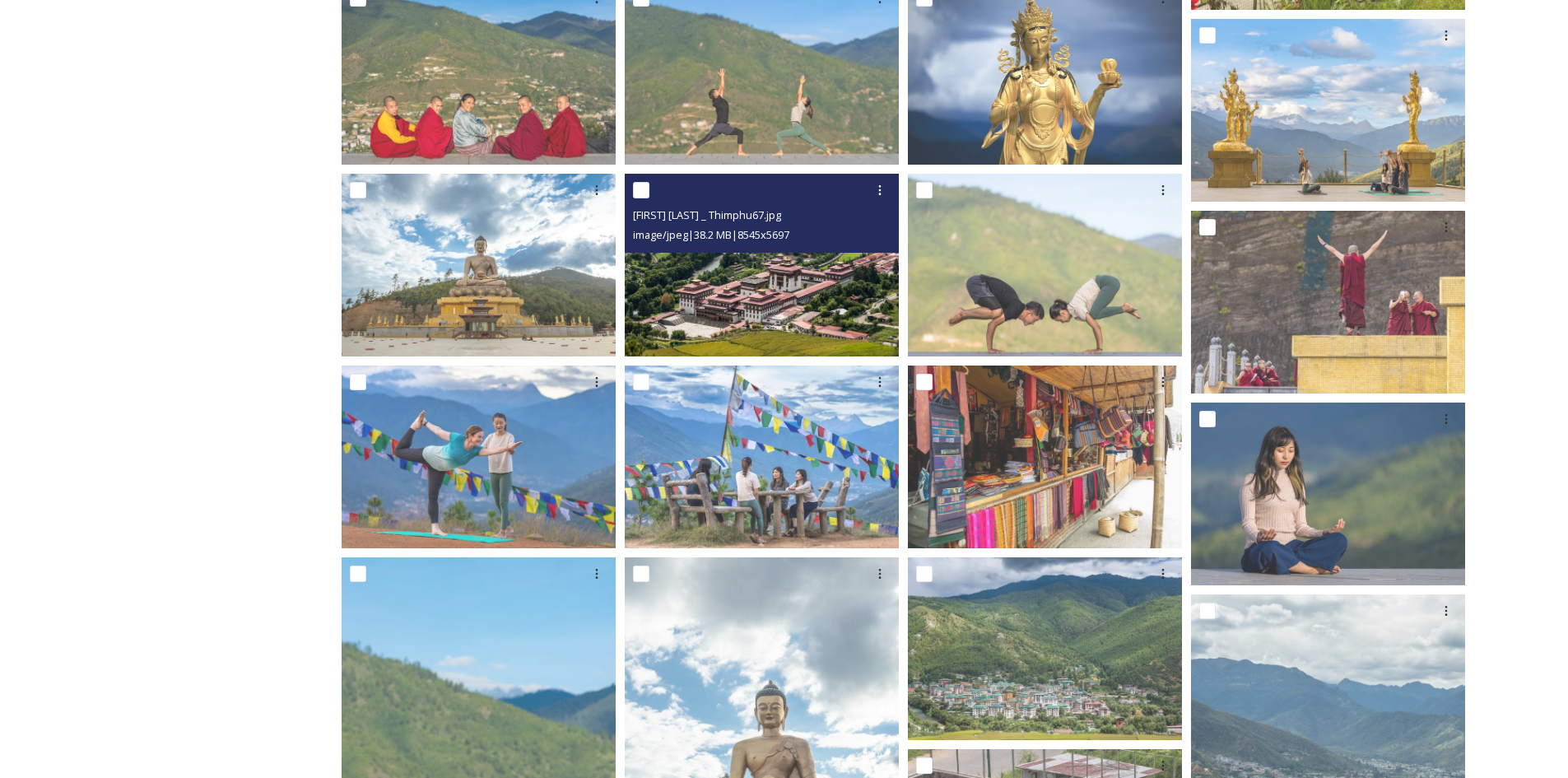 drag, startPoint x: 772, startPoint y: 268, endPoint x: 706, endPoint y: 212, distance: 86.55634 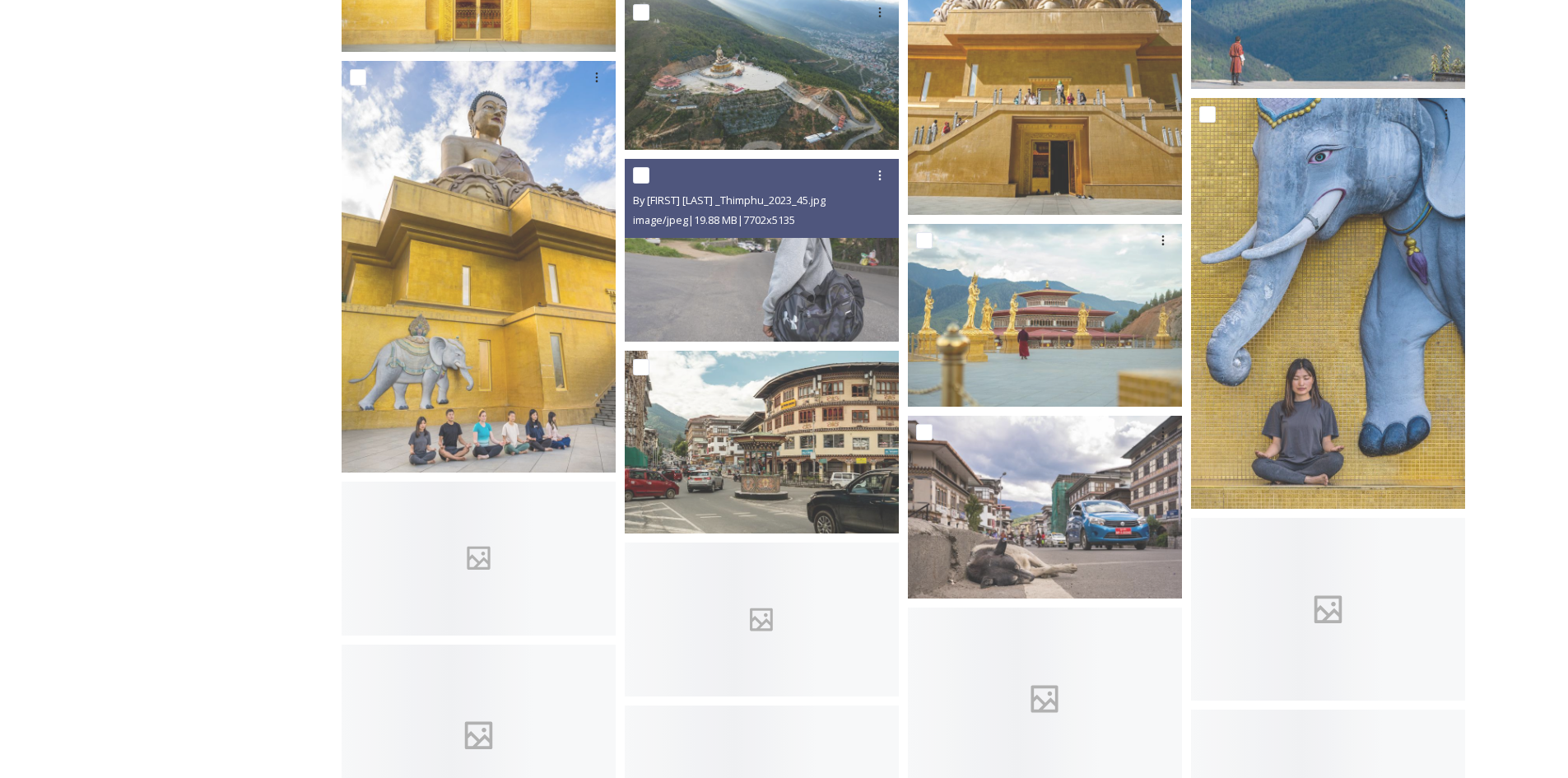 scroll, scrollTop: 2881, scrollLeft: 0, axis: vertical 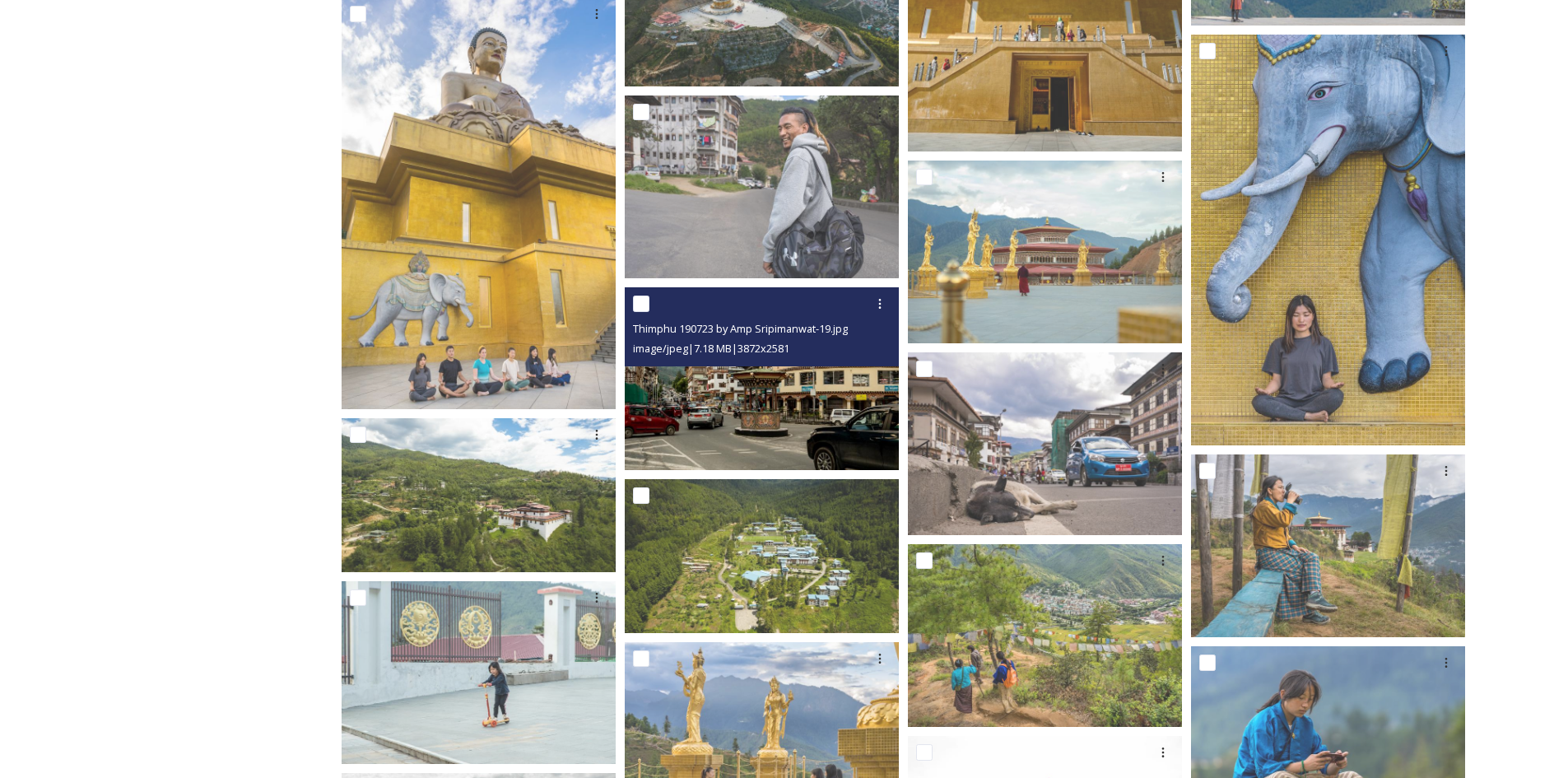 click at bounding box center (761, 379) 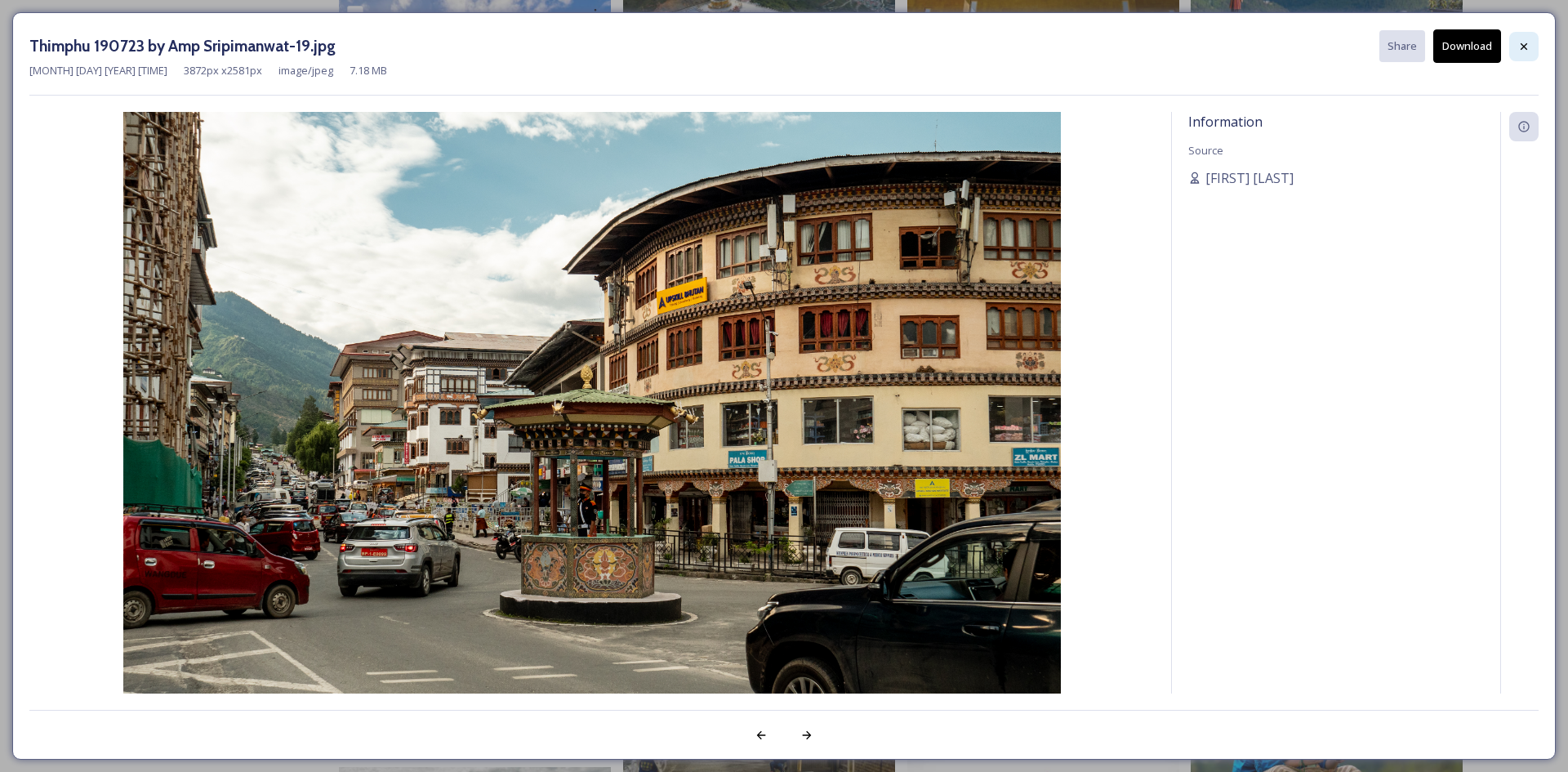 click at bounding box center [1524, 47] 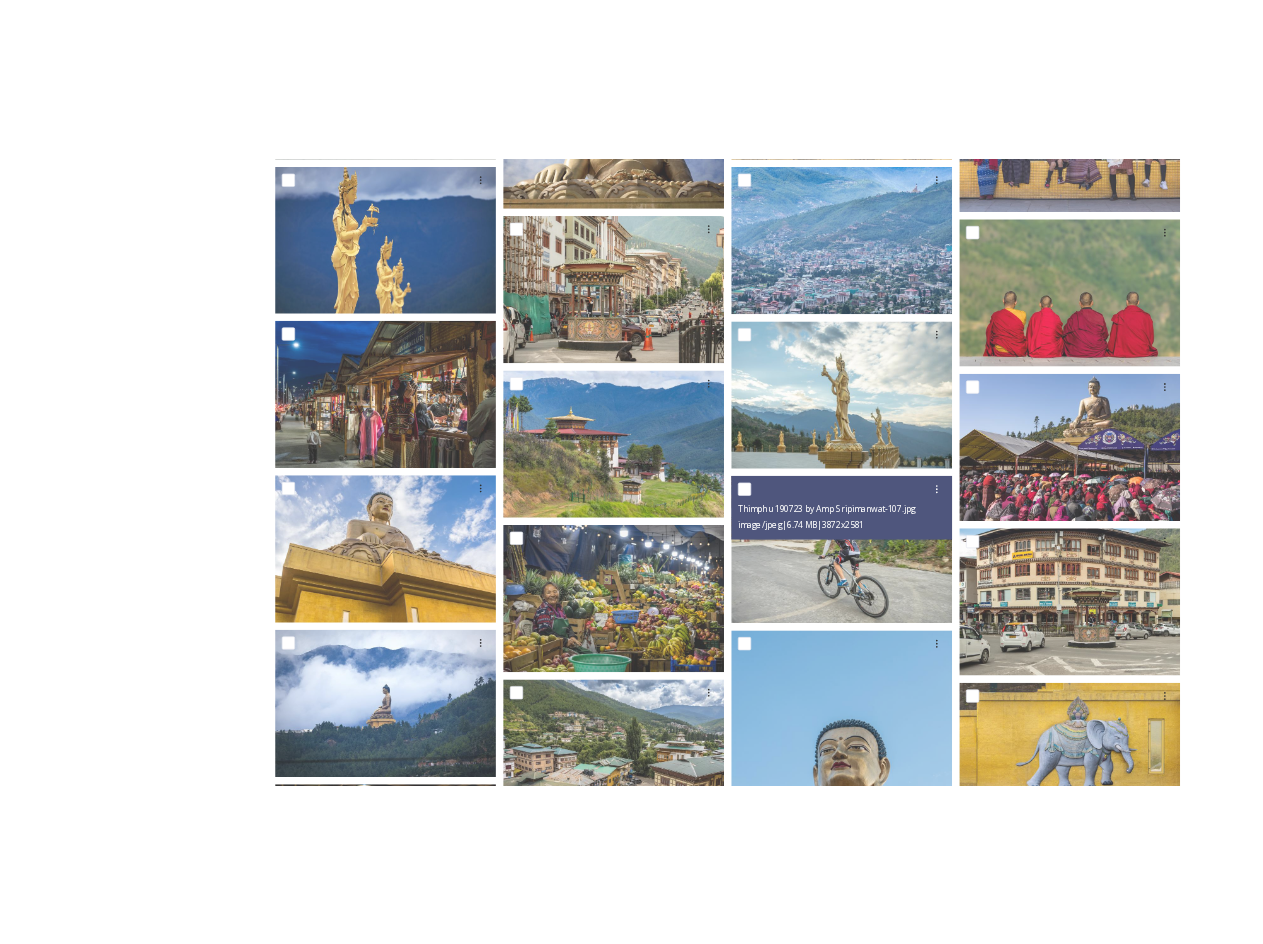 scroll, scrollTop: 5200, scrollLeft: 0, axis: vertical 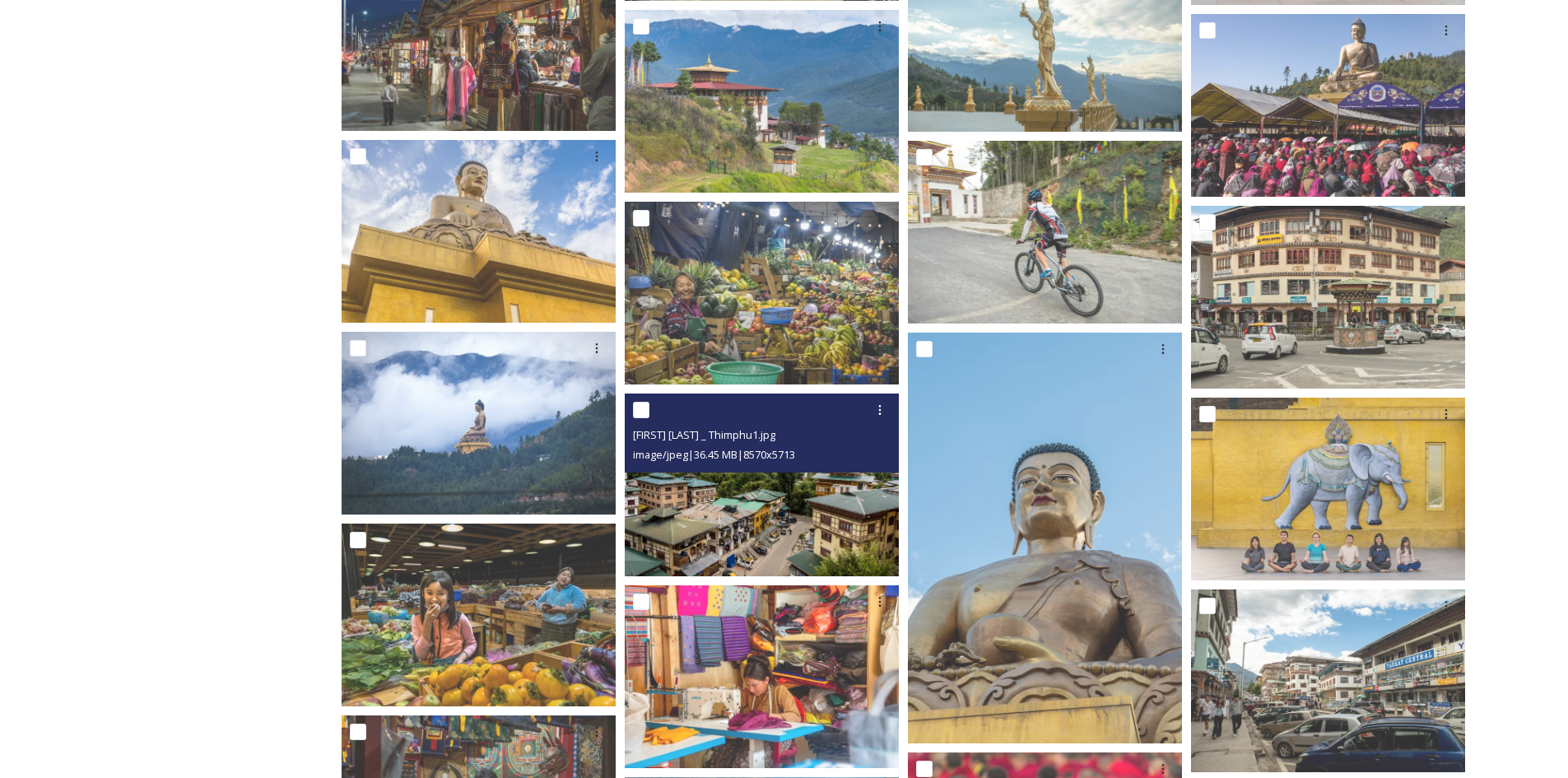 click at bounding box center (761, 485) 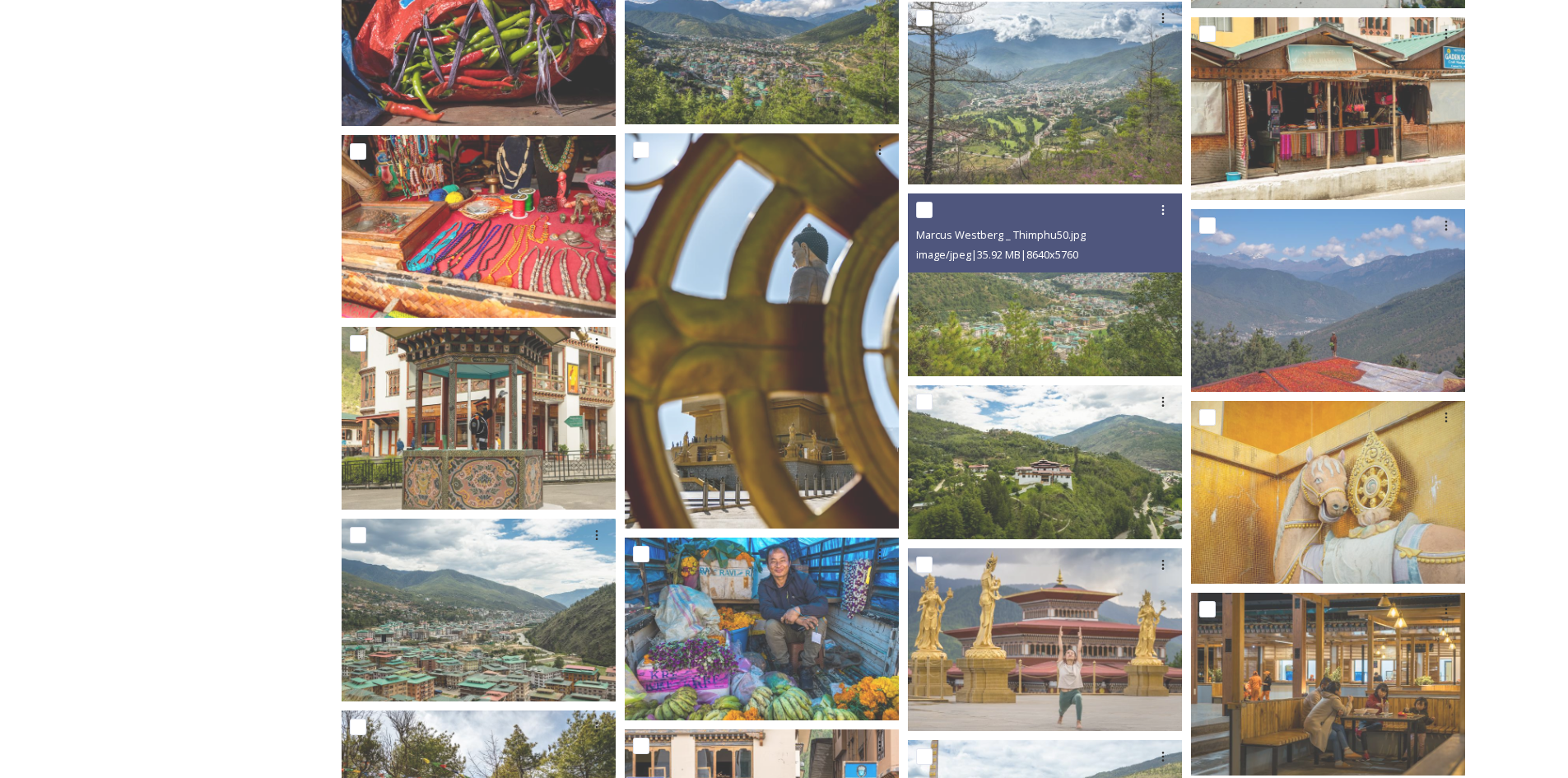 scroll, scrollTop: 7821, scrollLeft: 0, axis: vertical 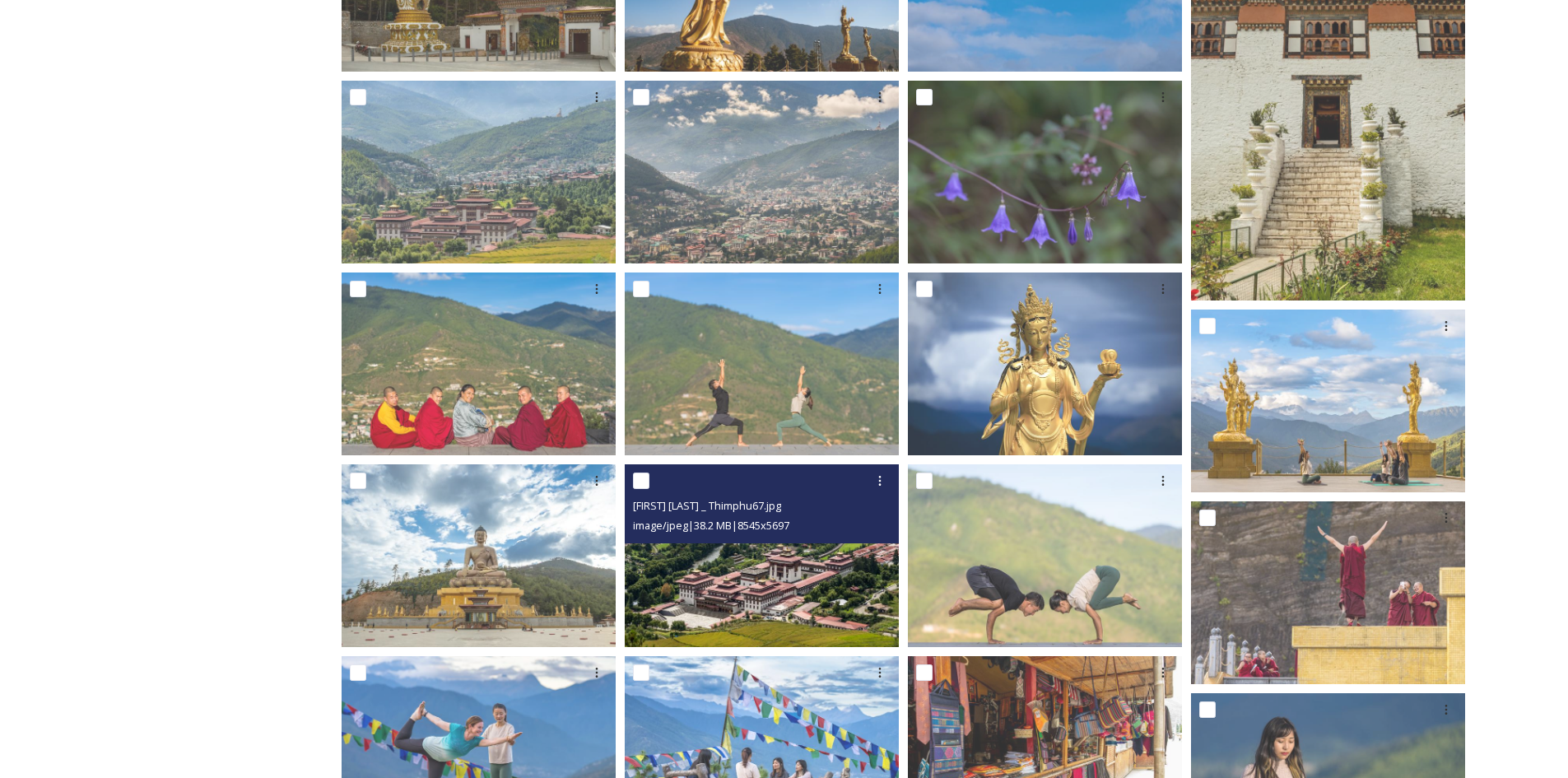 click at bounding box center [761, 556] 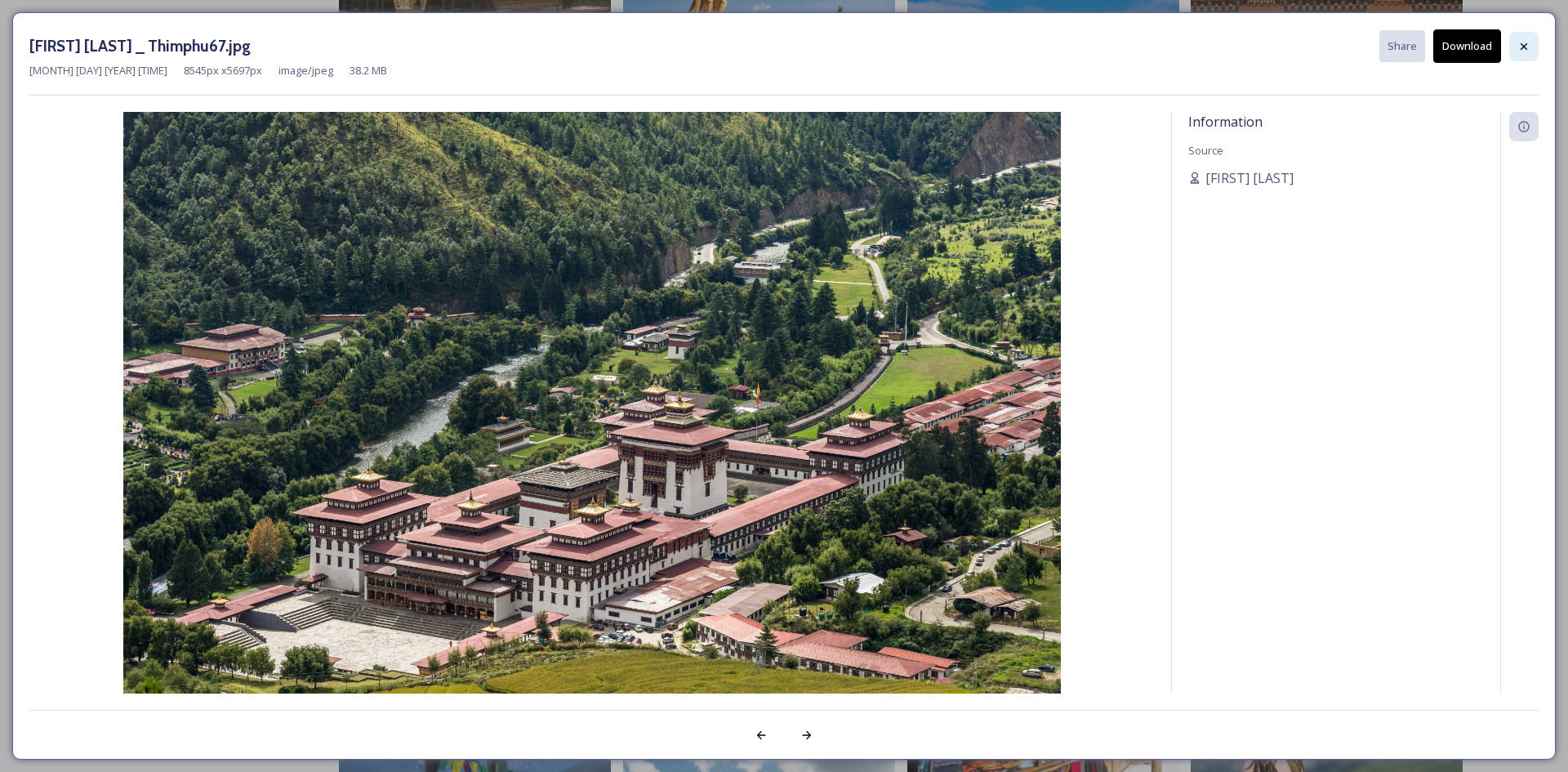 click 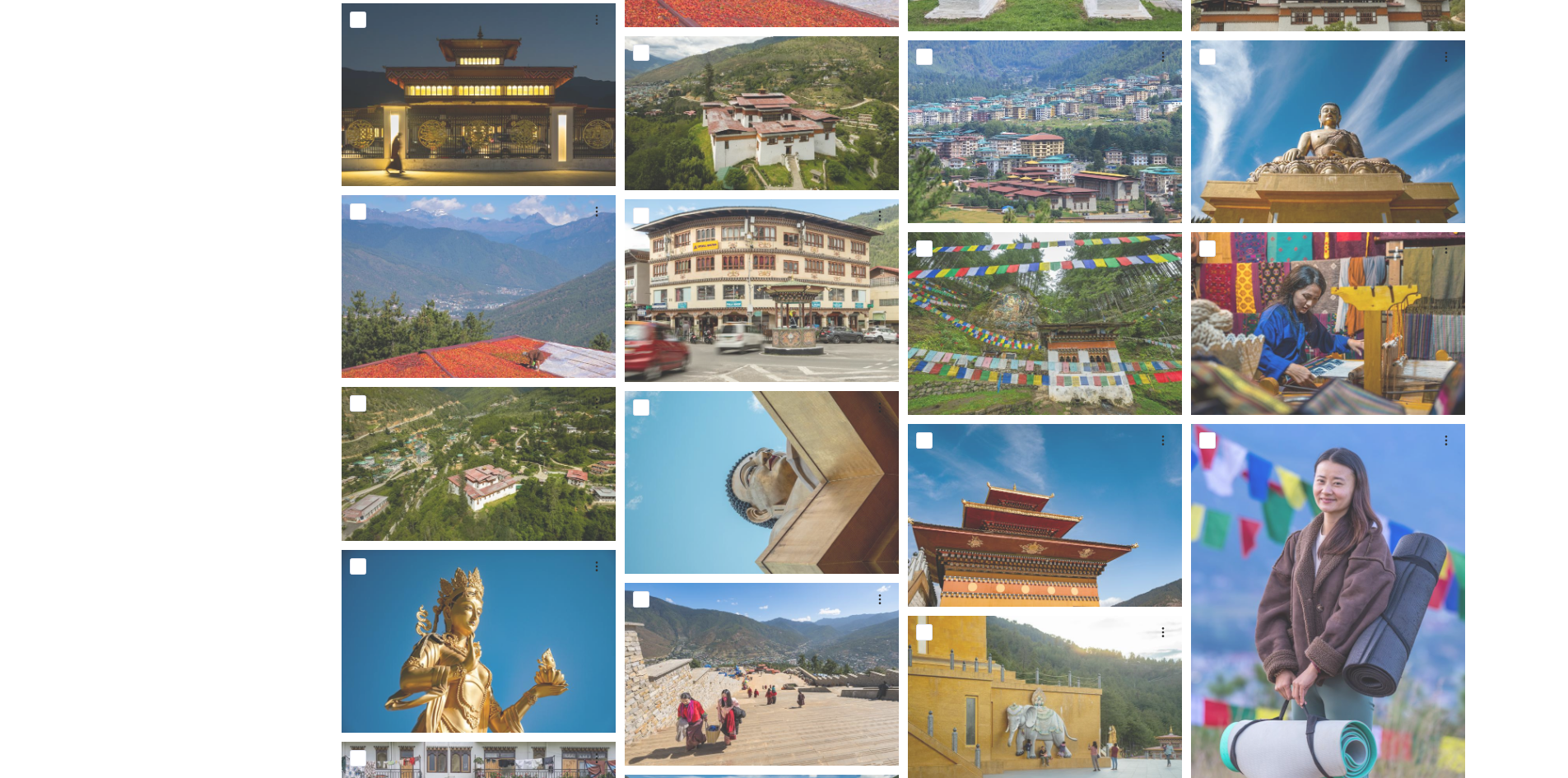 scroll, scrollTop: 5966, scrollLeft: 0, axis: vertical 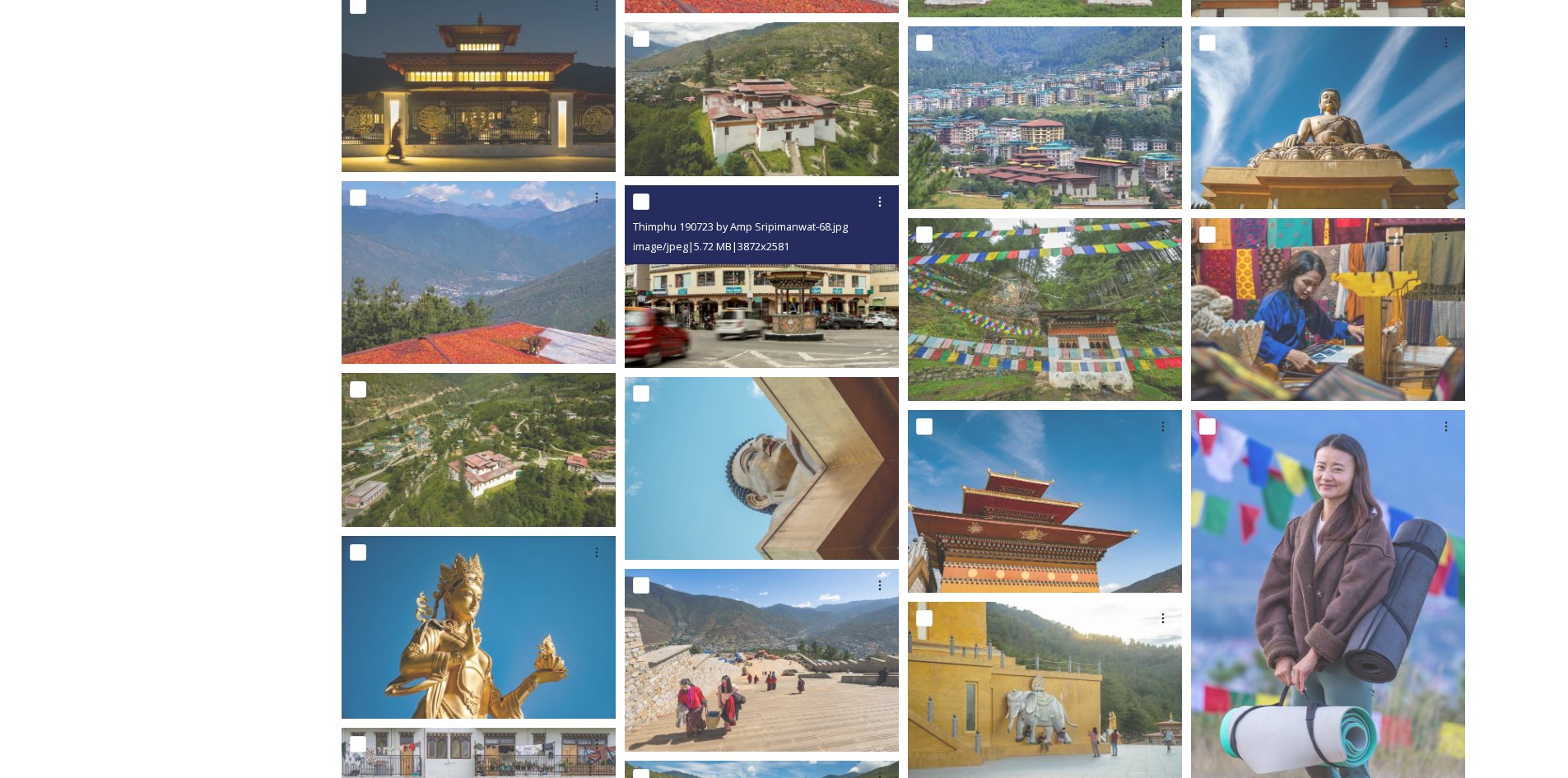 click at bounding box center [761, 277] 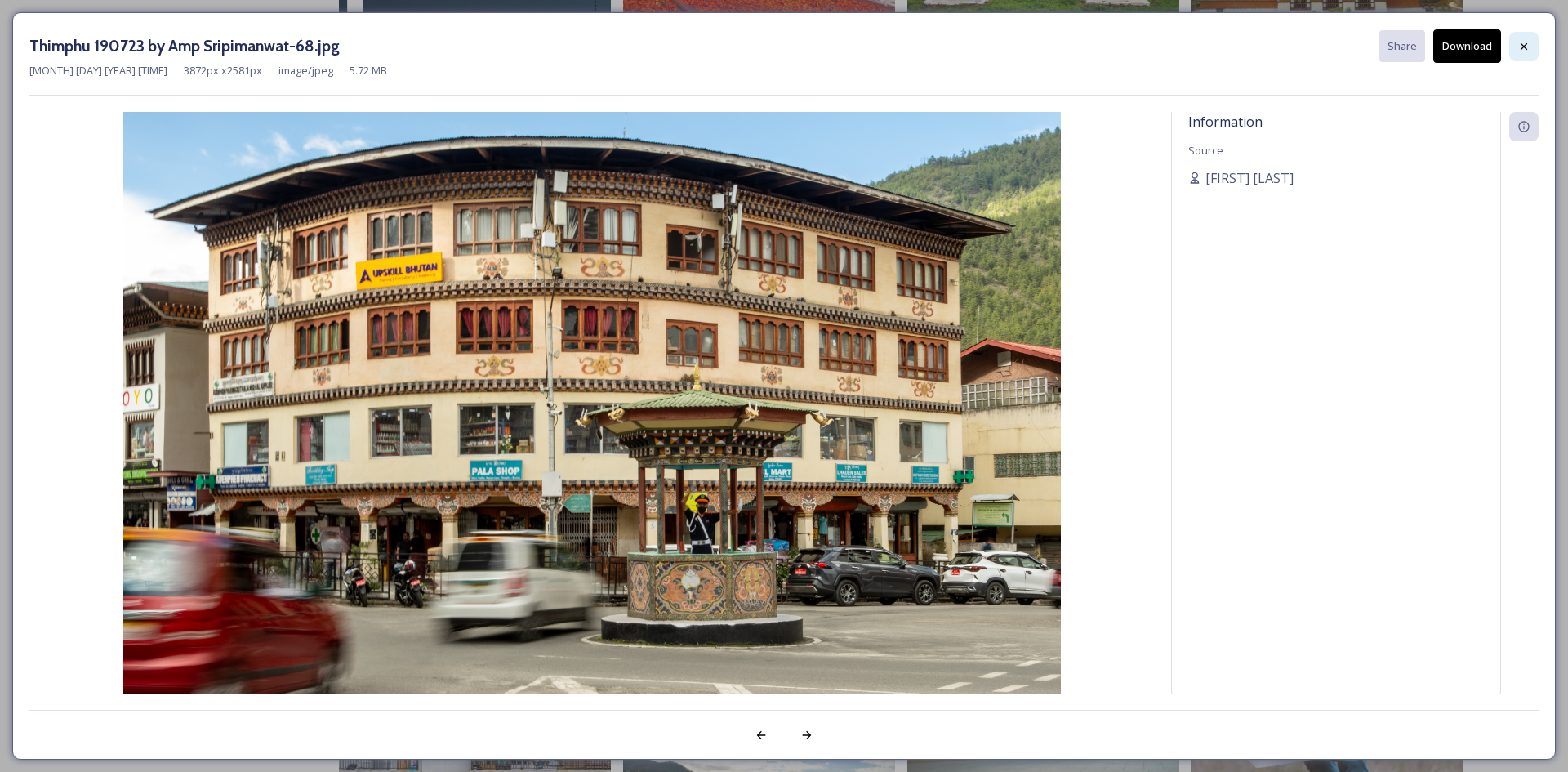 click 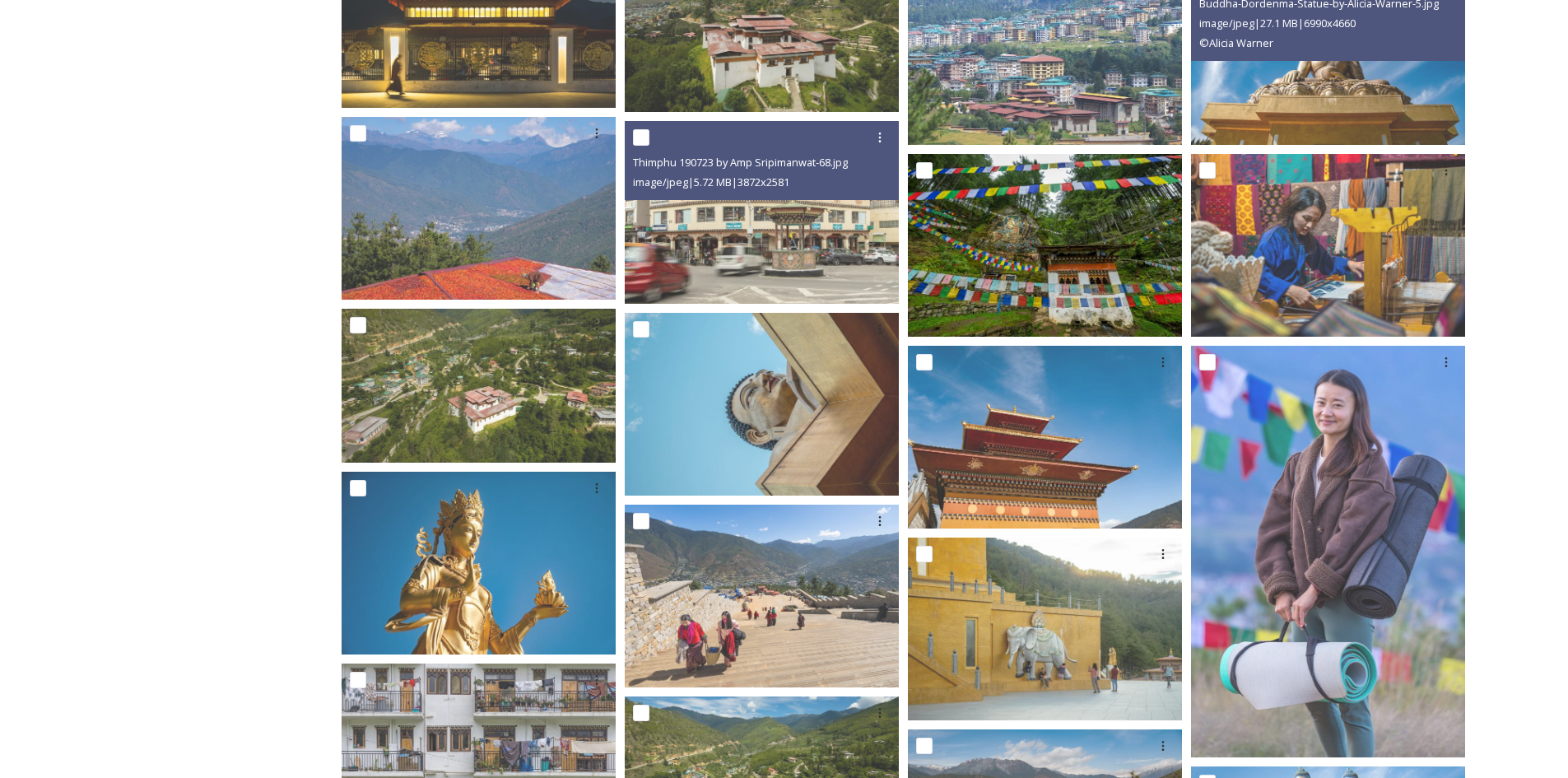 scroll, scrollTop: 6049, scrollLeft: 0, axis: vertical 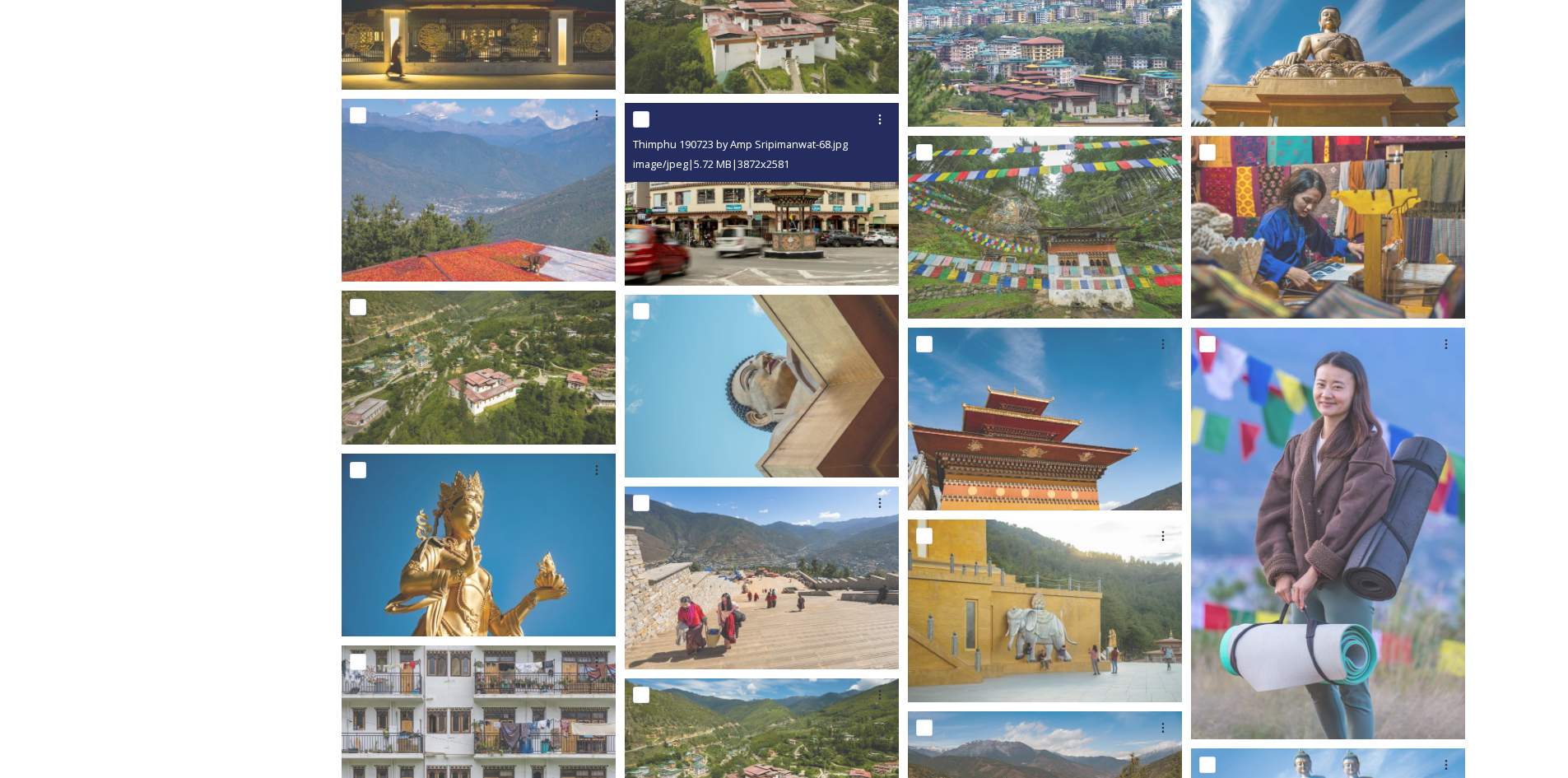 click at bounding box center [761, 194] 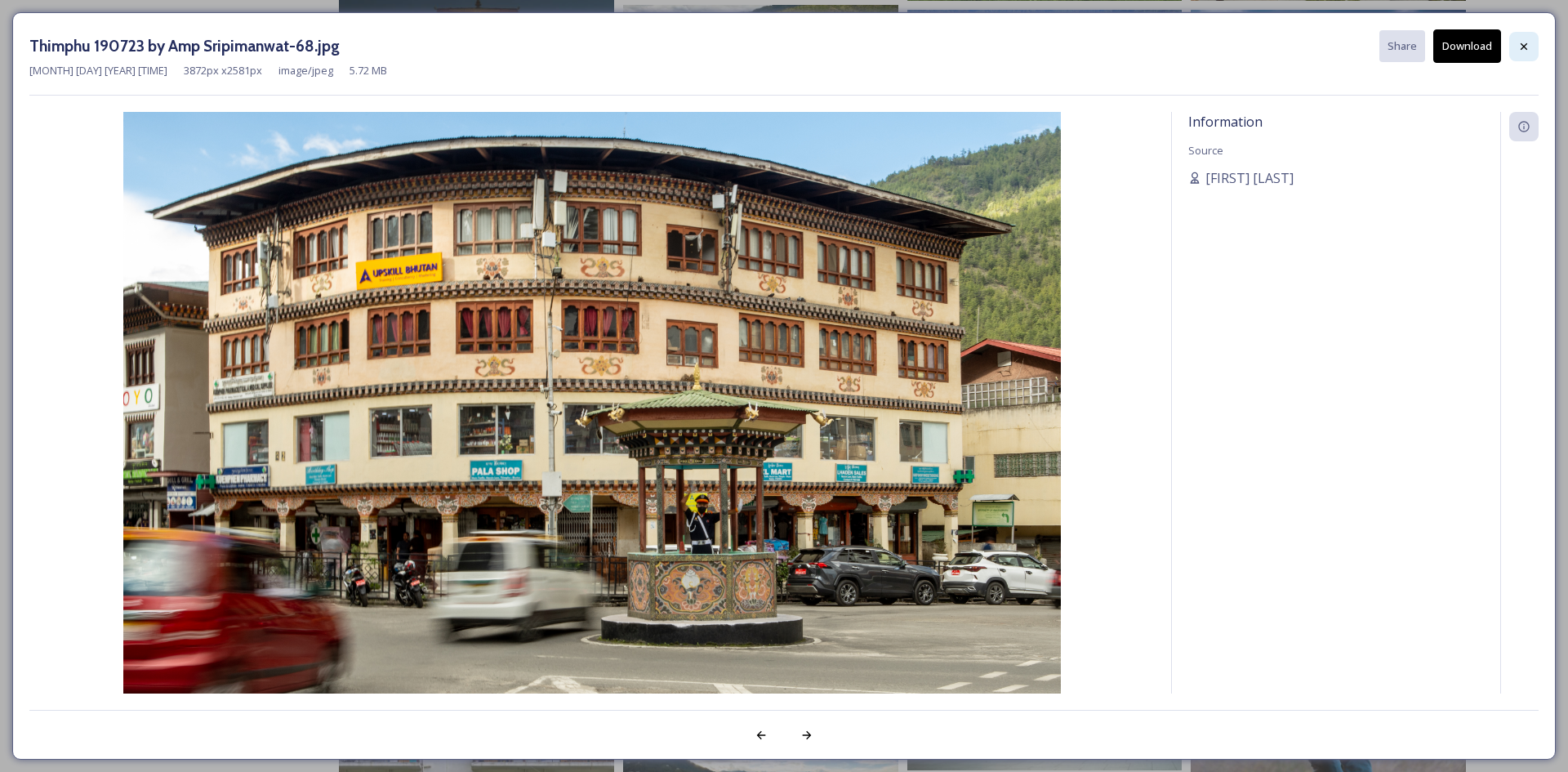 click at bounding box center (1524, 47) 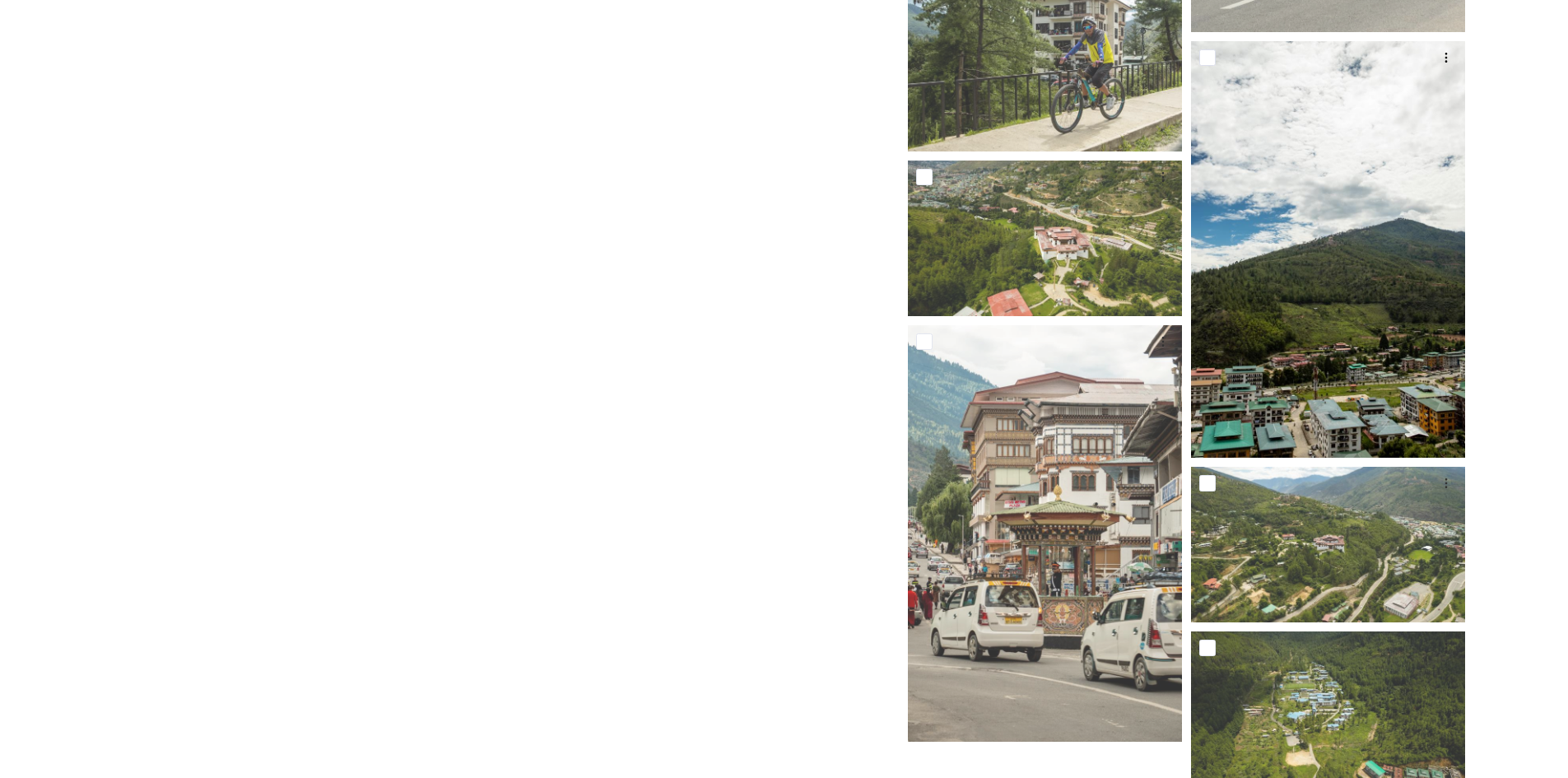 scroll, scrollTop: 13154, scrollLeft: 0, axis: vertical 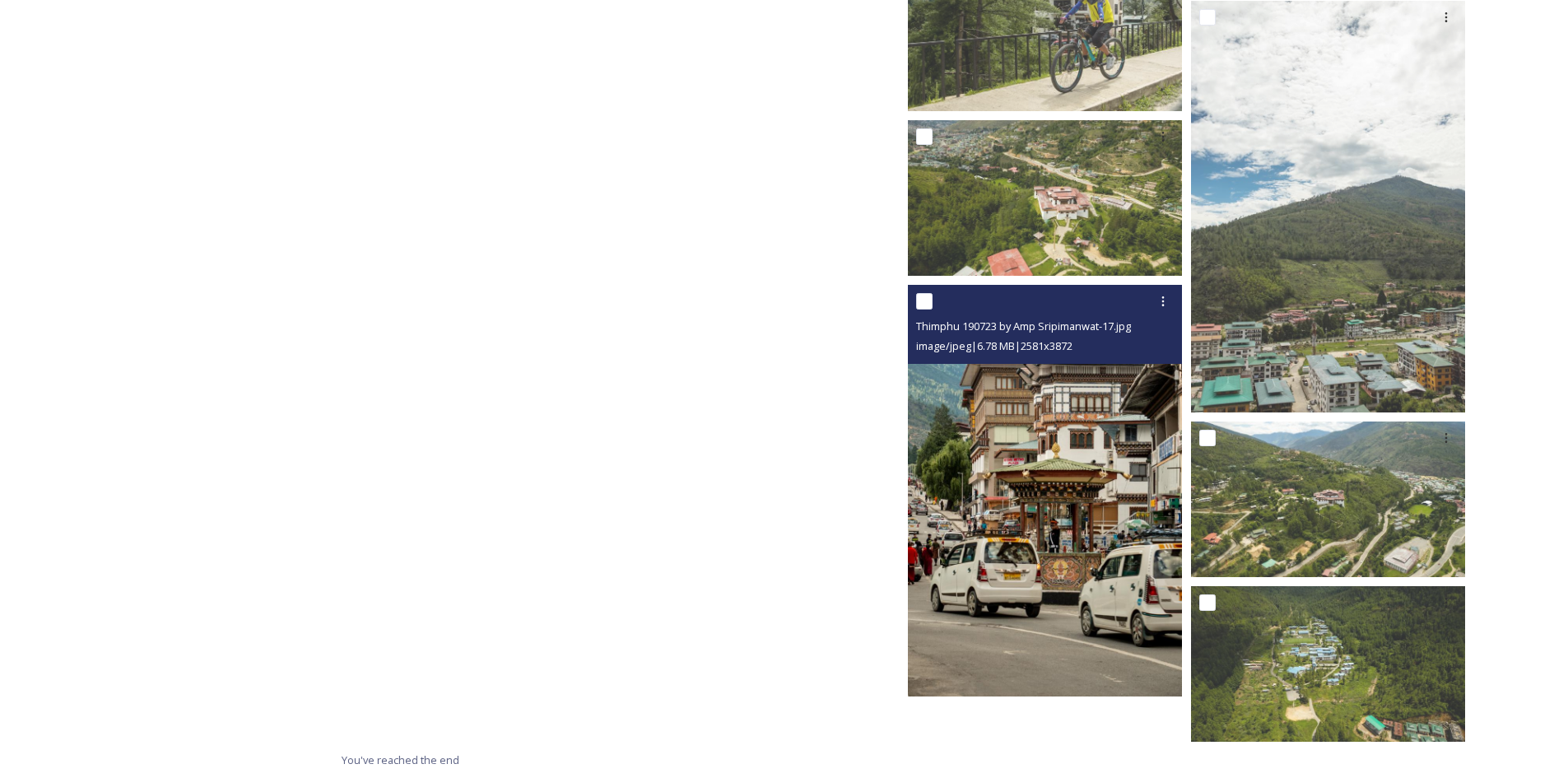 click at bounding box center [1045, 491] 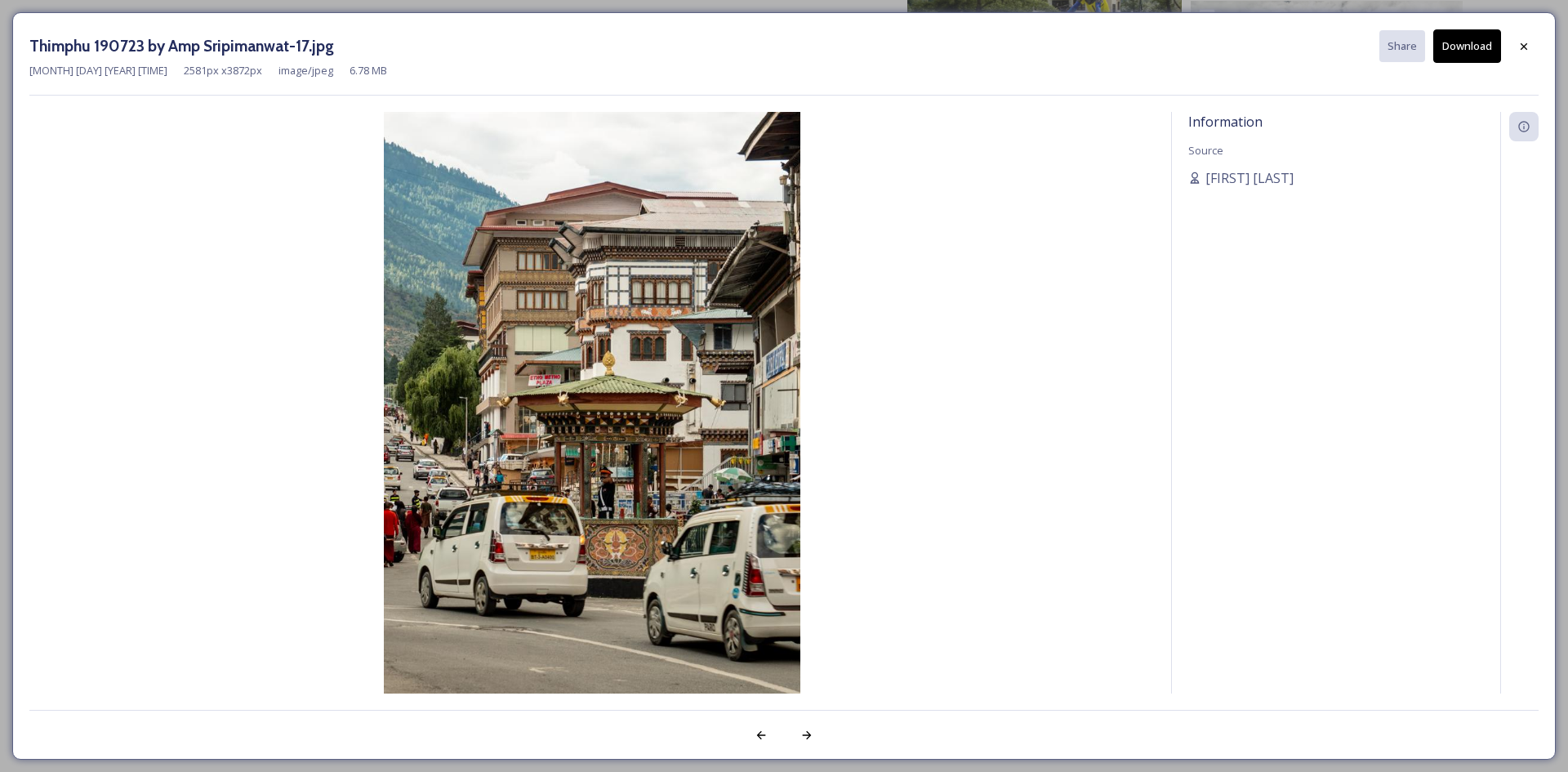 click on "Information Source [FIRST] [LAST]" at bounding box center [1336, 424] 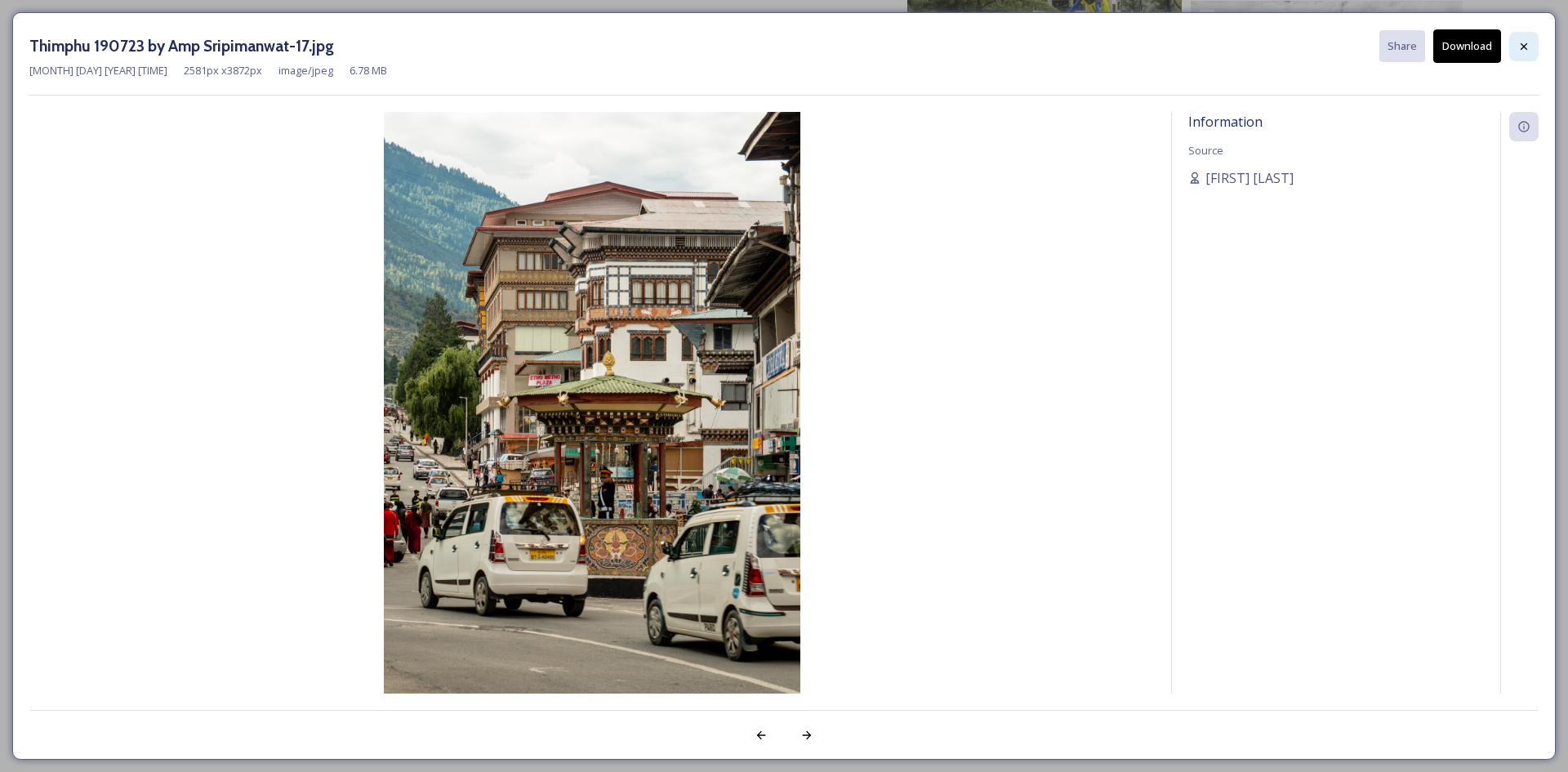click 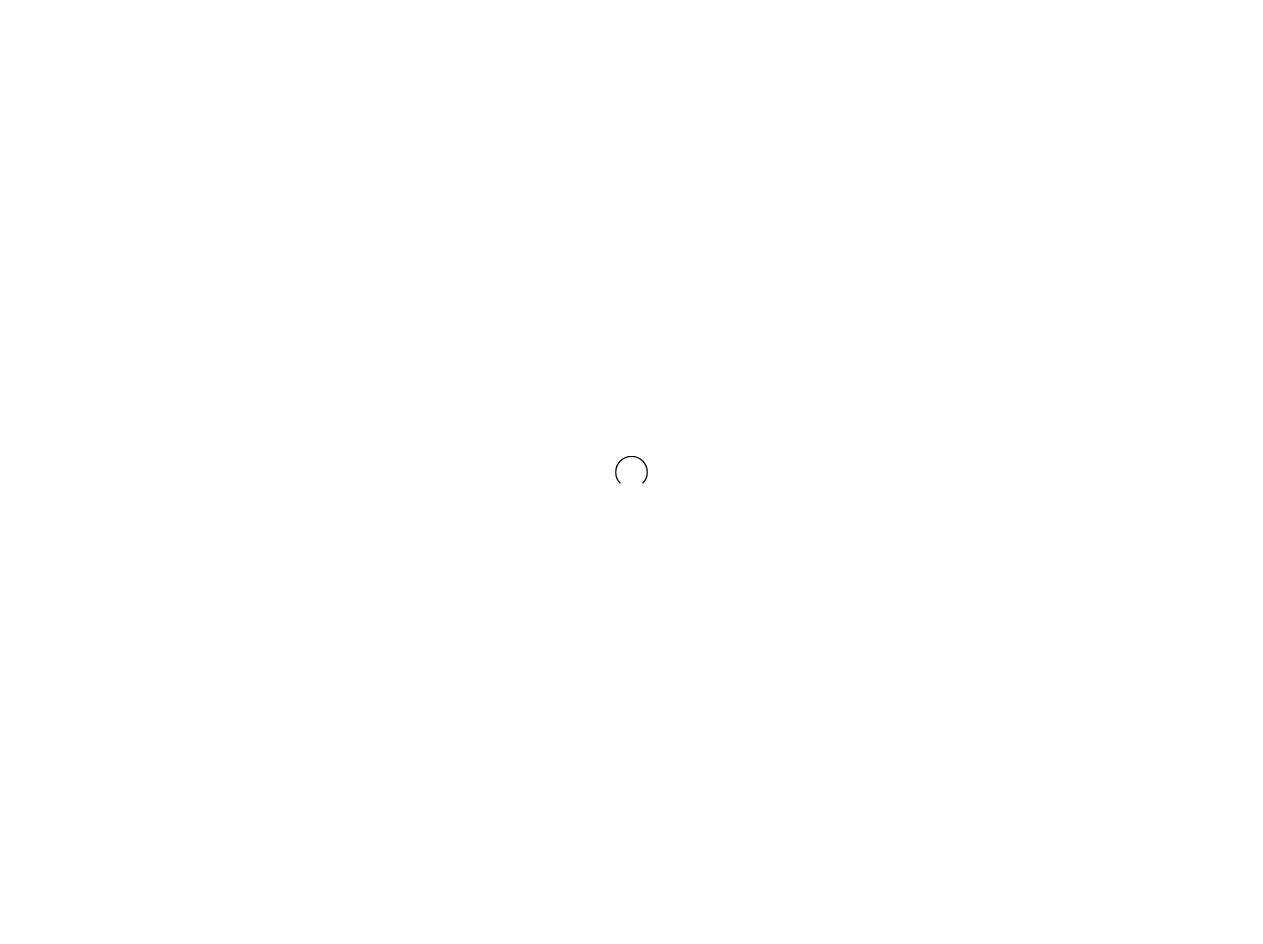 scroll, scrollTop: 0, scrollLeft: 0, axis: both 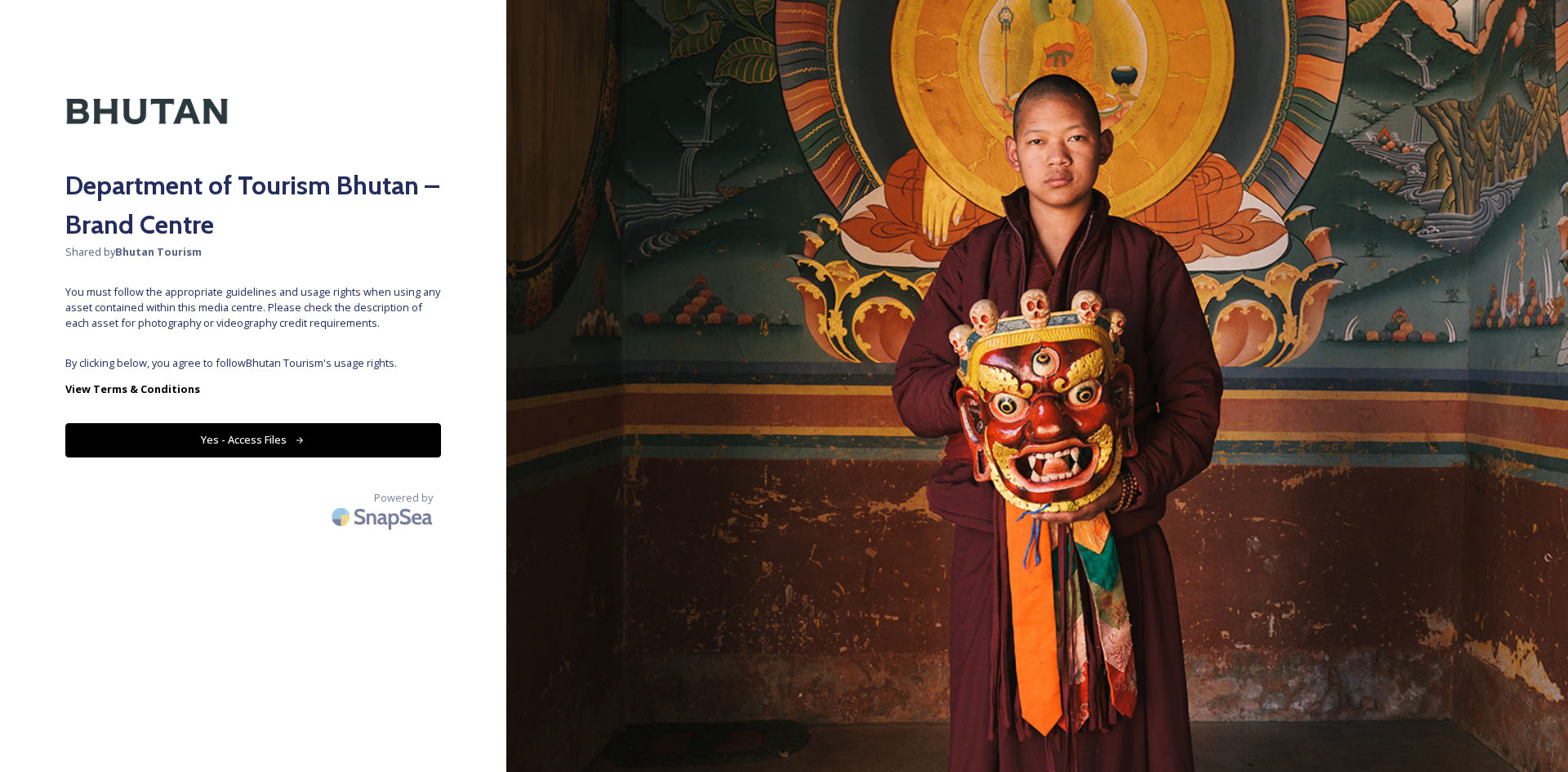 click on "Yes - Access Files" at bounding box center (253, 440) 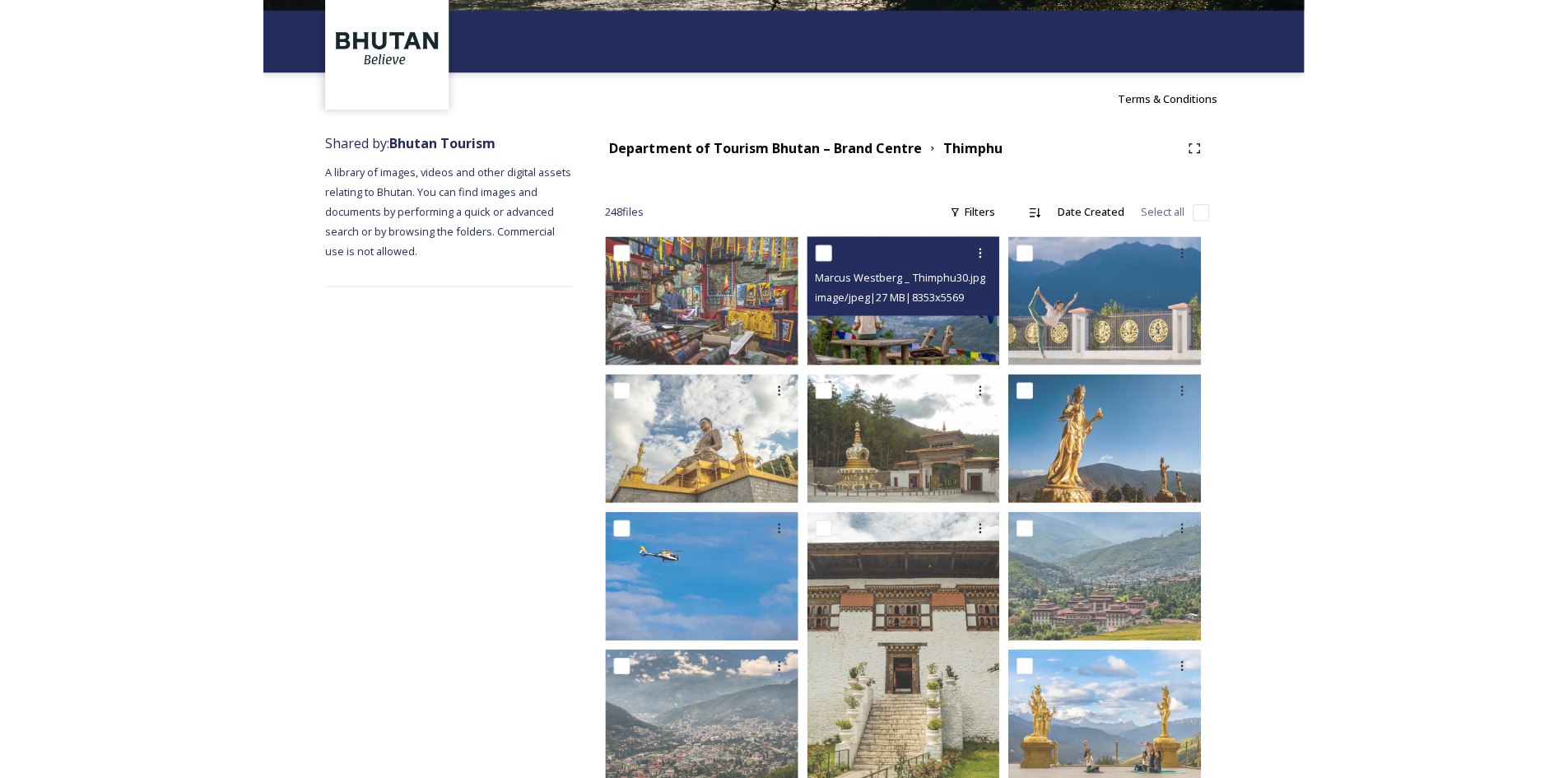 scroll, scrollTop: 0, scrollLeft: 0, axis: both 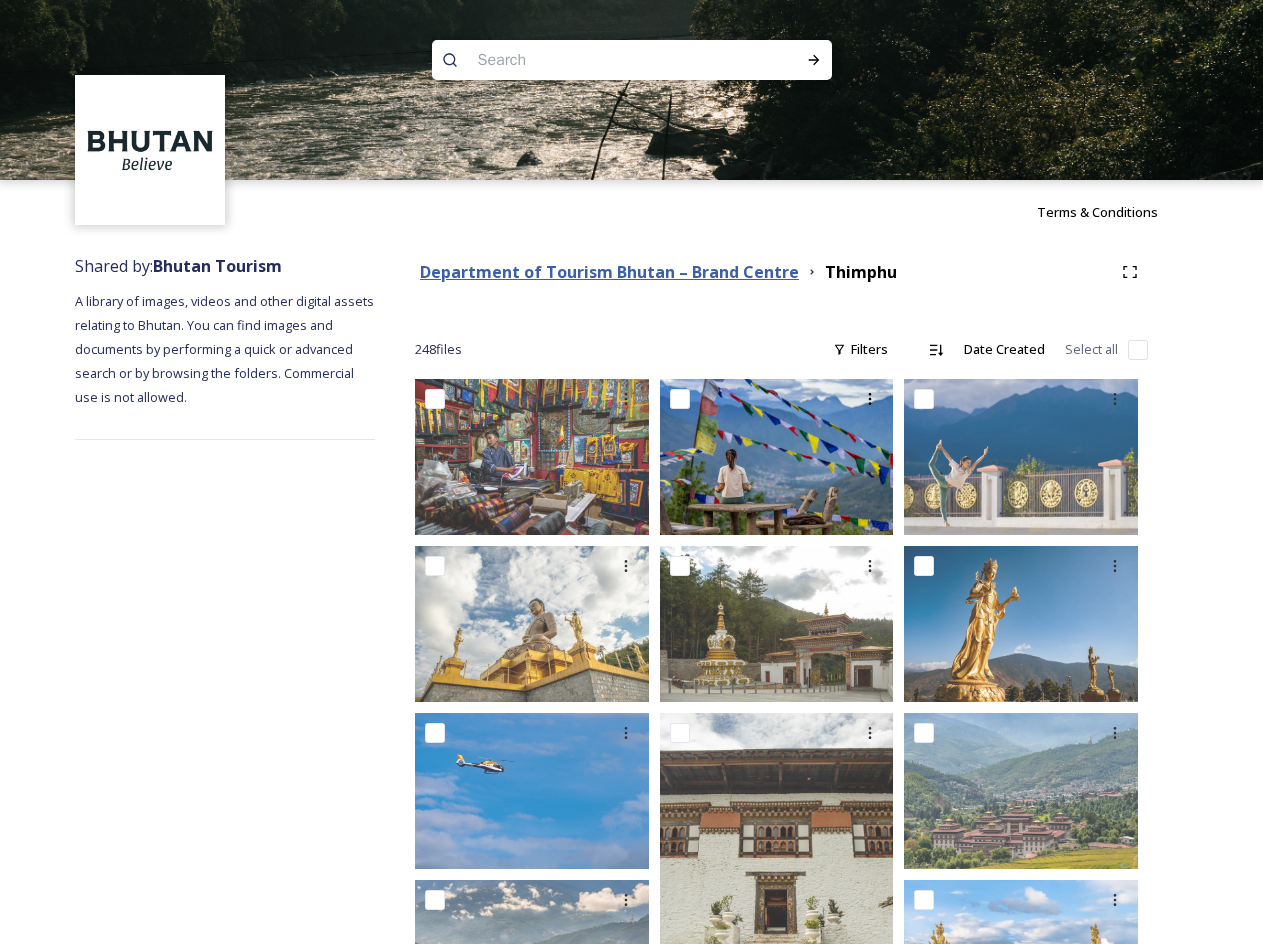 click on "Department of Tourism Bhutan – Brand Centre" at bounding box center [609, 272] 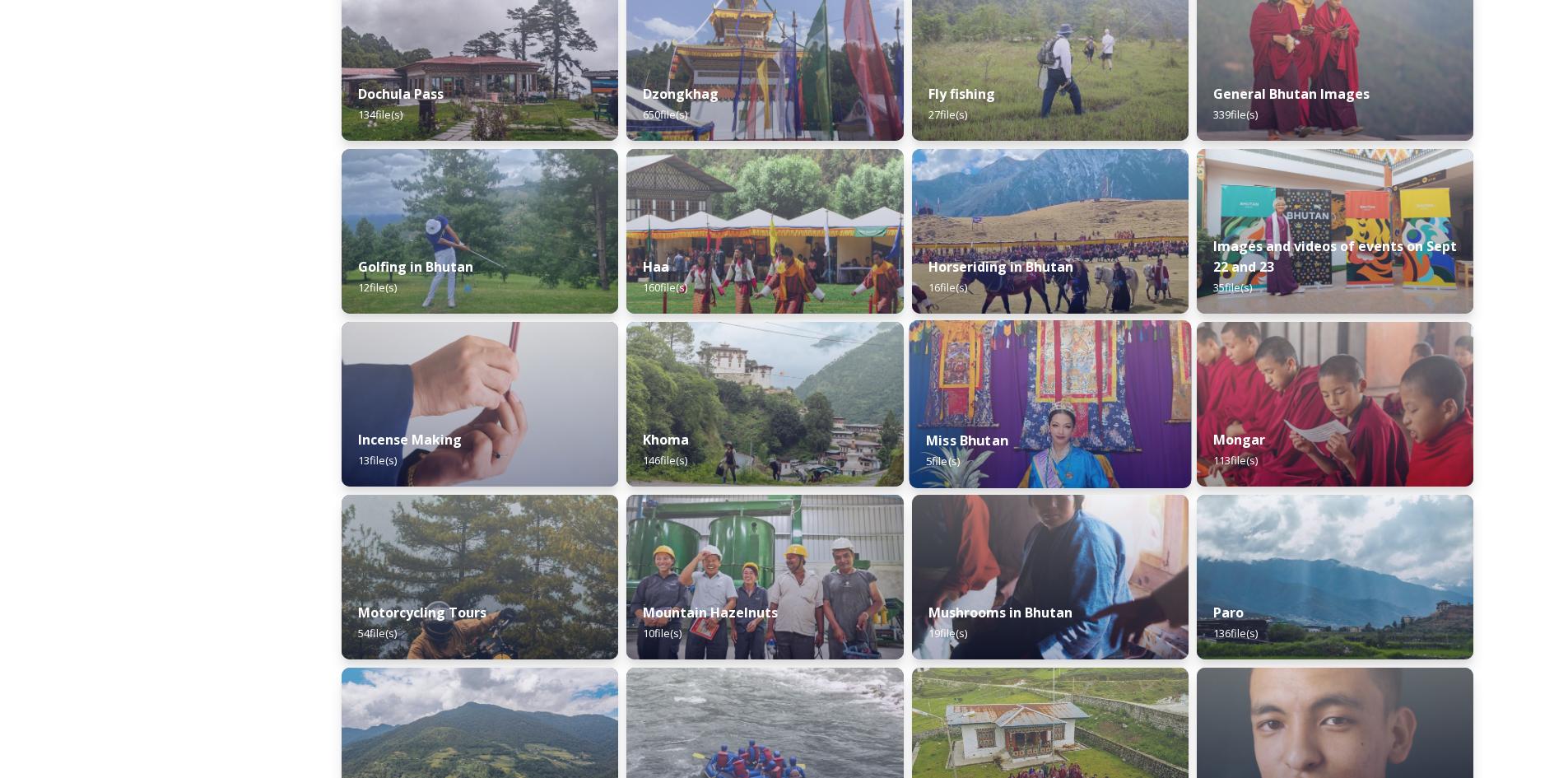 scroll, scrollTop: 823, scrollLeft: 0, axis: vertical 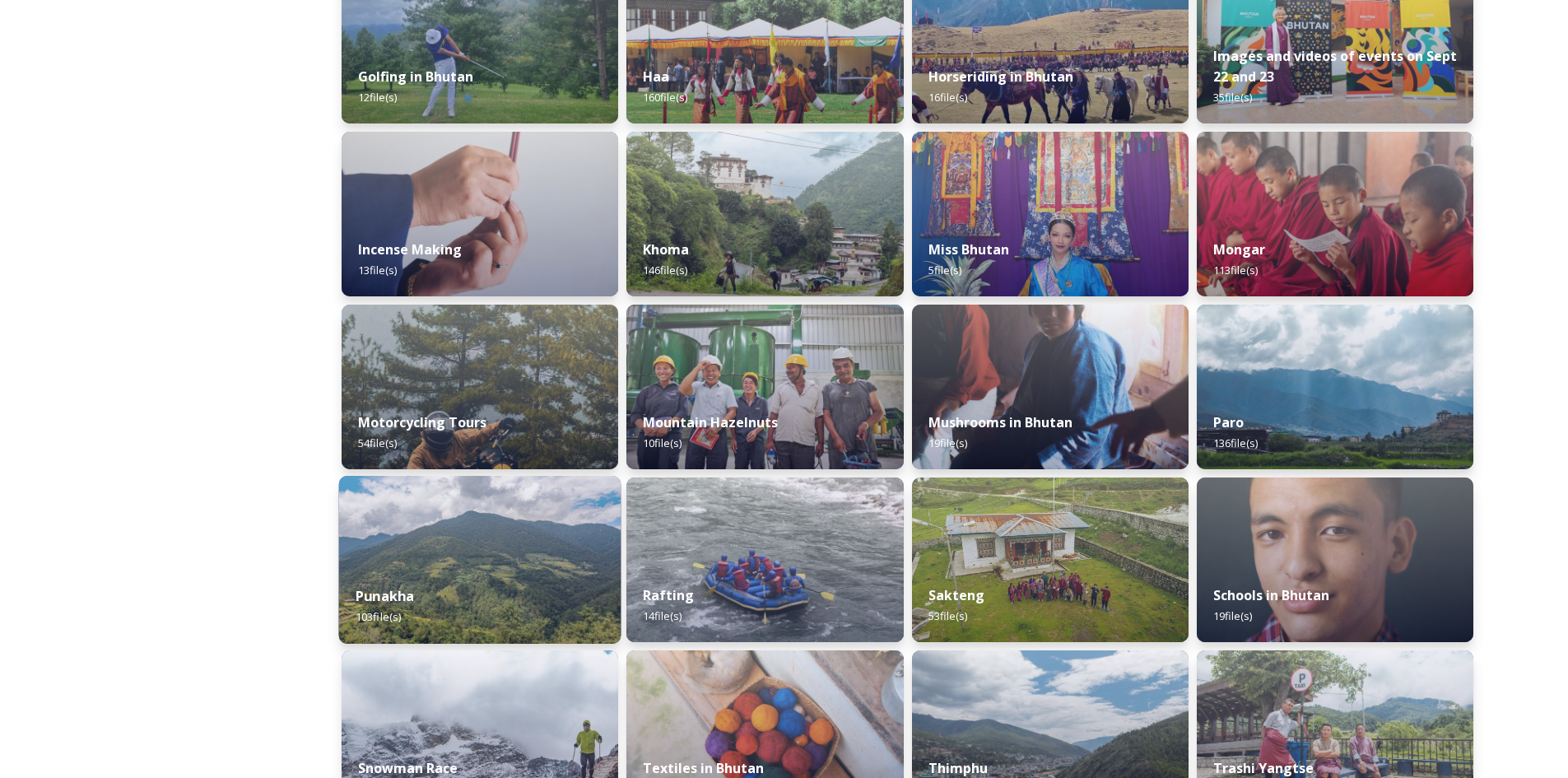click at bounding box center [480, 560] 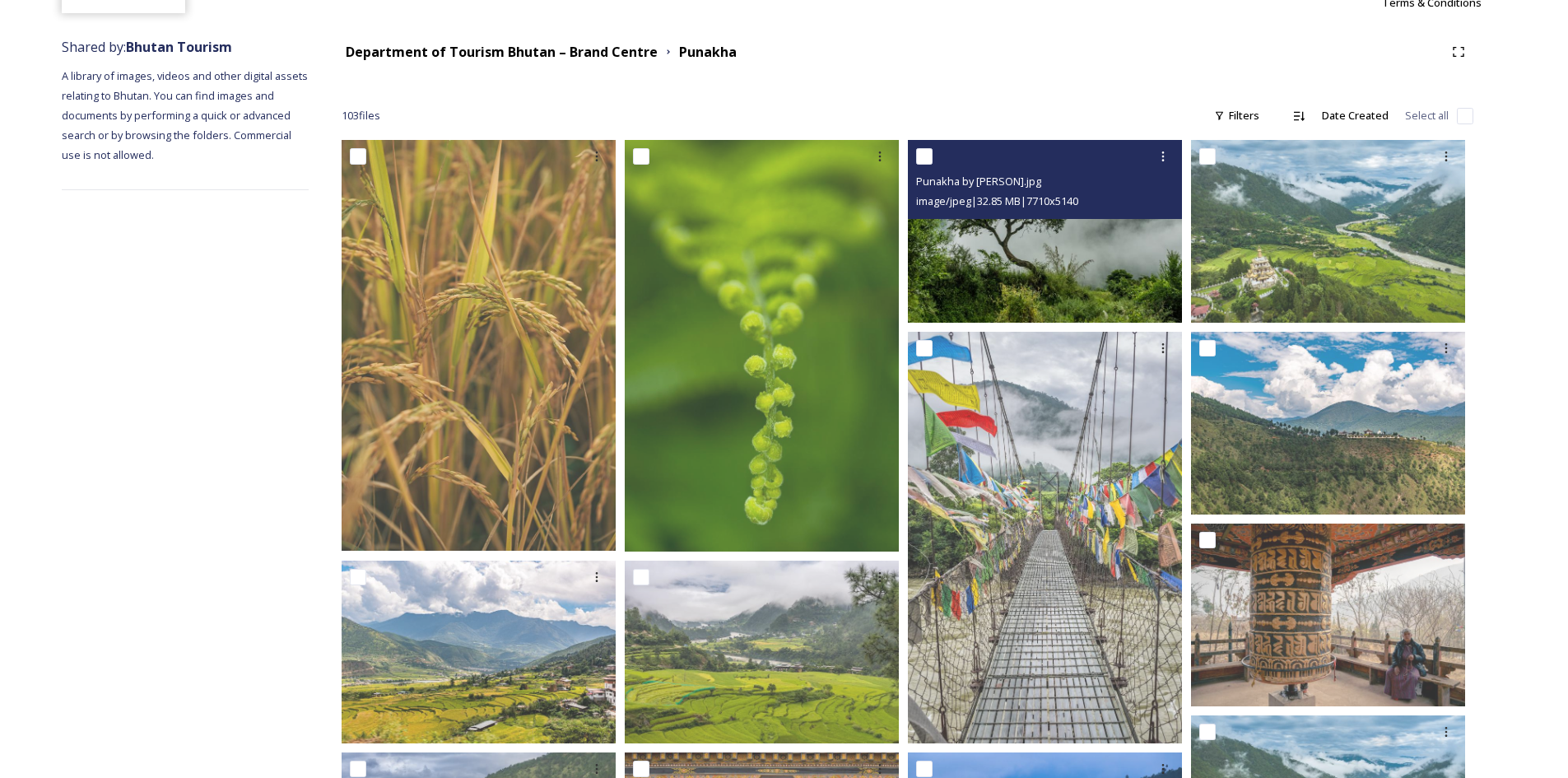 scroll, scrollTop: 0, scrollLeft: 0, axis: both 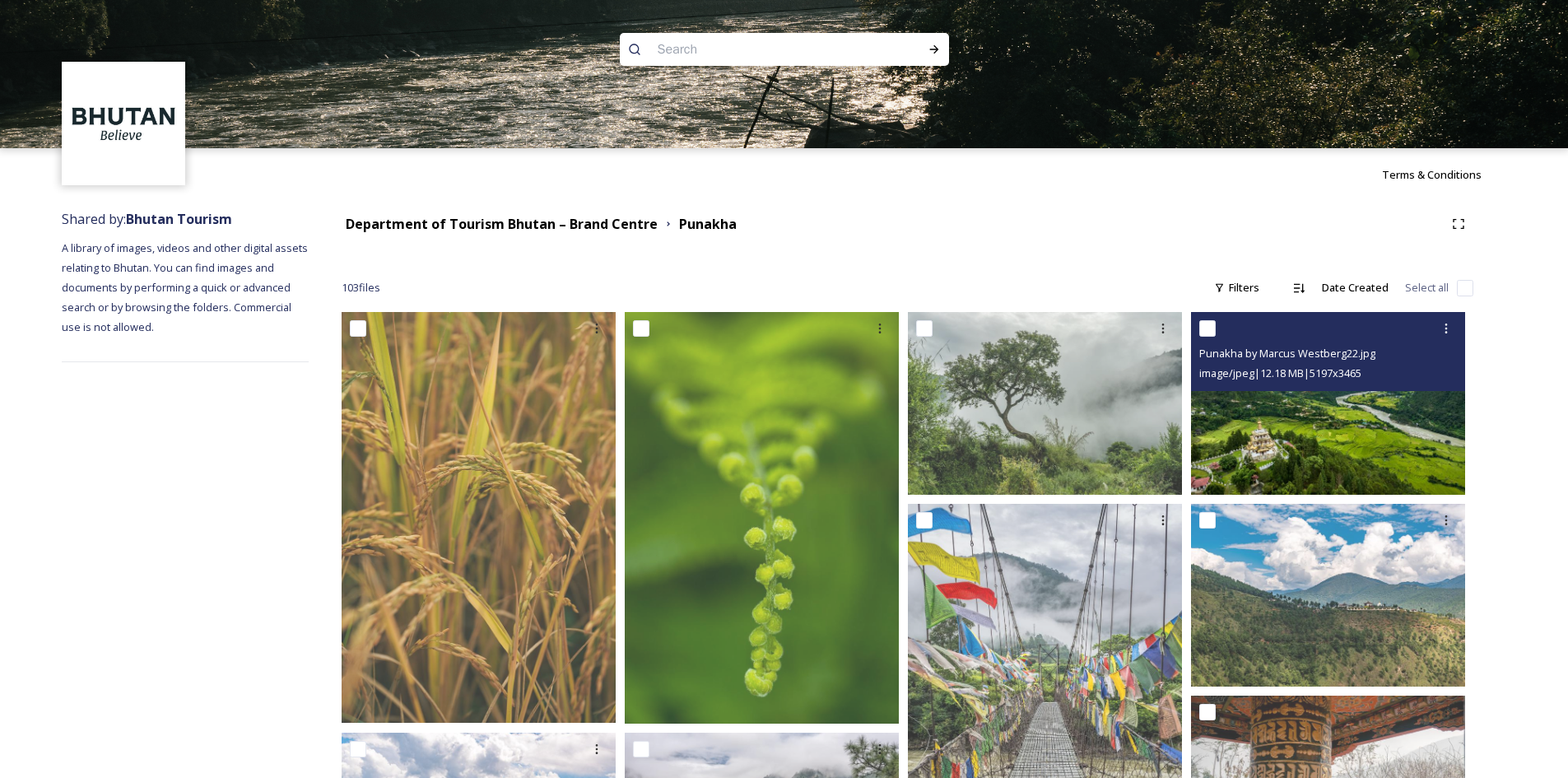 click at bounding box center [1328, 403] 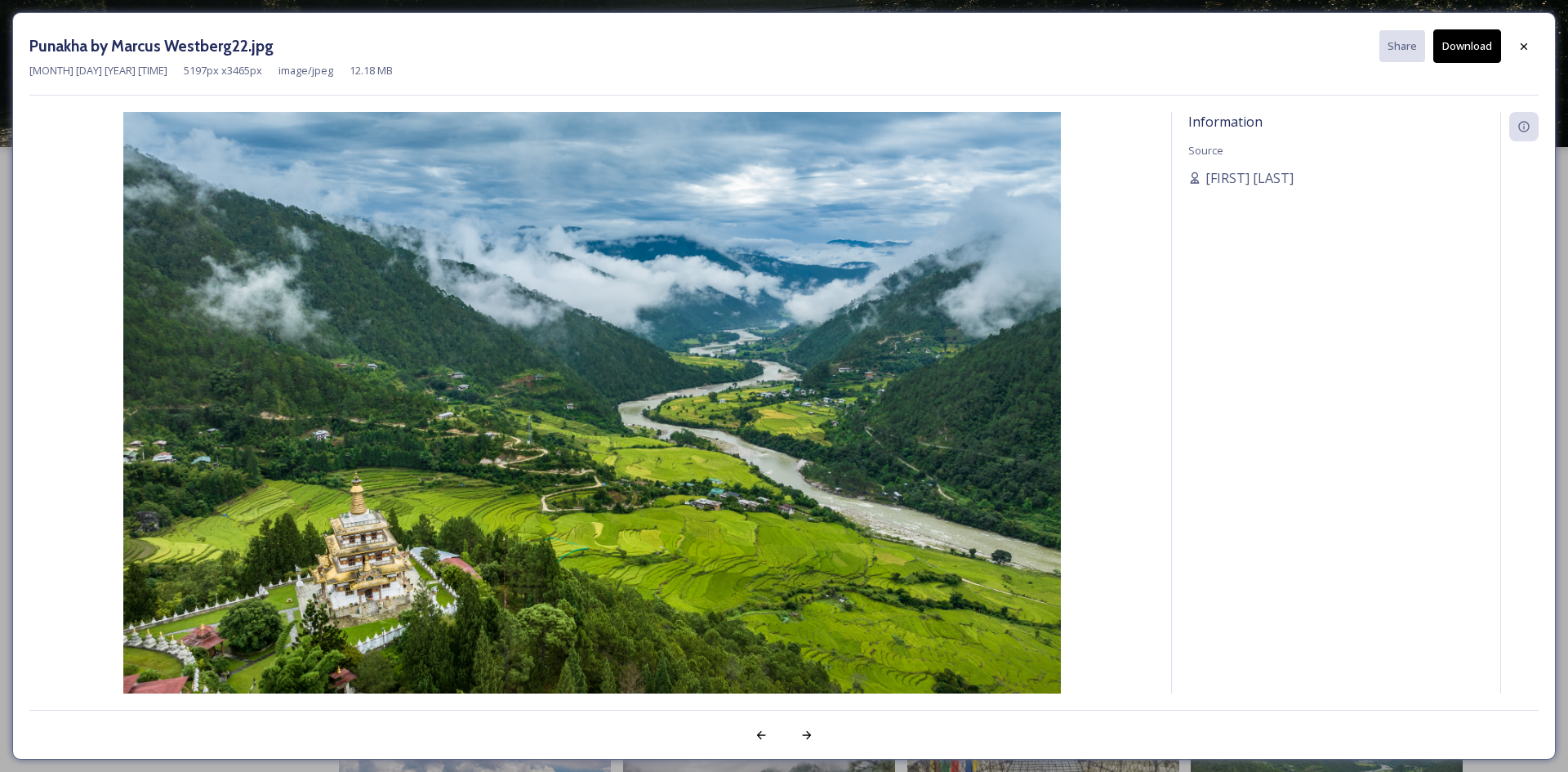 click on "Information Source [FIRST] [LAST]" at bounding box center [1336, 424] 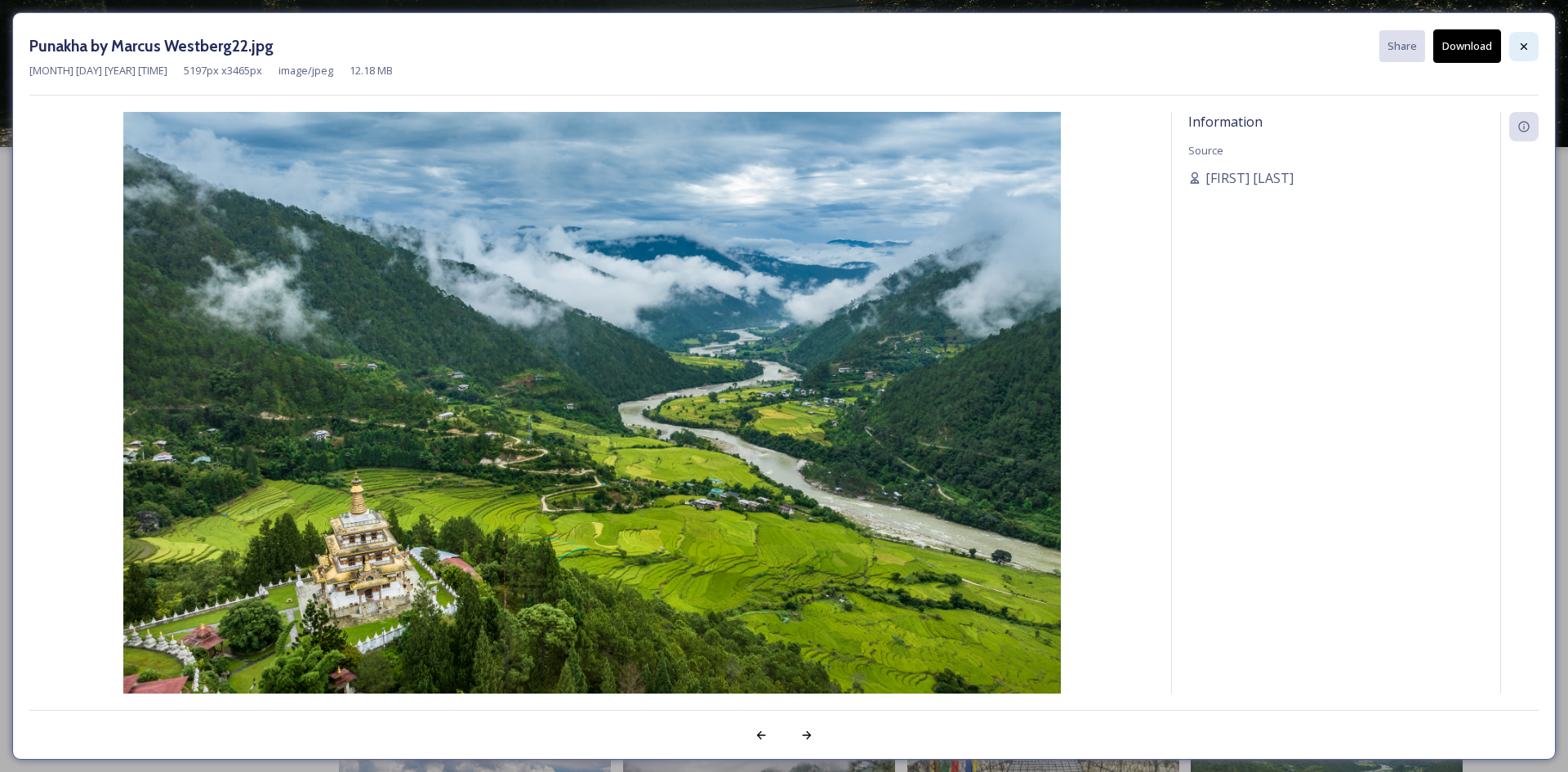 click 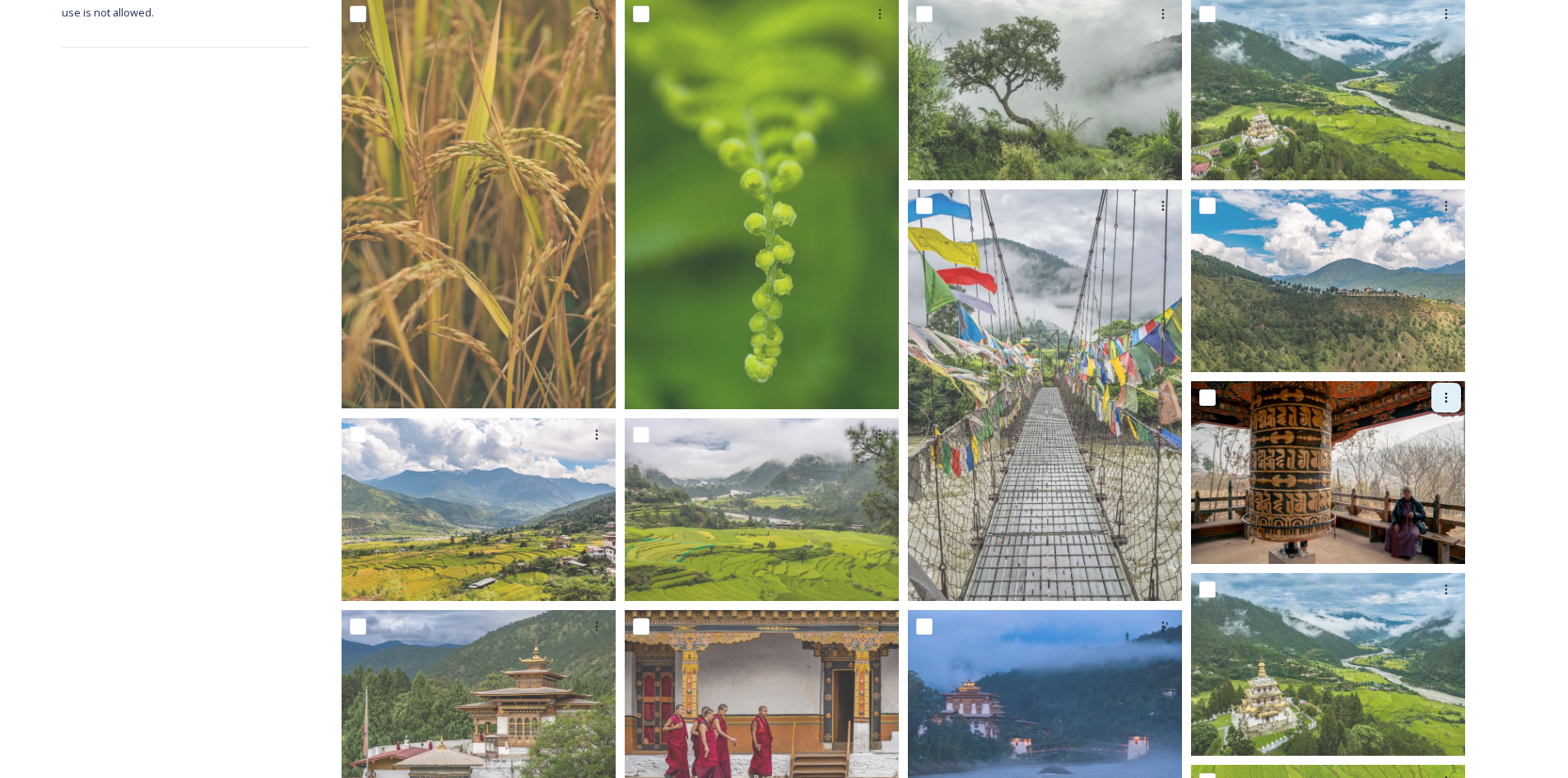 scroll, scrollTop: 329, scrollLeft: 0, axis: vertical 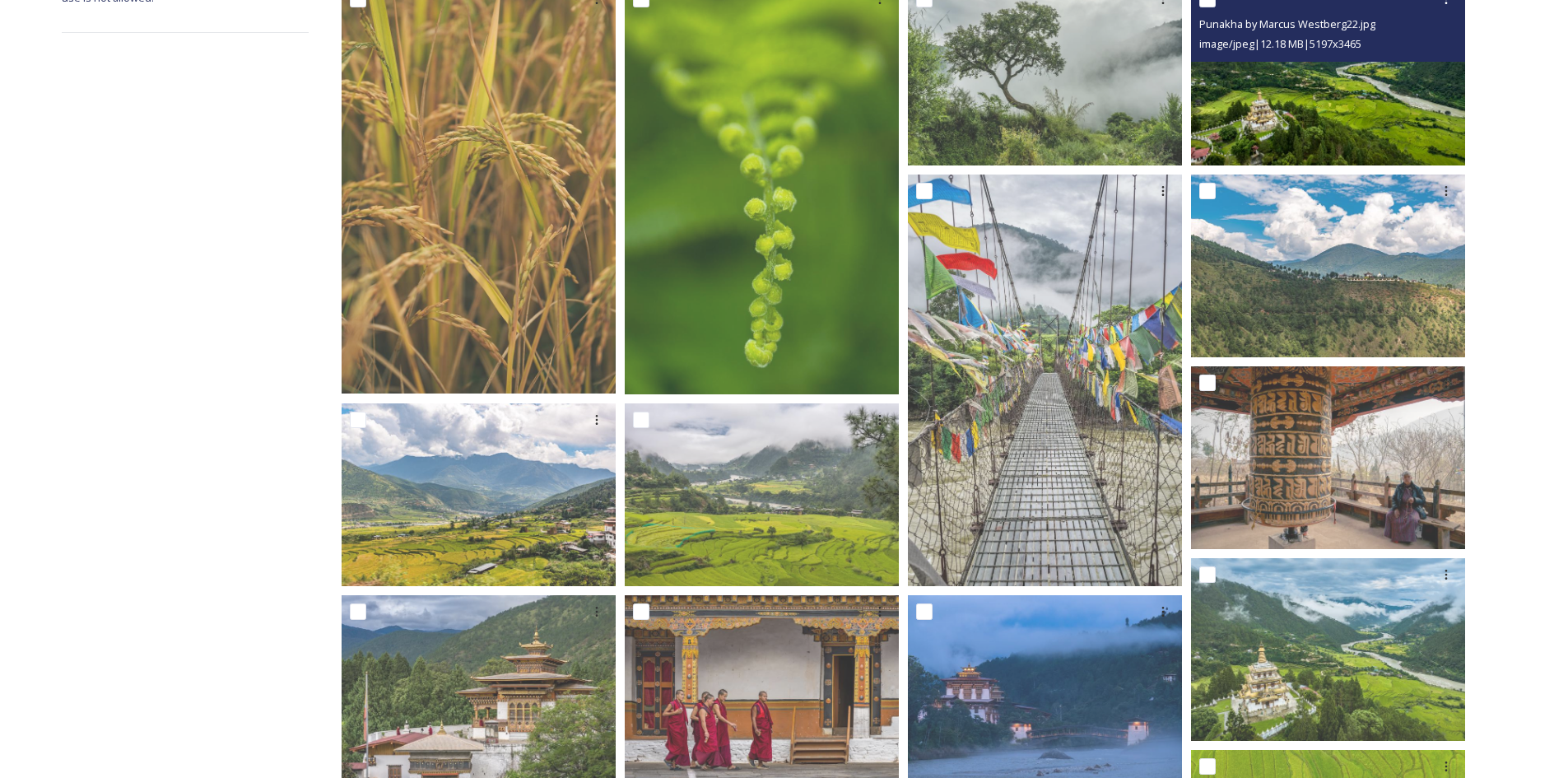 click at bounding box center (1328, 74) 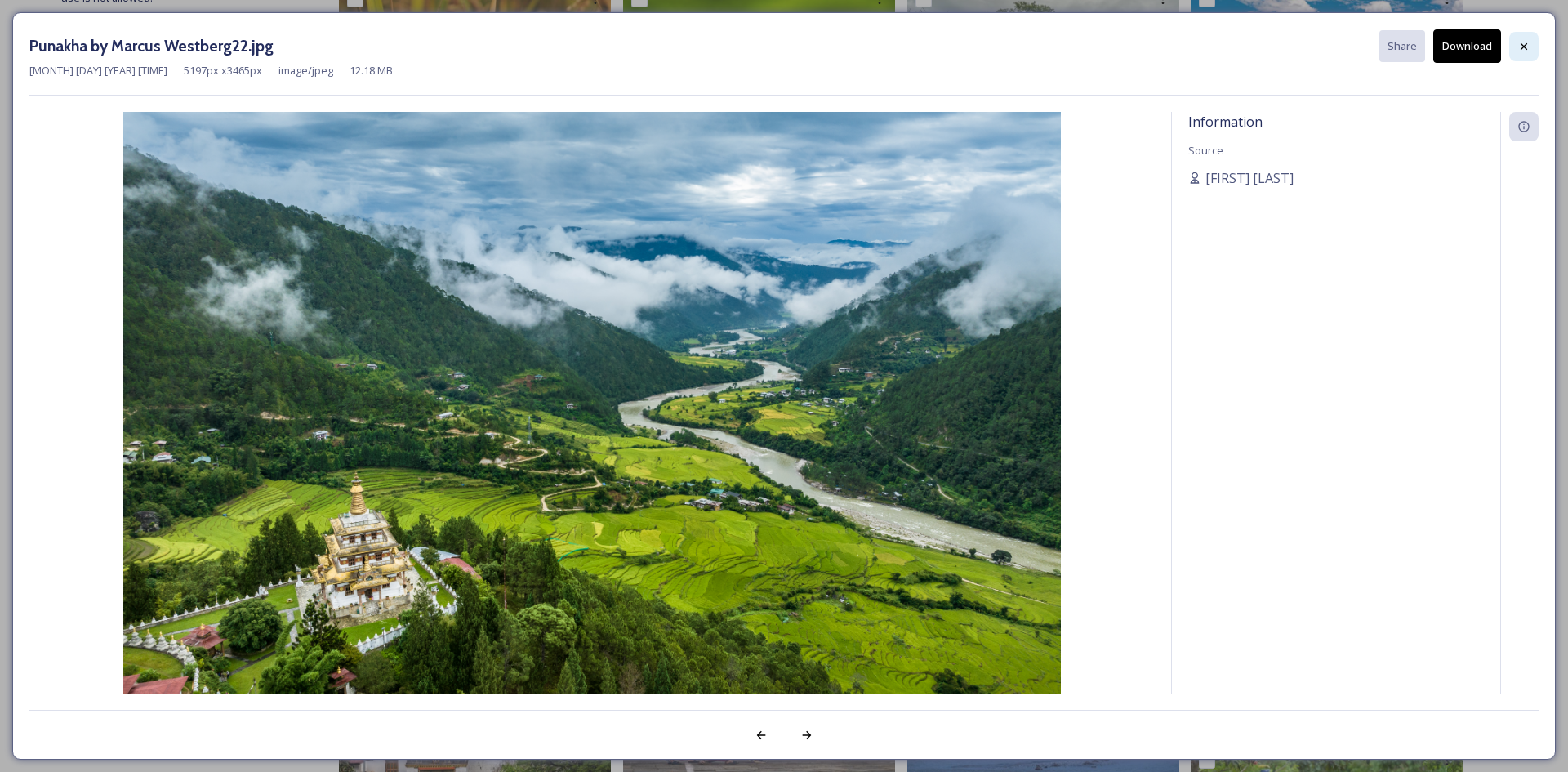 click 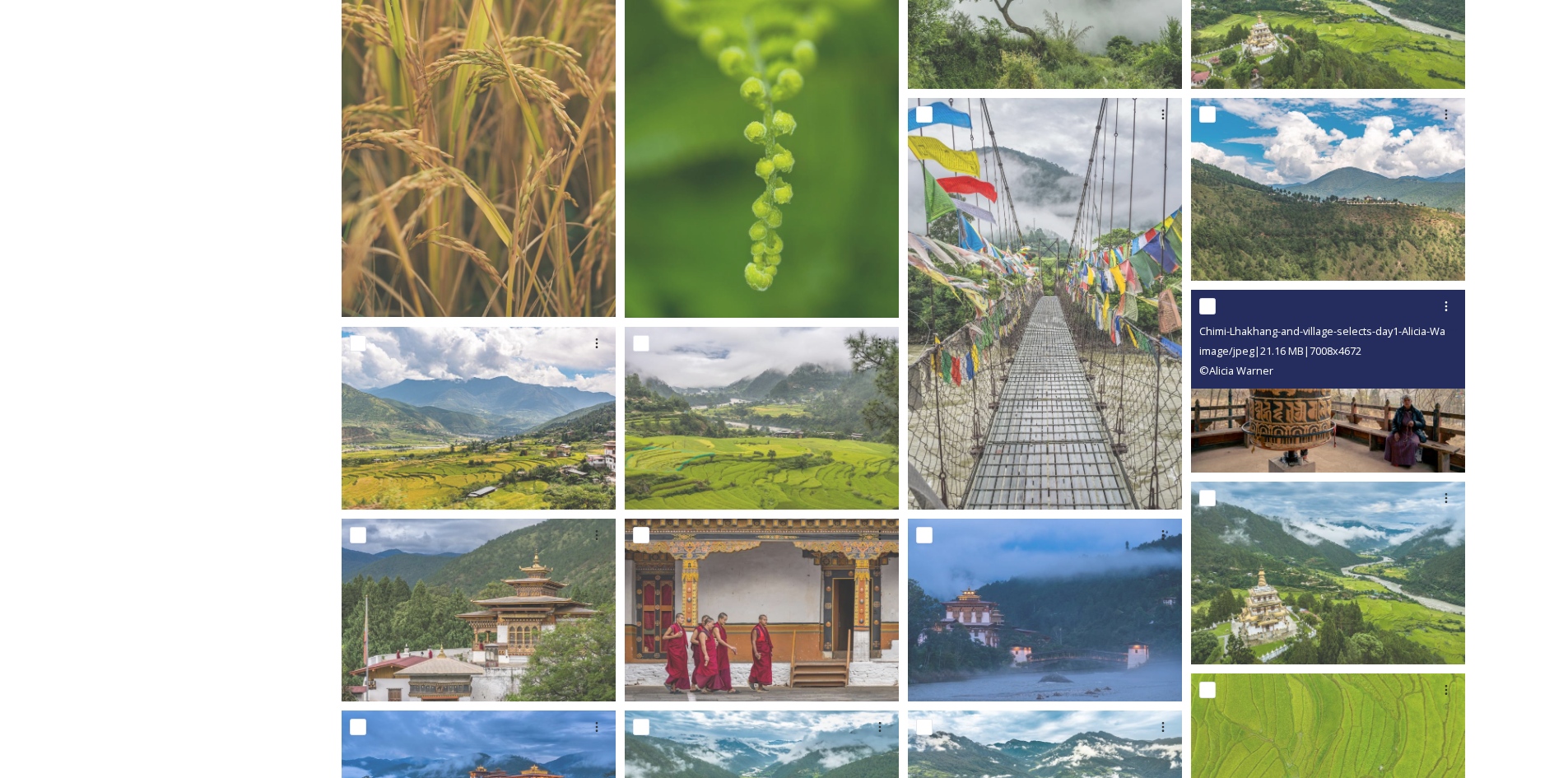 scroll, scrollTop: 494, scrollLeft: 0, axis: vertical 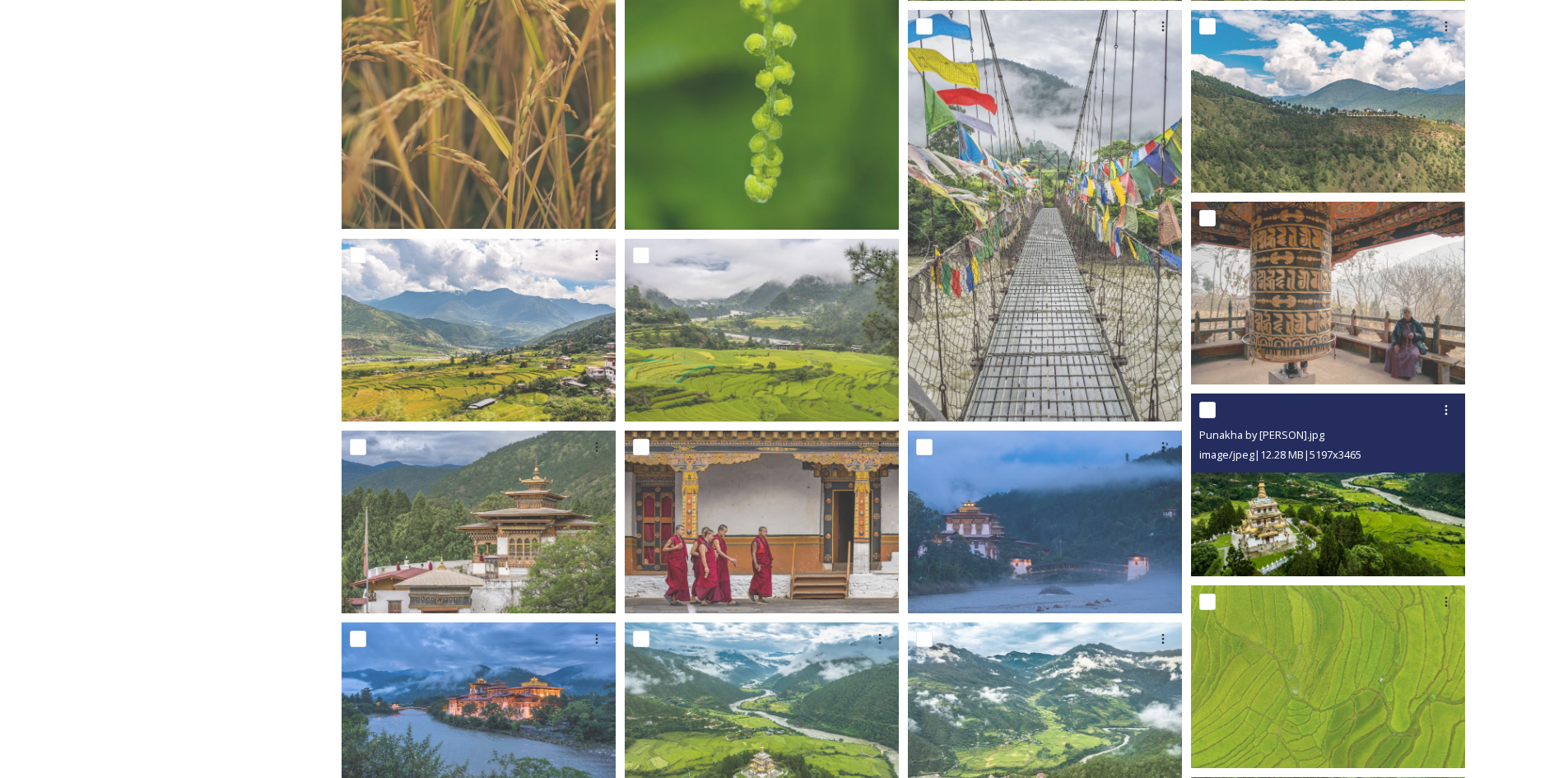 click at bounding box center (1328, 485) 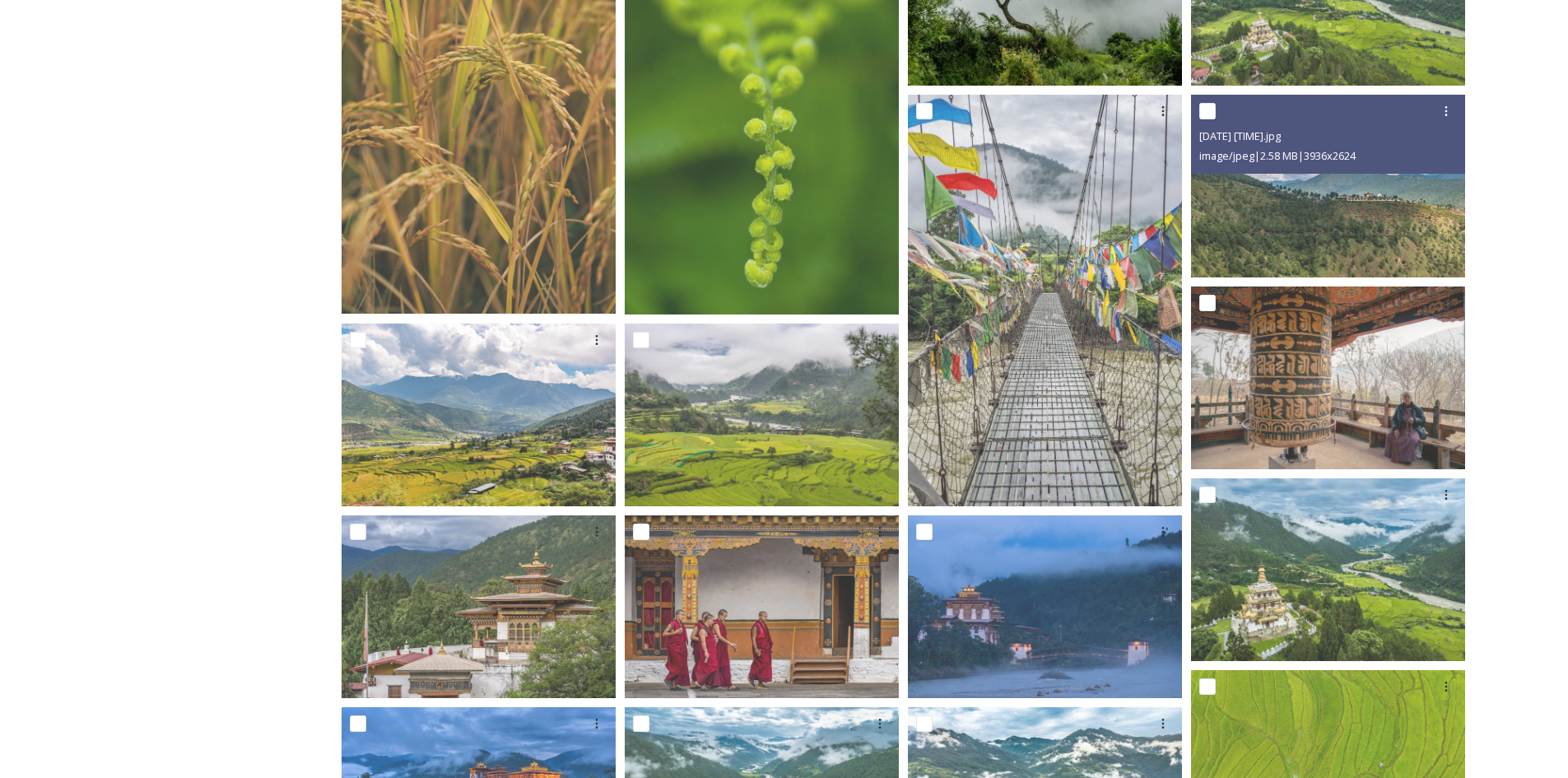 scroll, scrollTop: 411, scrollLeft: 0, axis: vertical 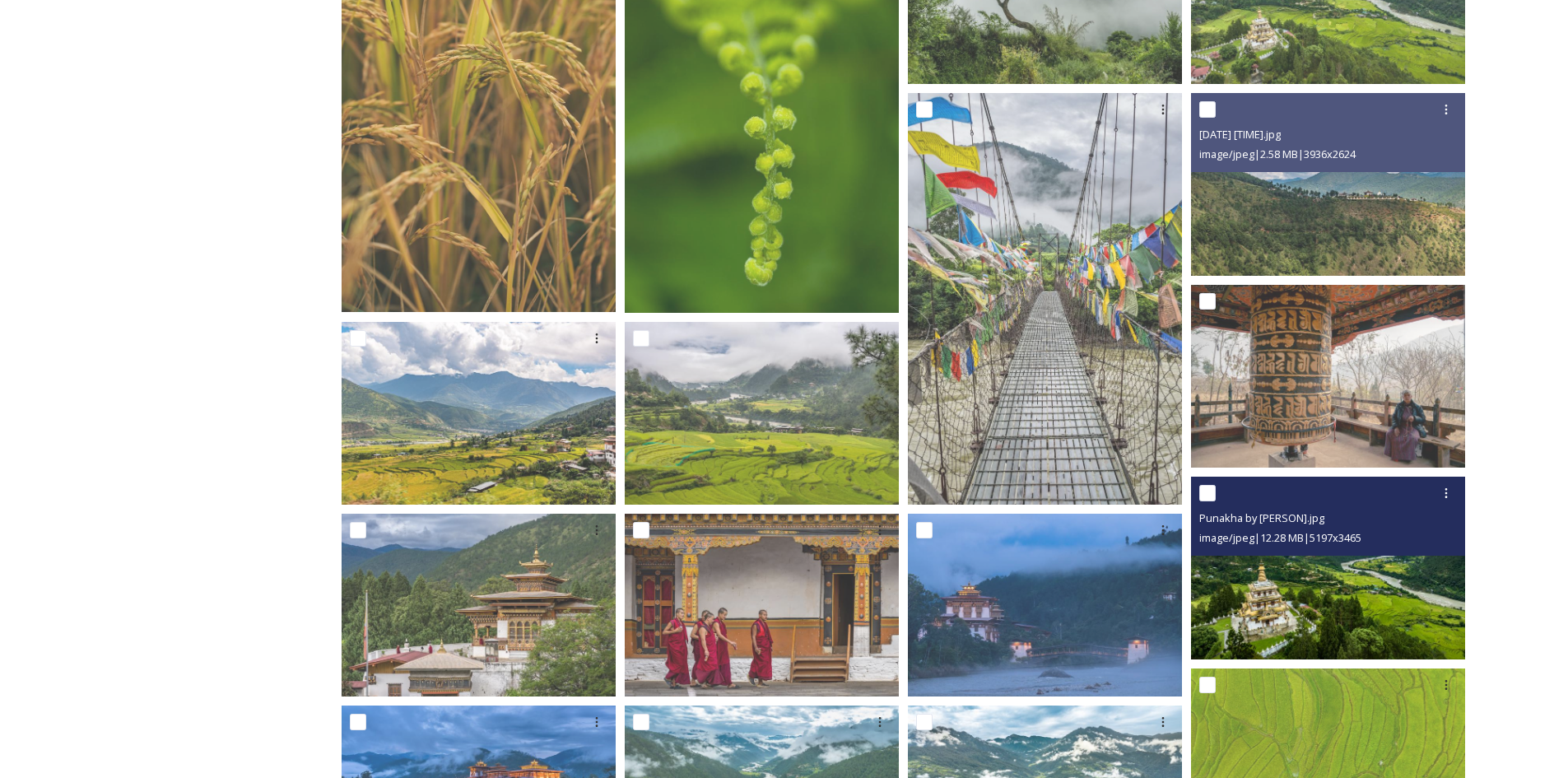 click at bounding box center [1328, 568] 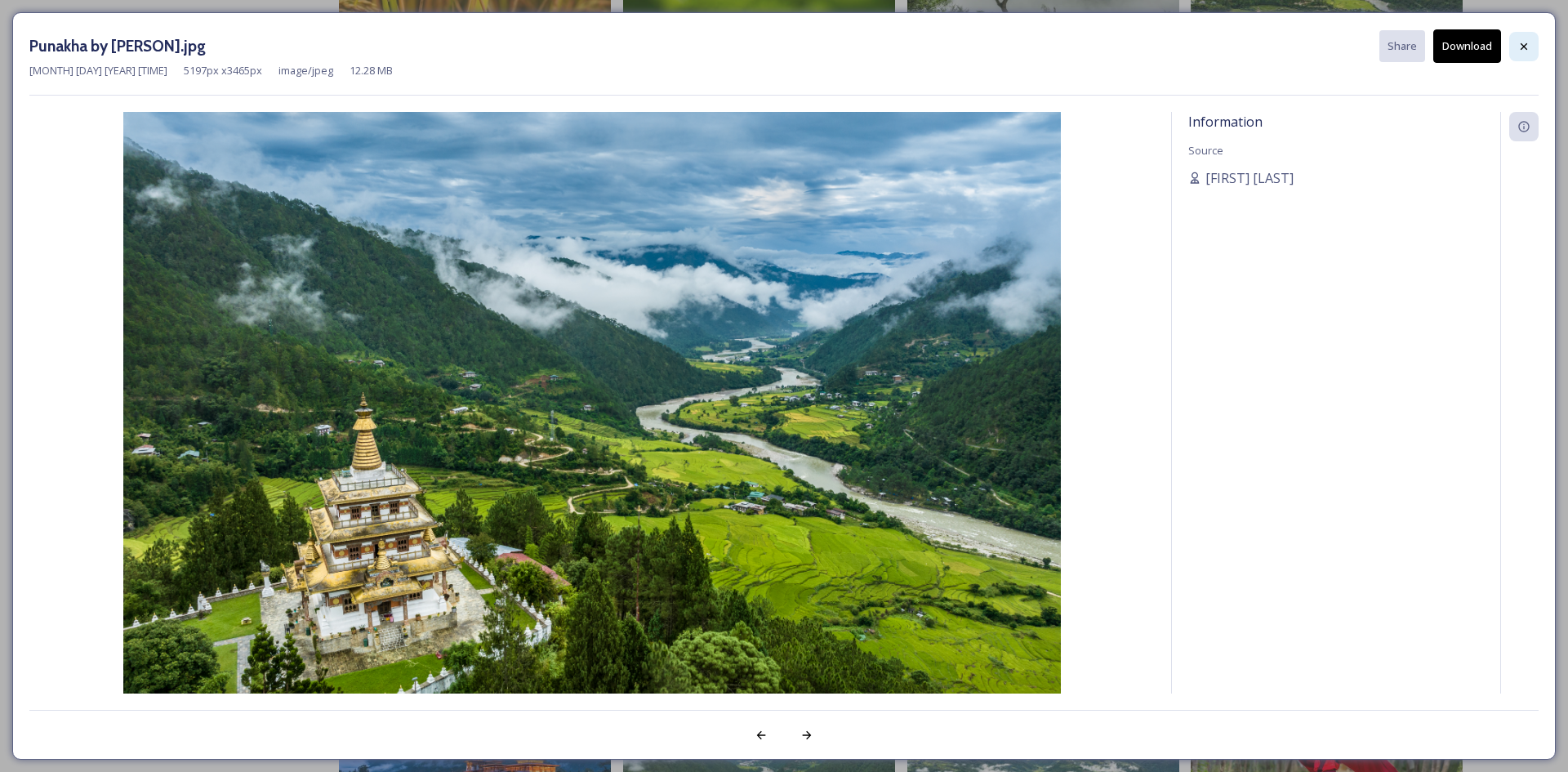 click at bounding box center [1524, 47] 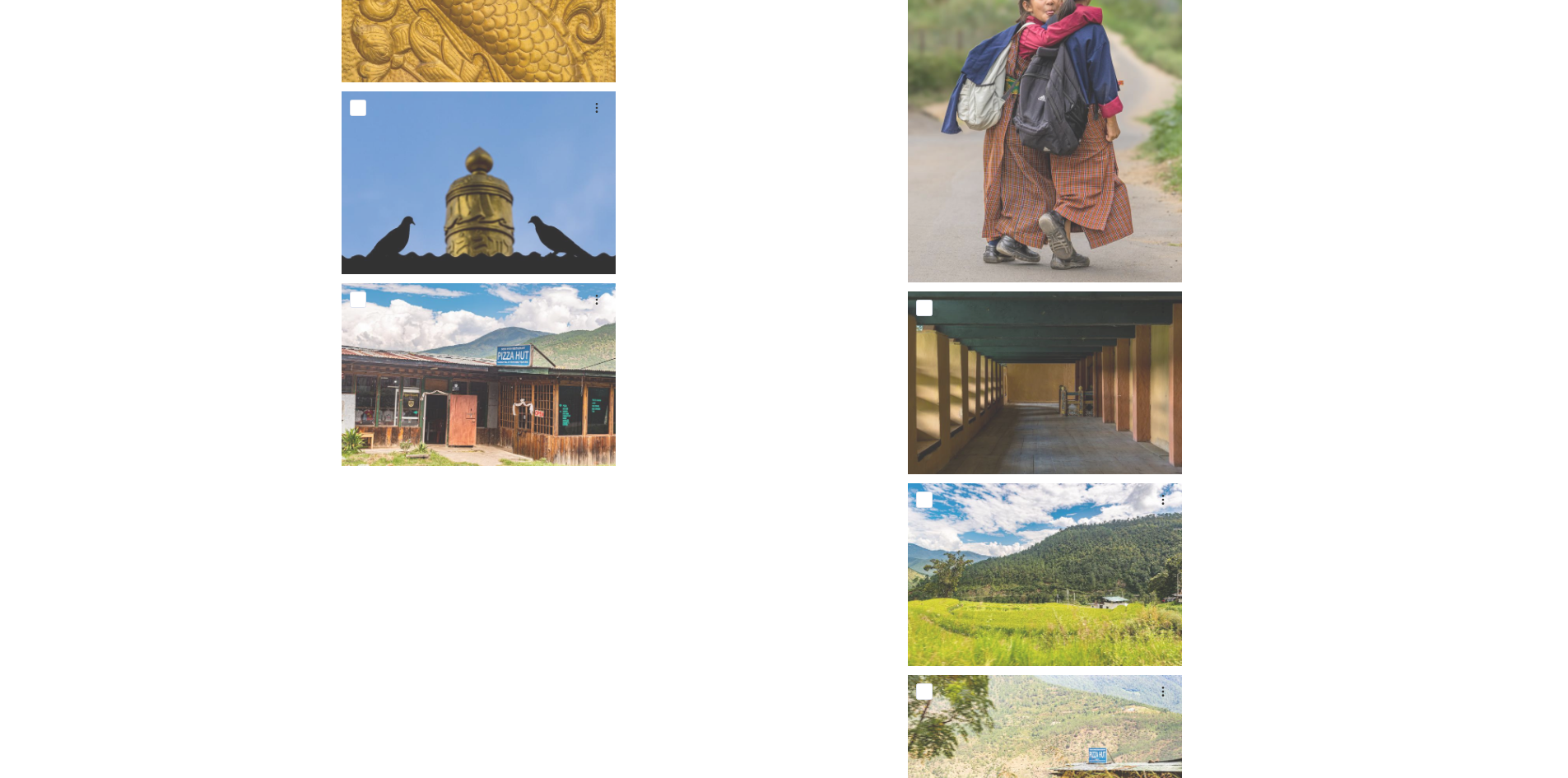 scroll, scrollTop: 6031, scrollLeft: 0, axis: vertical 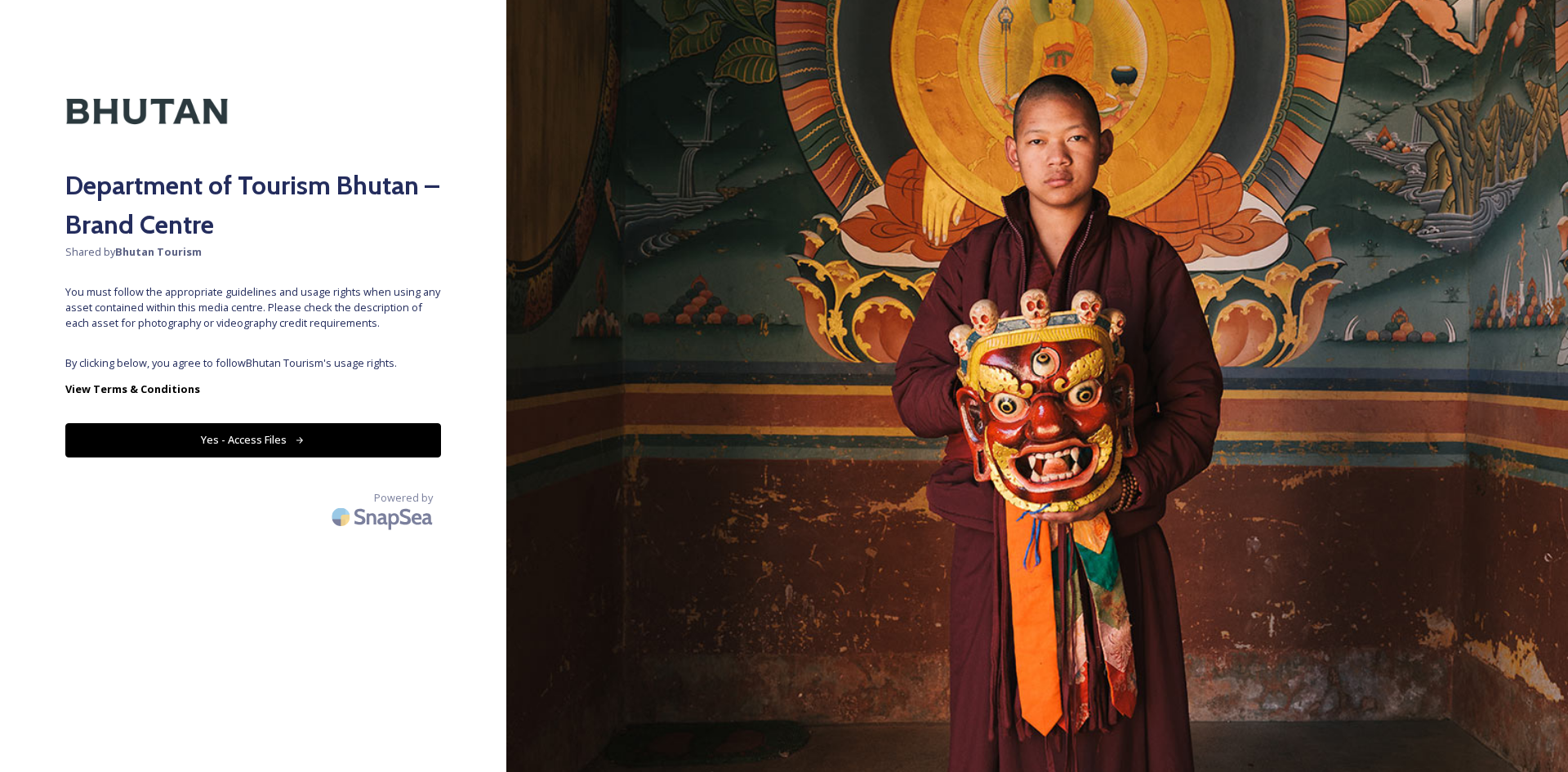 click on "Yes - Access Files" at bounding box center (253, 440) 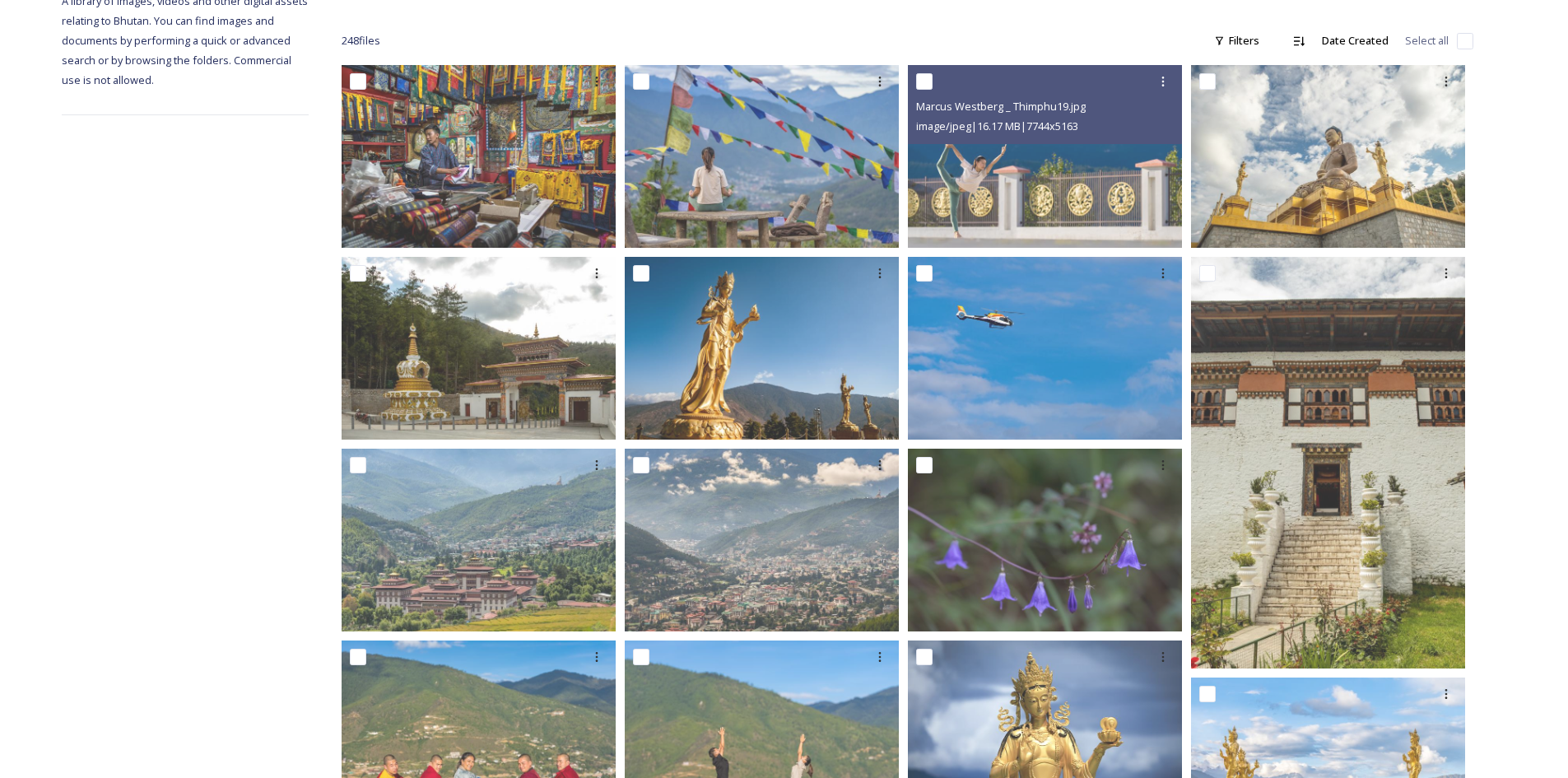 scroll, scrollTop: 0, scrollLeft: 0, axis: both 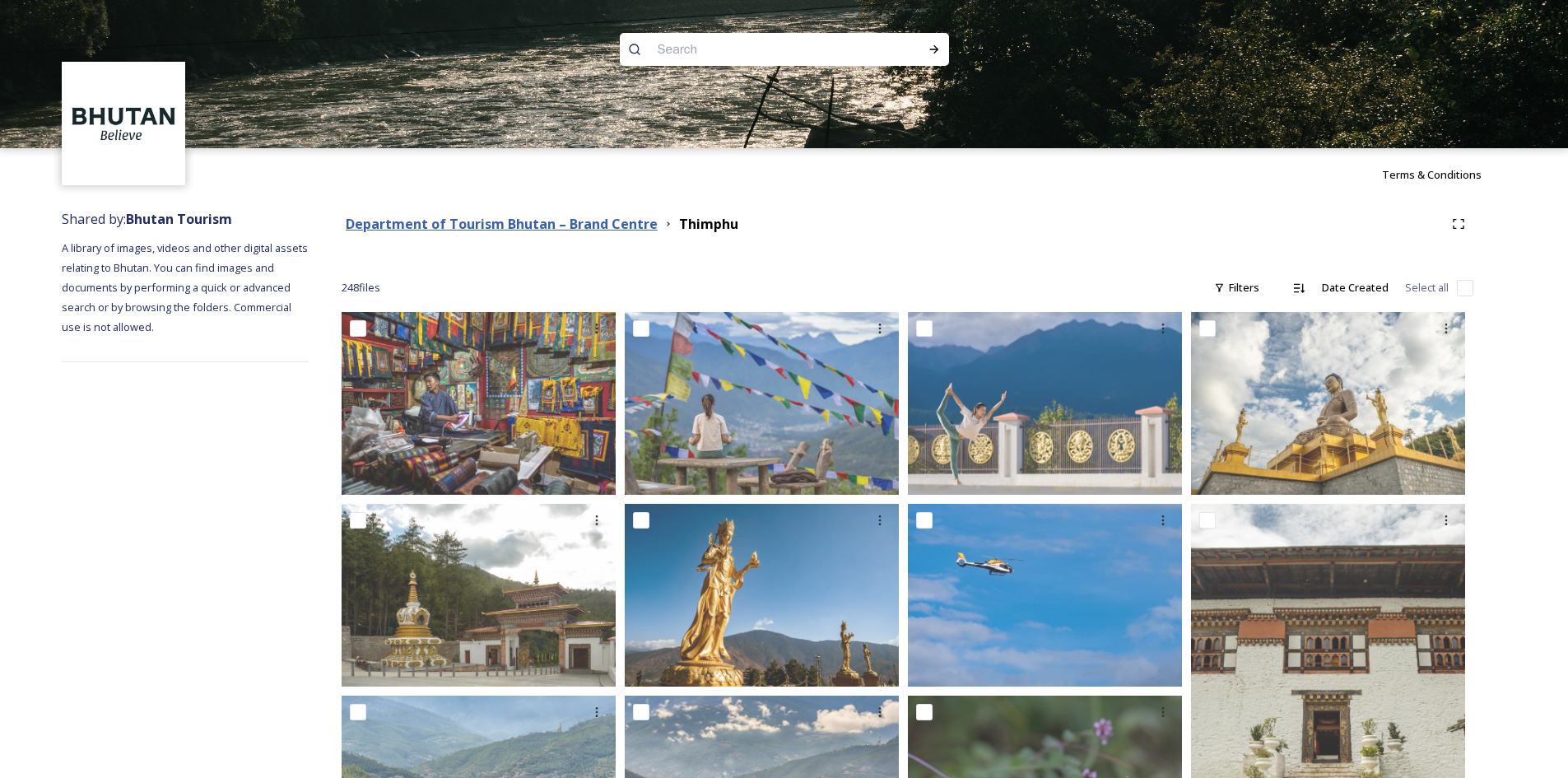 click on "Department of Tourism Bhutan – Brand Centre" at bounding box center (501, 224) 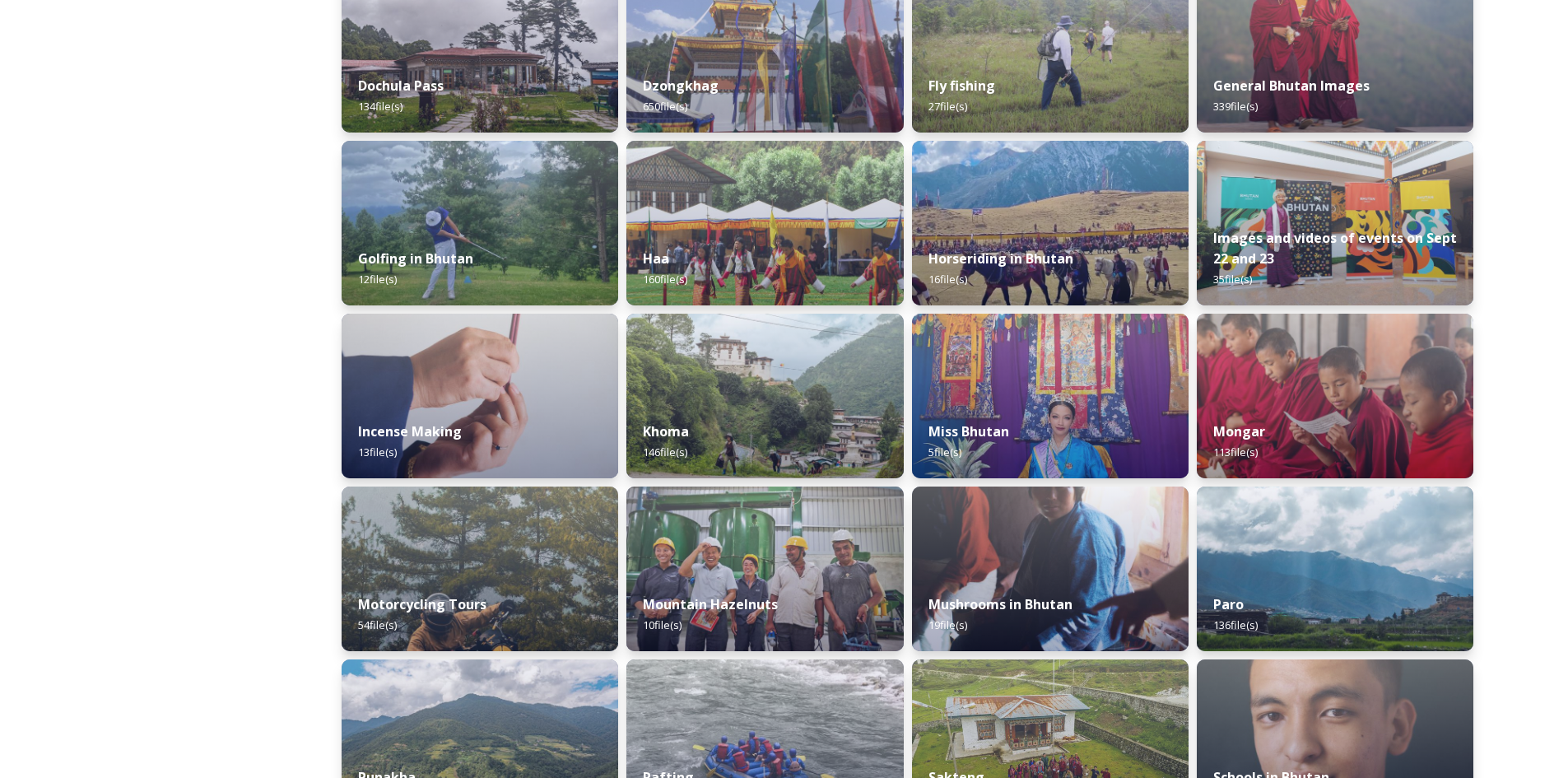 scroll, scrollTop: 715, scrollLeft: 0, axis: vertical 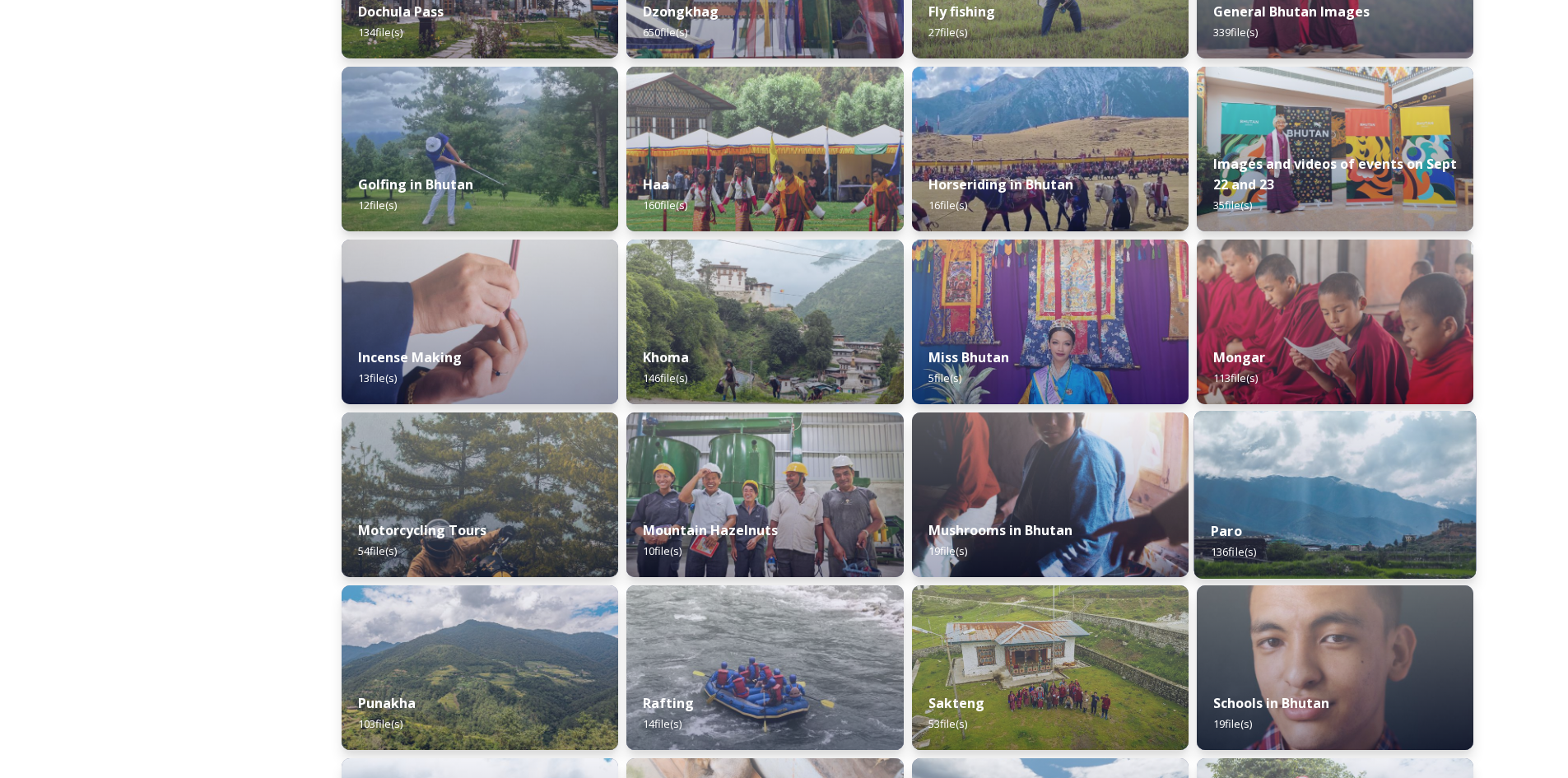 click on "Paro 136  file(s)" at bounding box center (1334, 541) 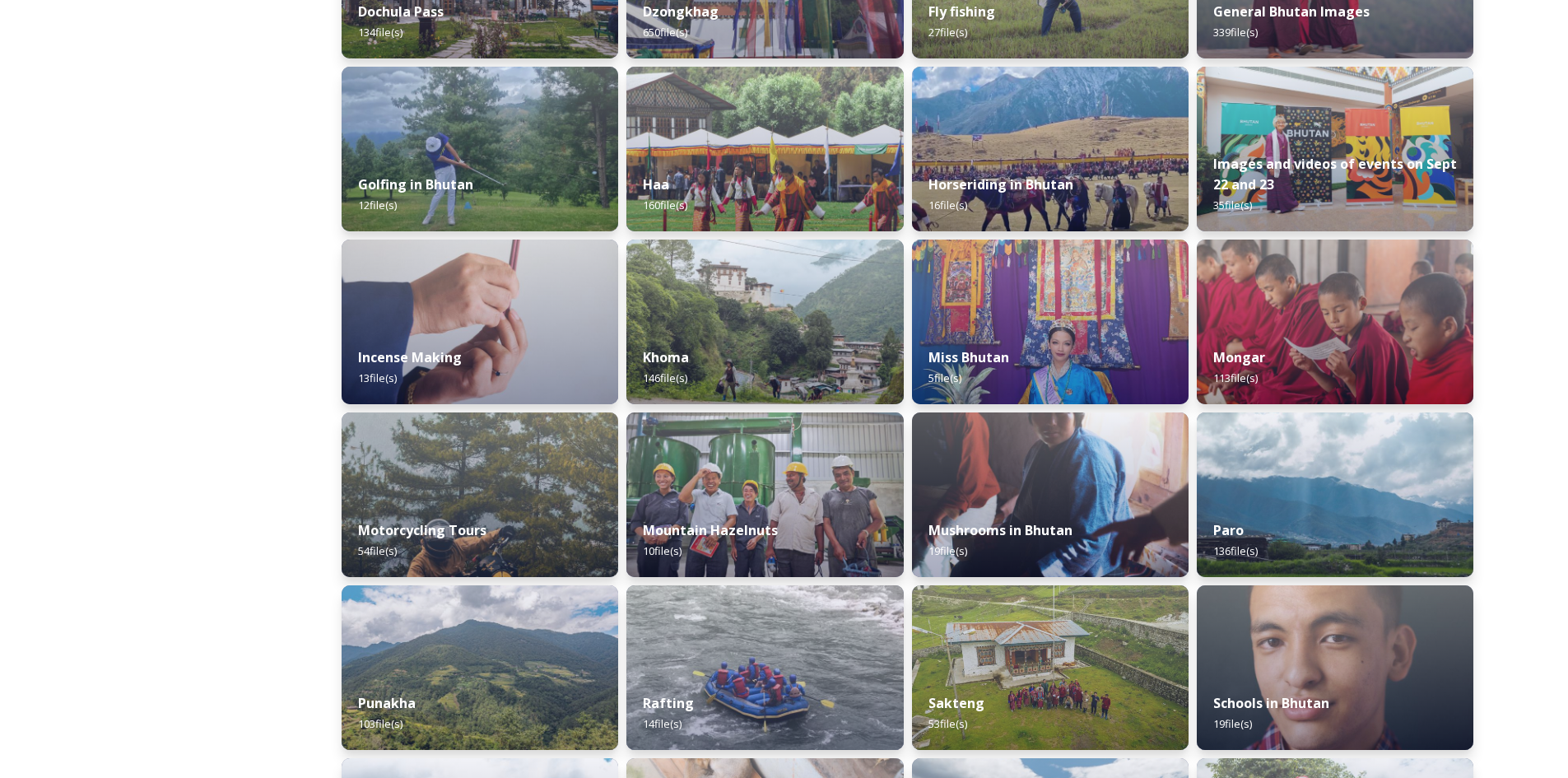 scroll, scrollTop: 0, scrollLeft: 0, axis: both 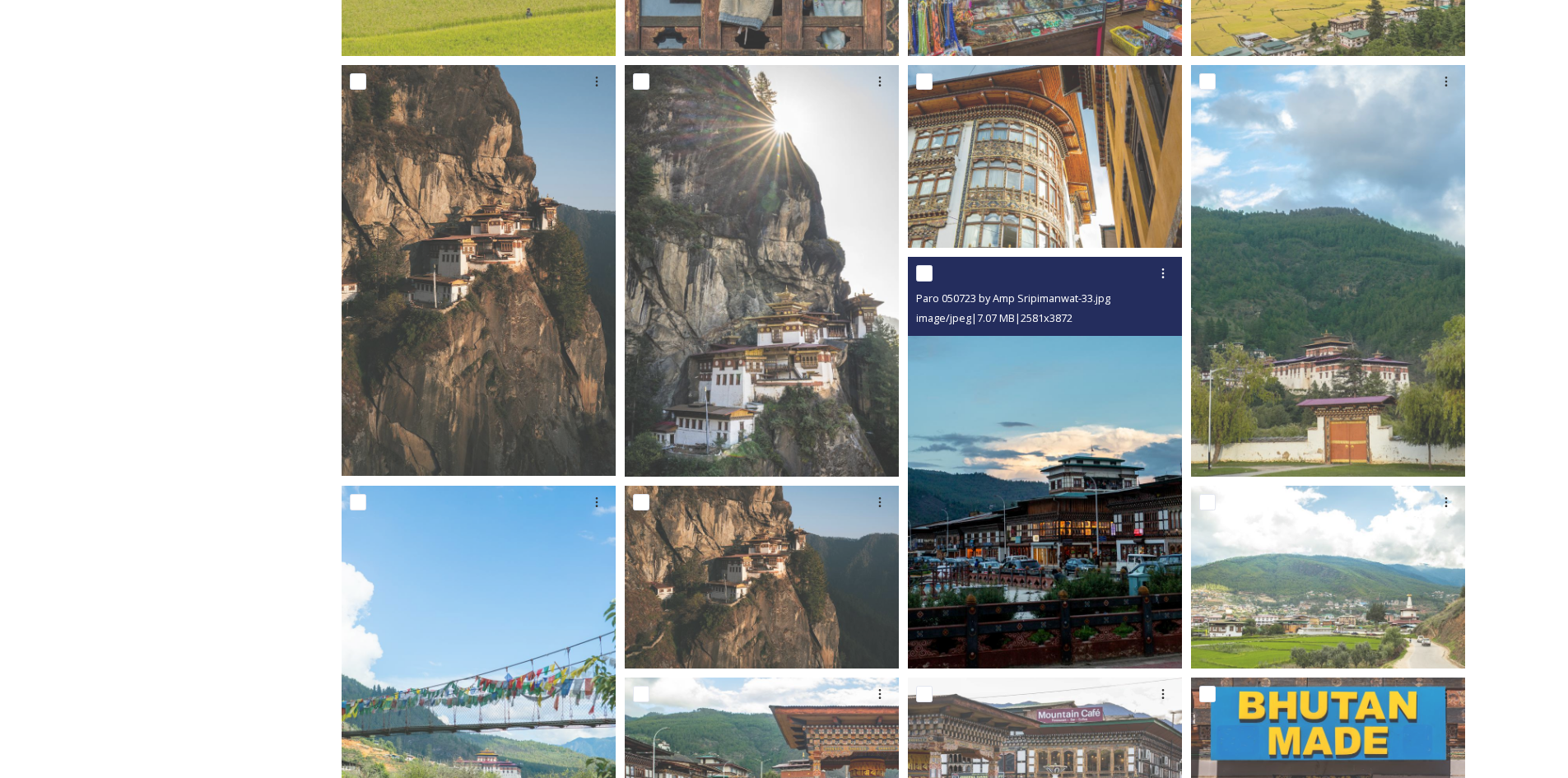 click at bounding box center (1045, 463) 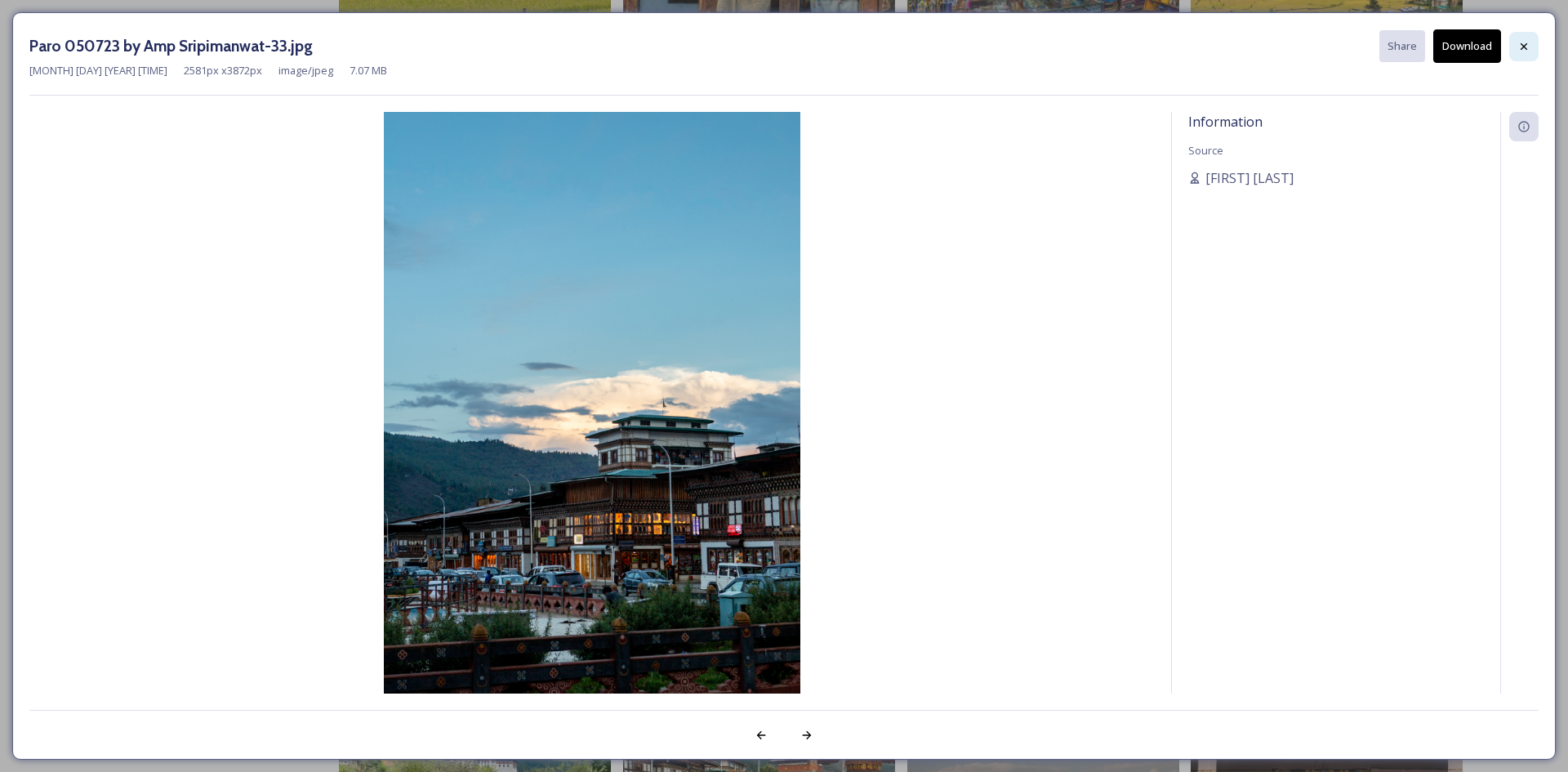 click 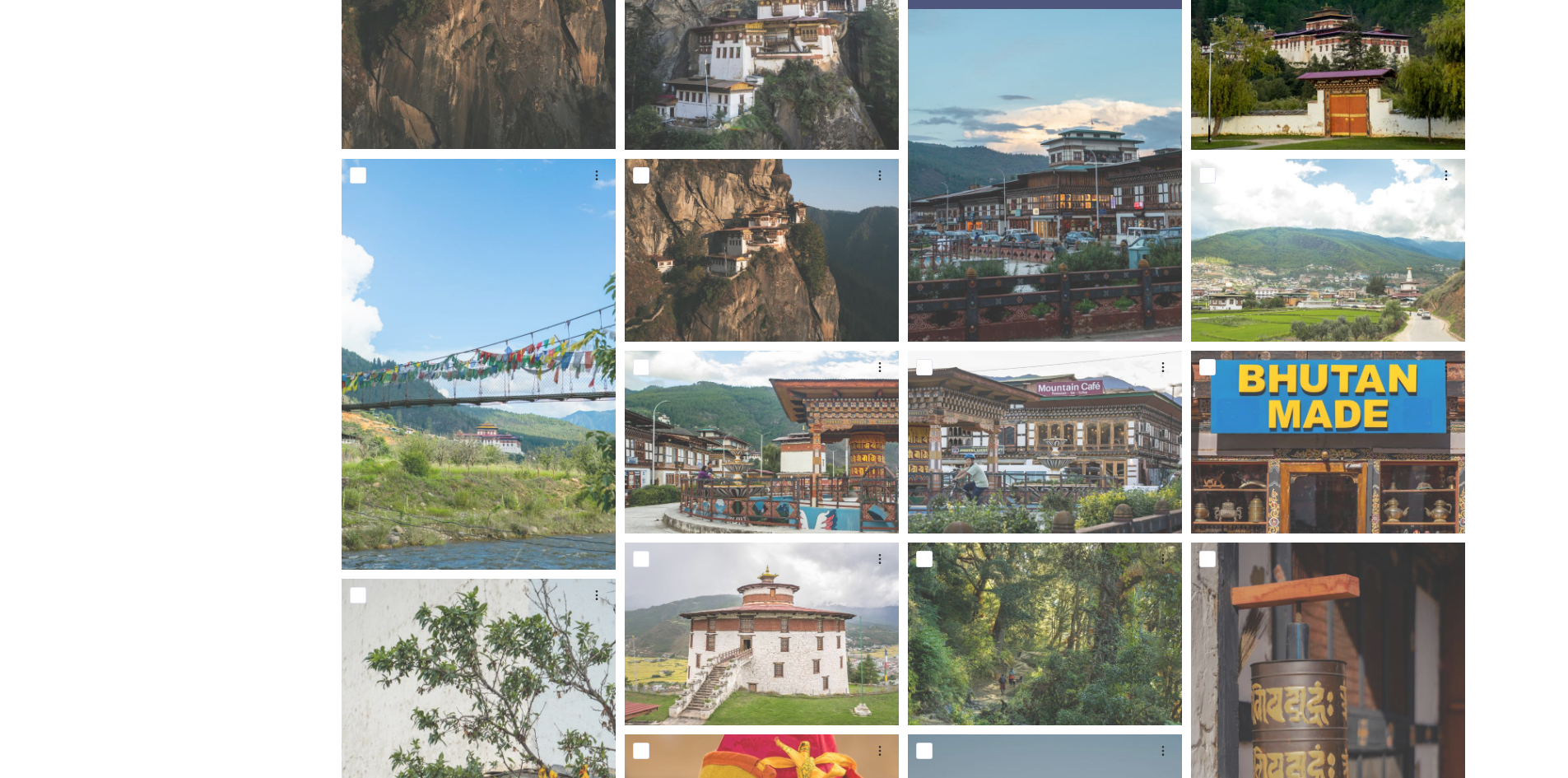 scroll, scrollTop: 768, scrollLeft: 0, axis: vertical 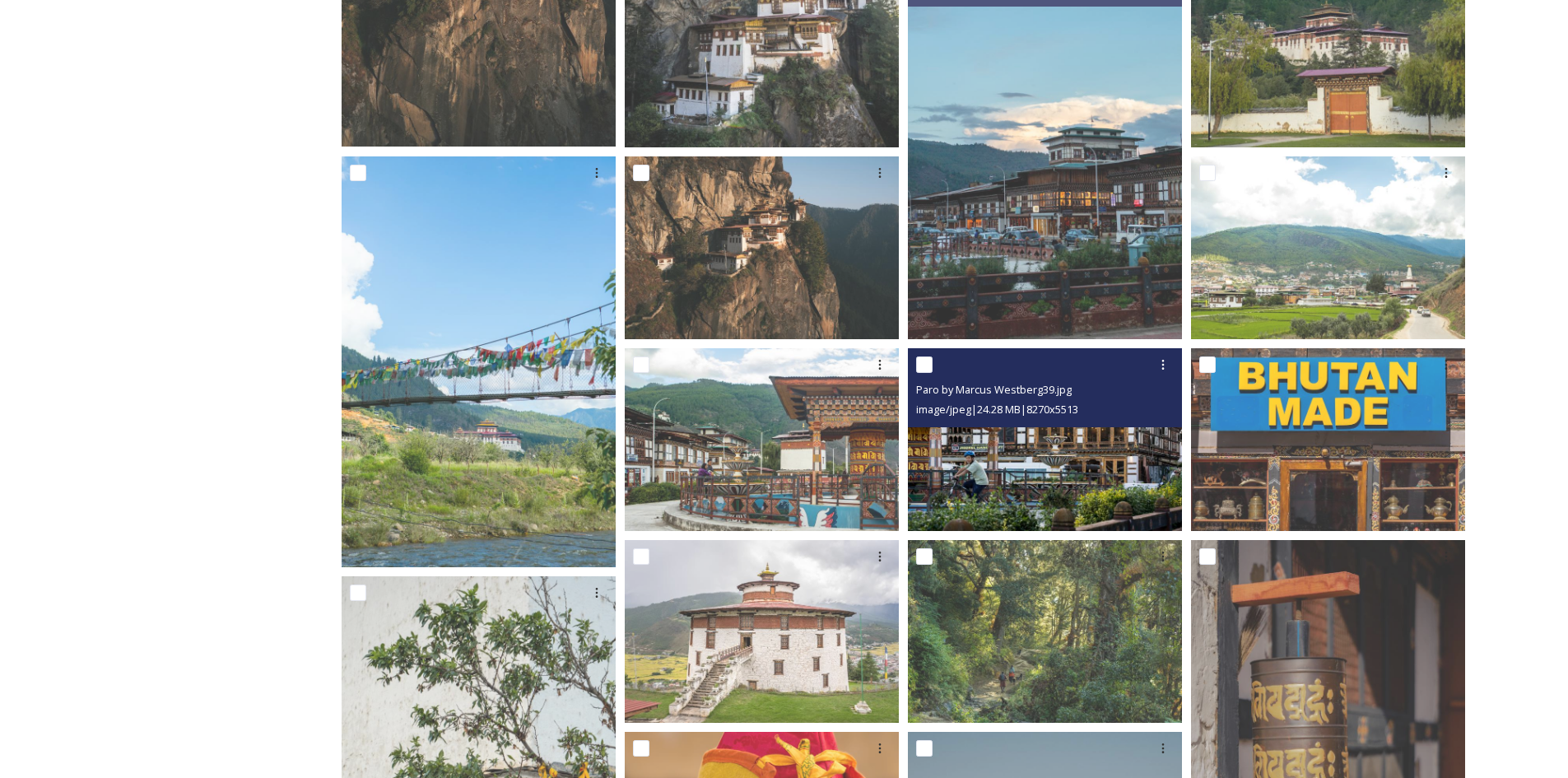 click at bounding box center [1045, 440] 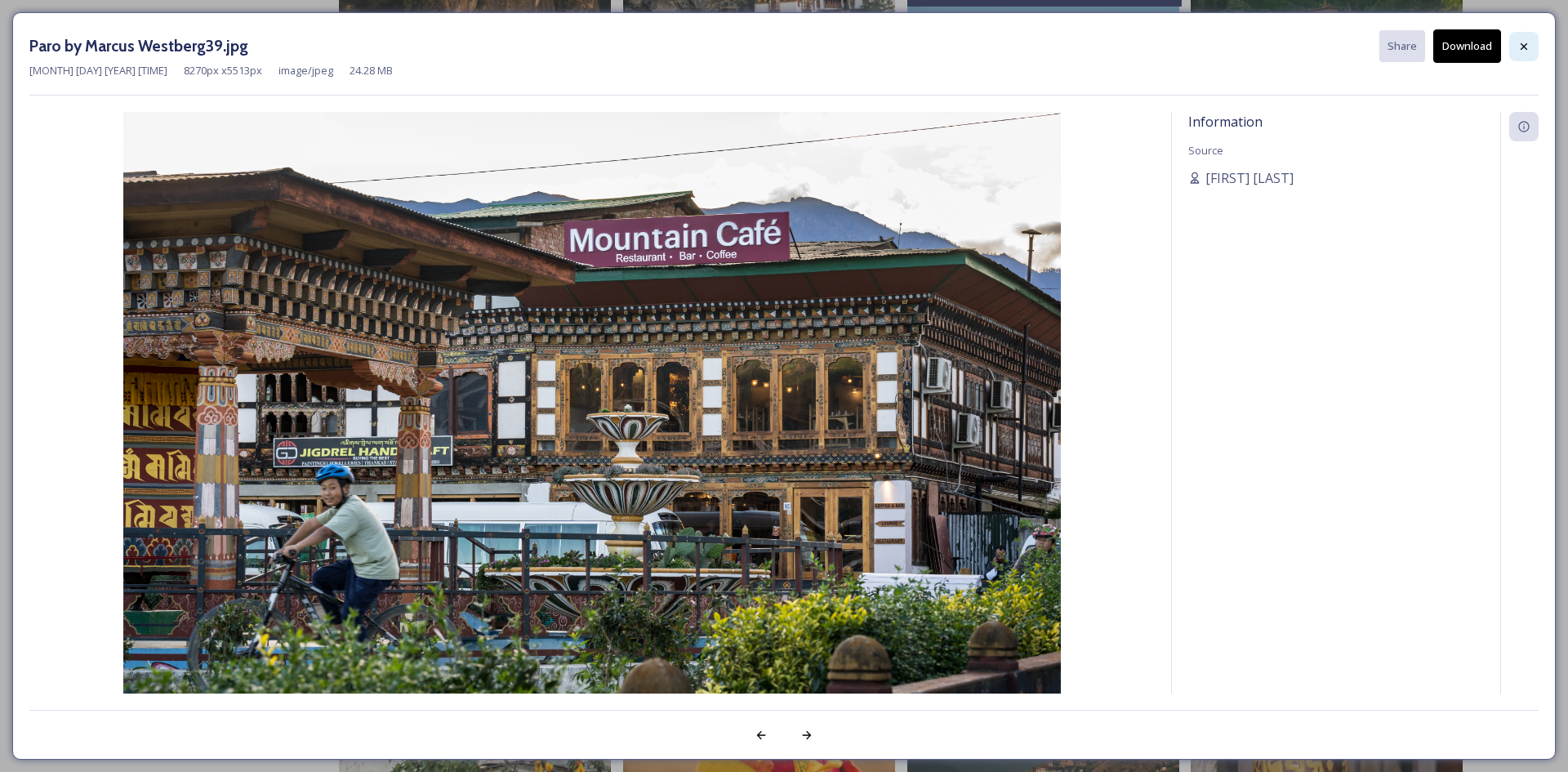 click 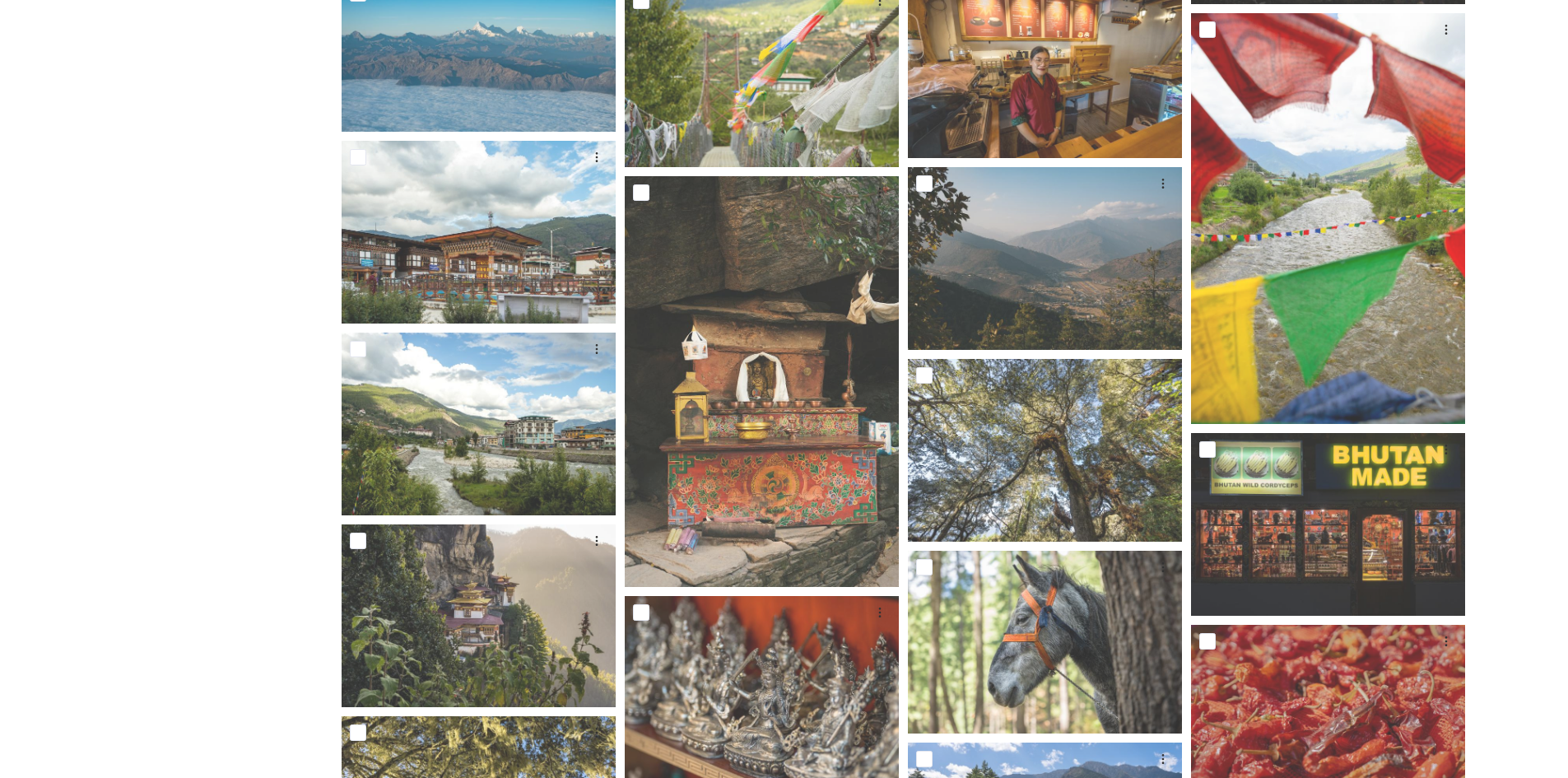 scroll, scrollTop: 5708, scrollLeft: 0, axis: vertical 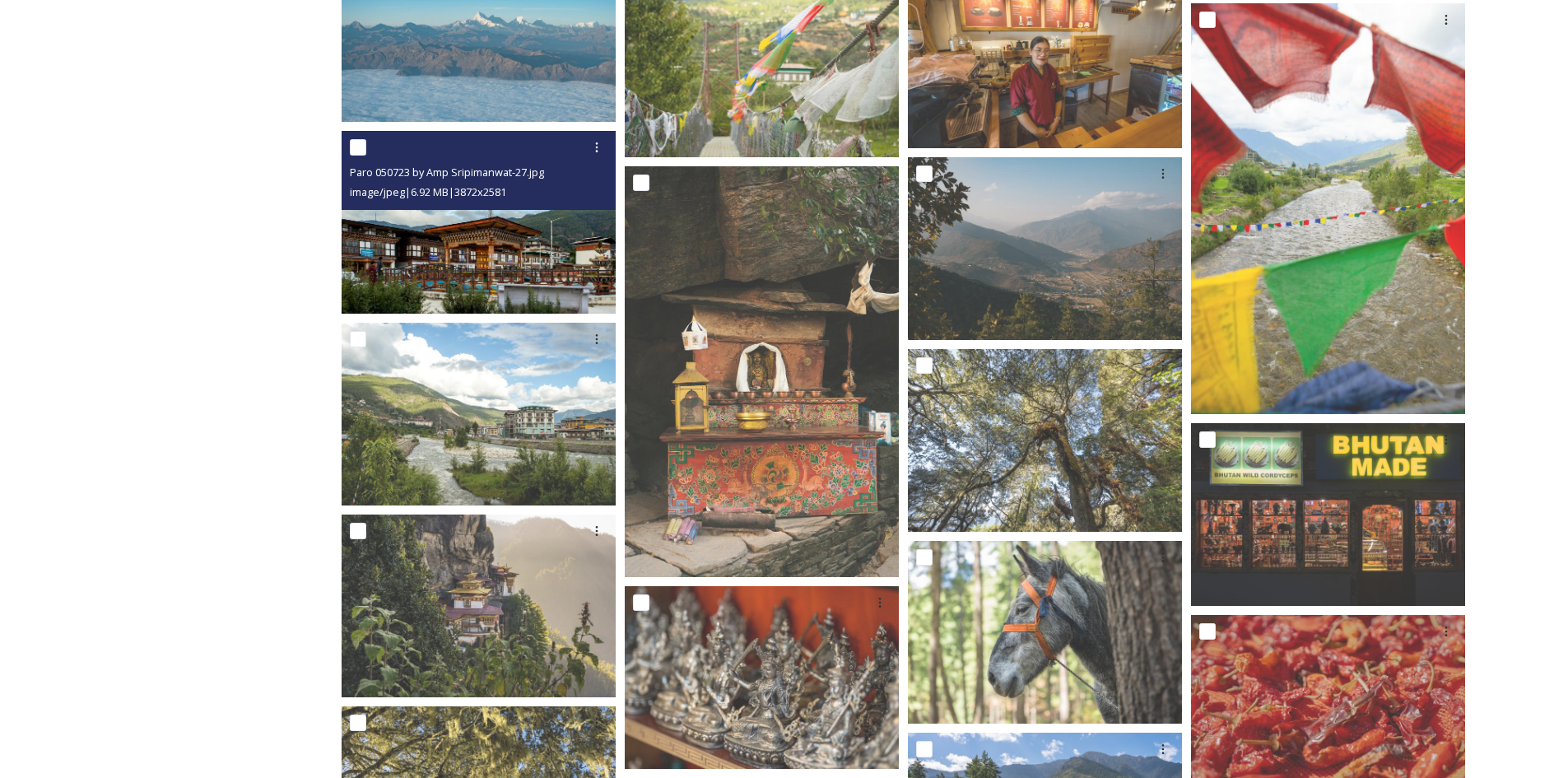 click at bounding box center [478, 222] 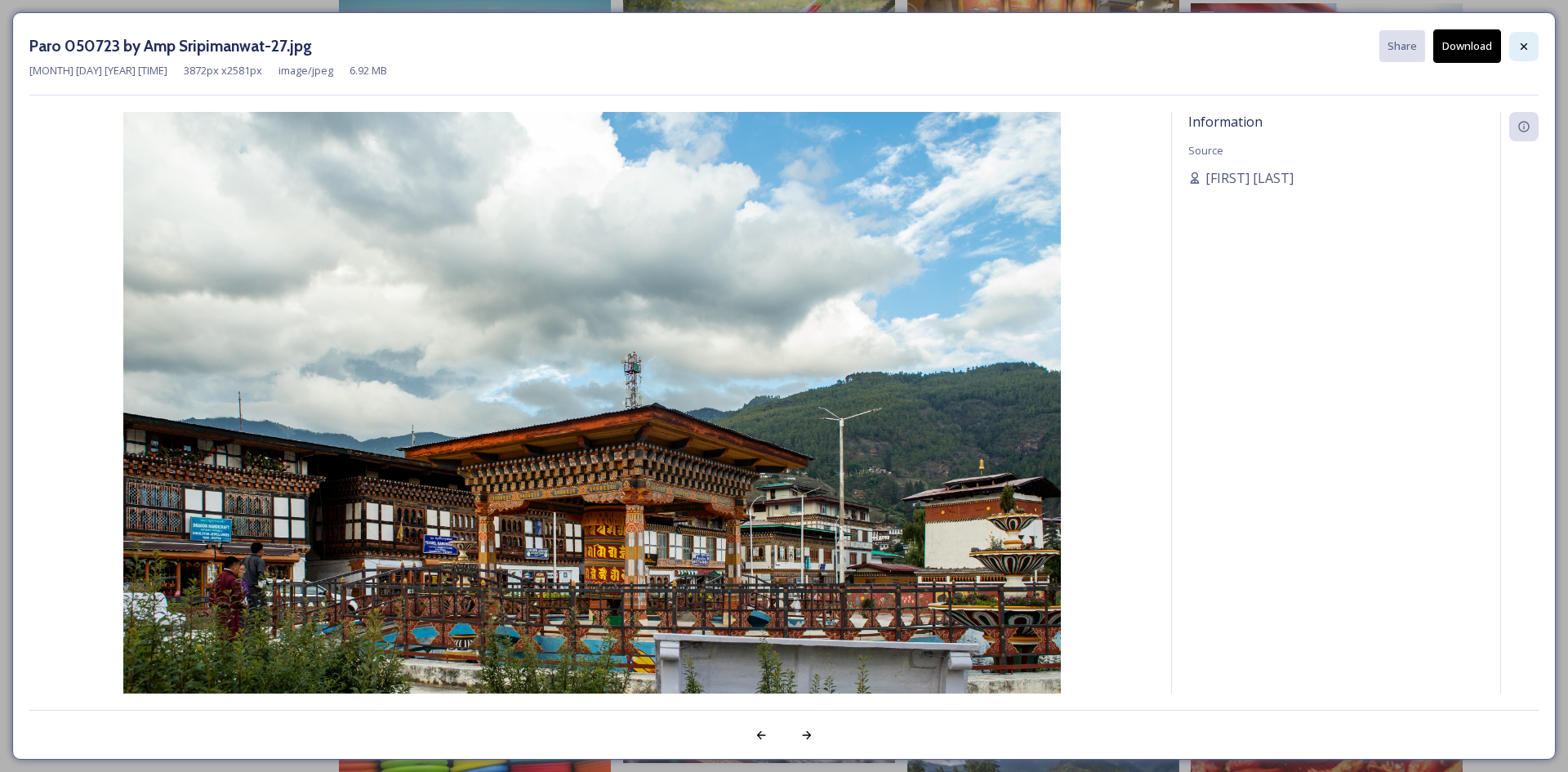 click at bounding box center [1524, 47] 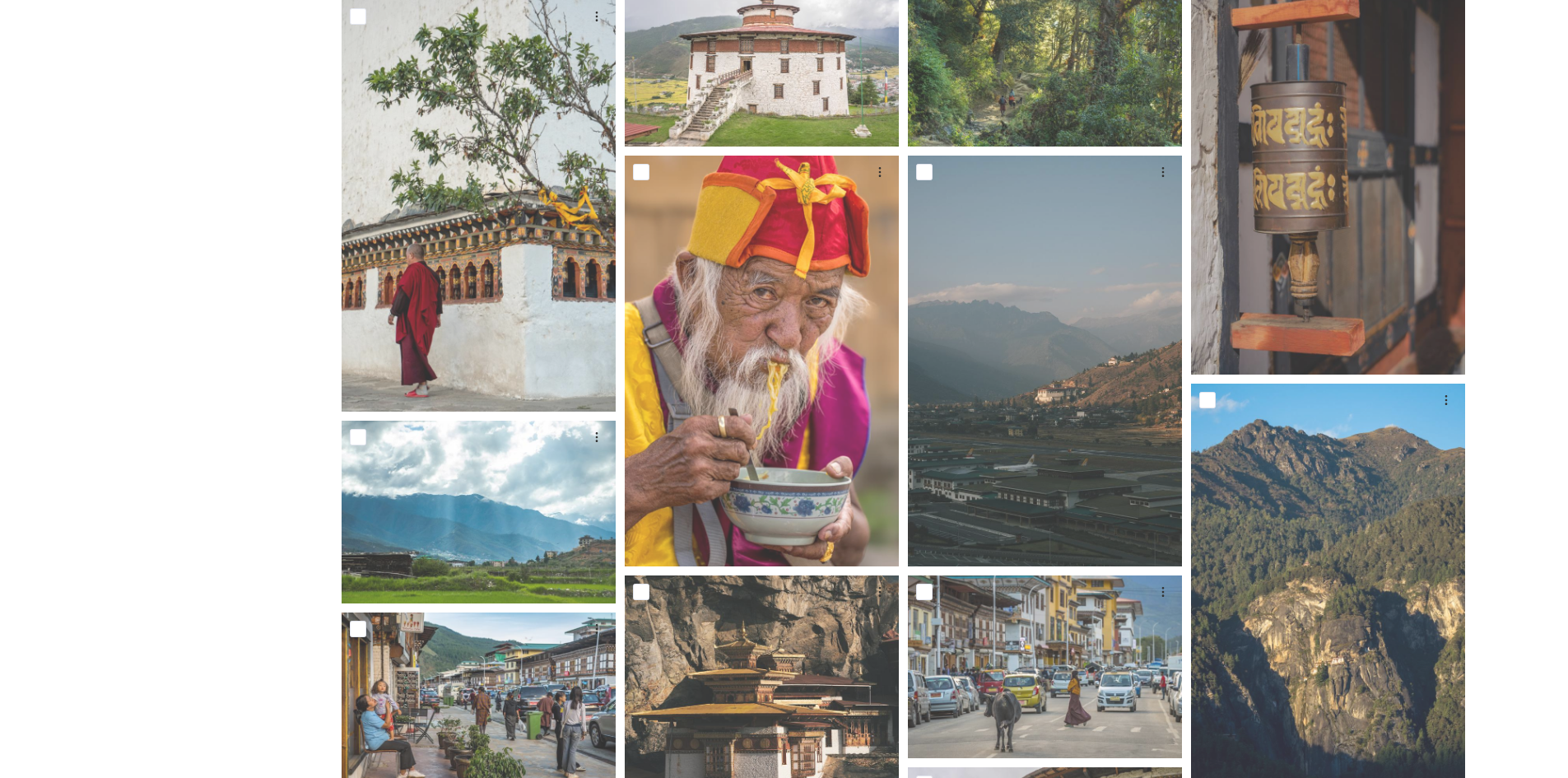 scroll, scrollTop: 850, scrollLeft: 0, axis: vertical 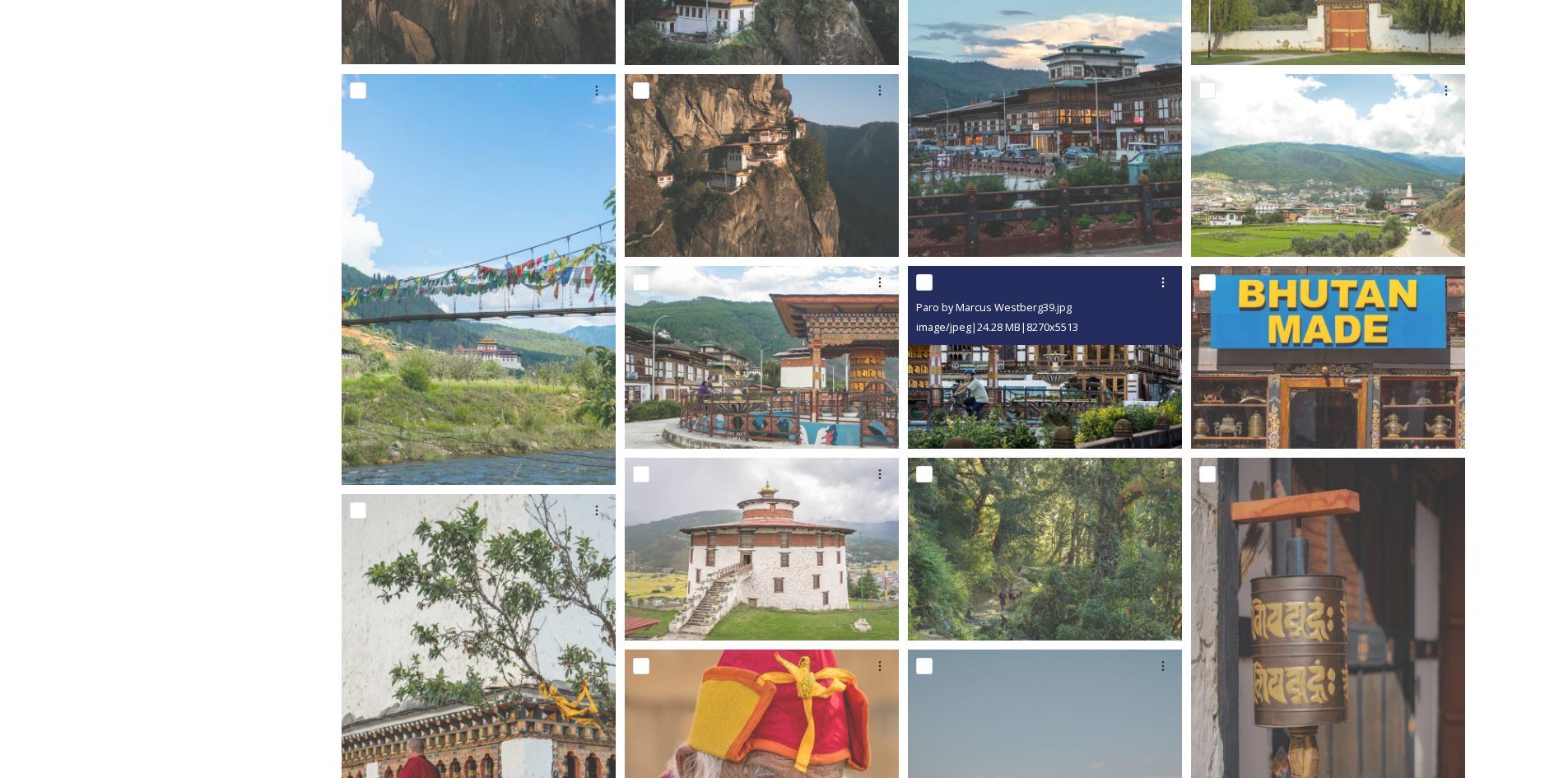 click at bounding box center [1045, 357] 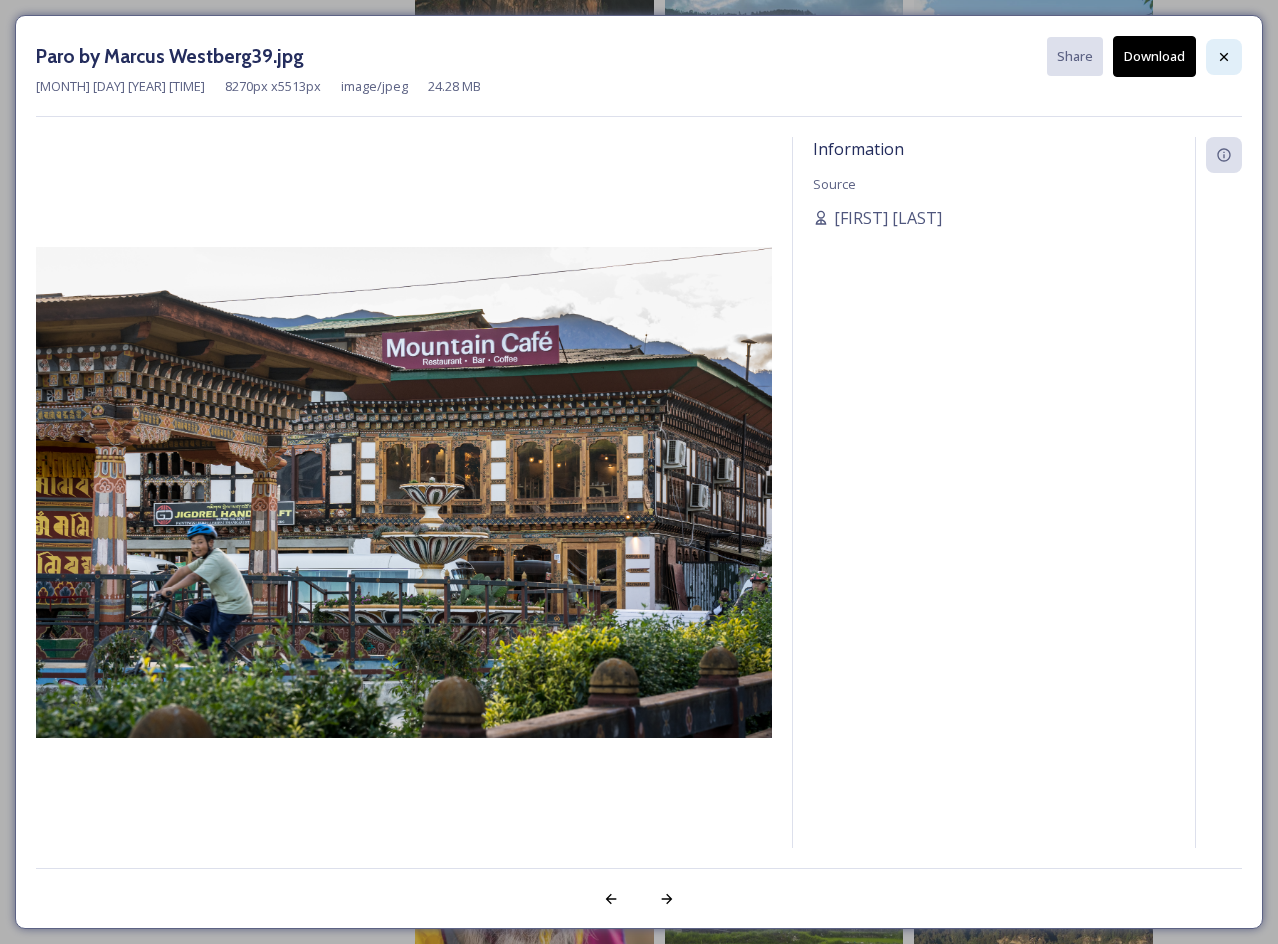 click 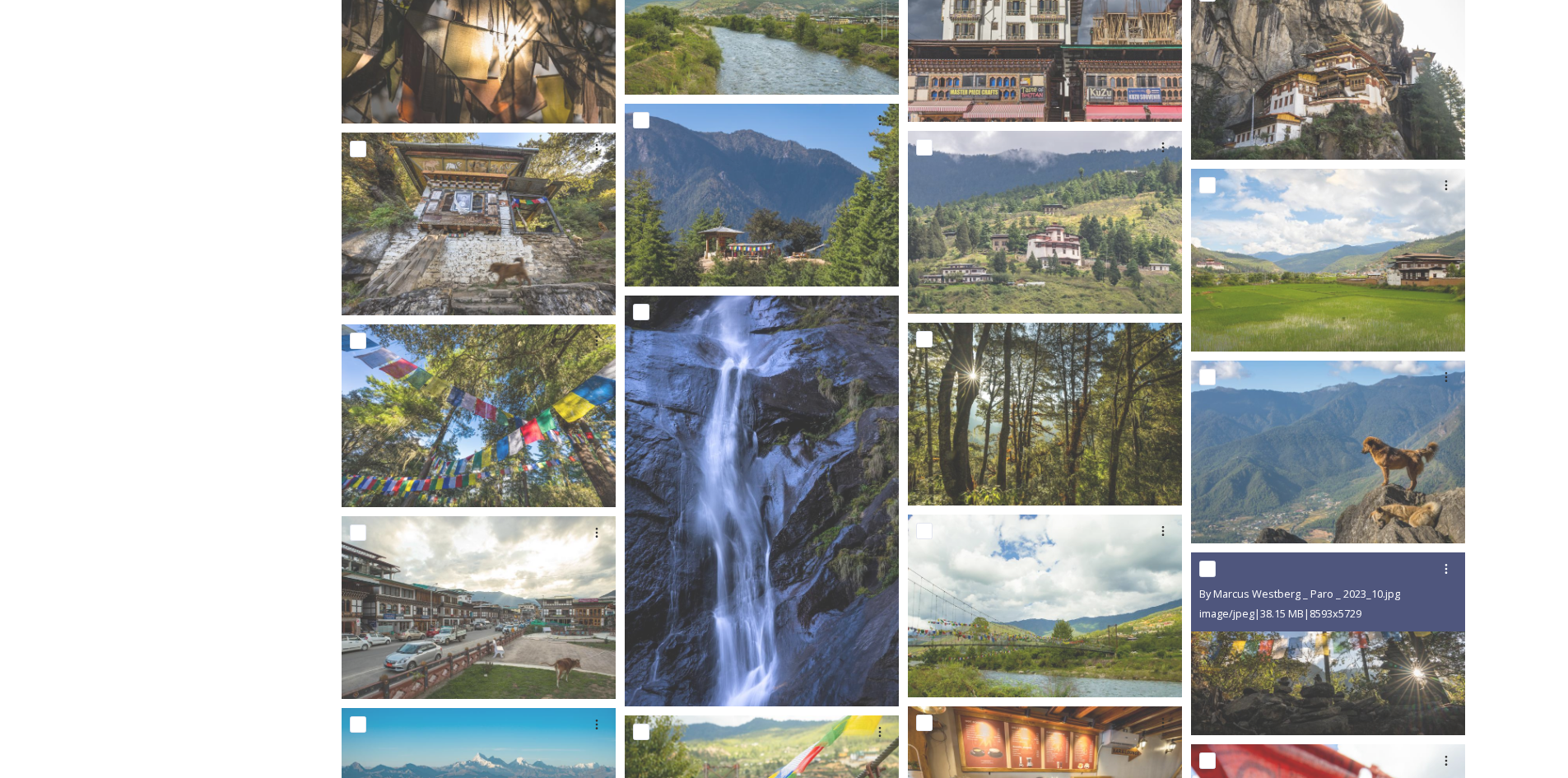scroll, scrollTop: 4966, scrollLeft: 0, axis: vertical 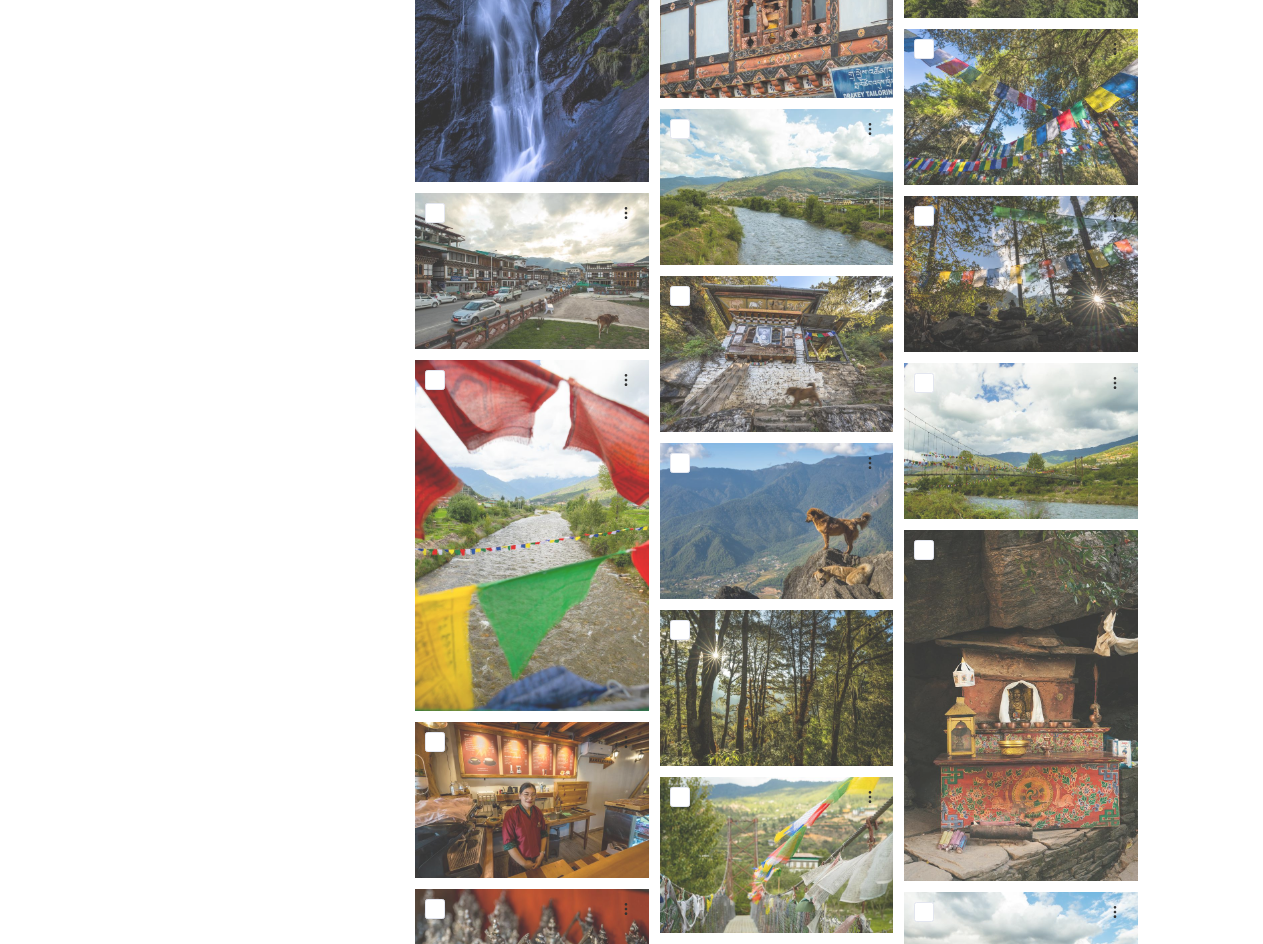 click on "Shared by:  Bhutan Tourism A library of images, videos and other digital assets relating to Bhutan. You can find images and documents by performing a quick or advanced search or by browsing the folders. Commercial use is not allowed." at bounding box center (225, -984) 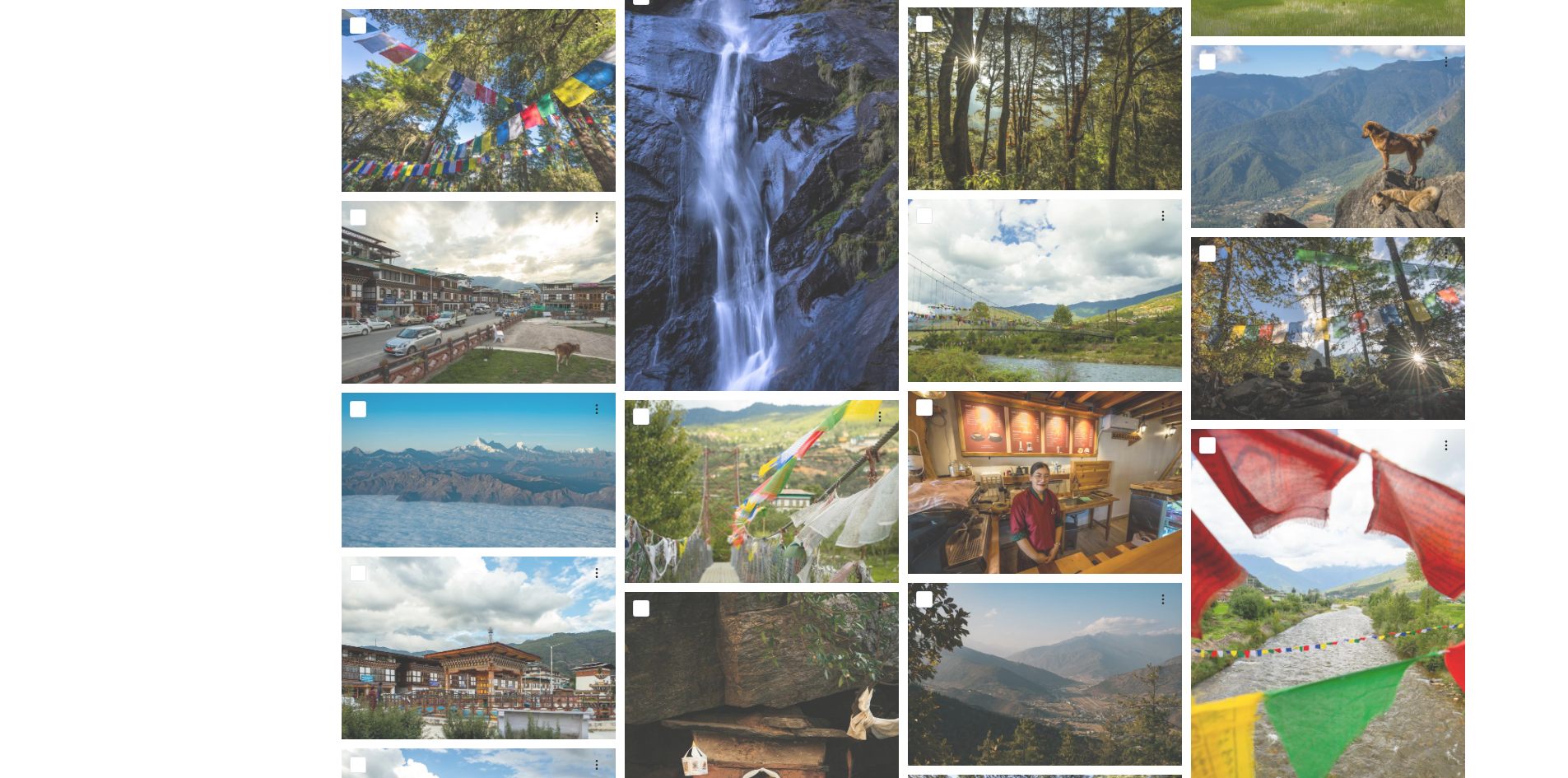 scroll, scrollTop: 5281, scrollLeft: 0, axis: vertical 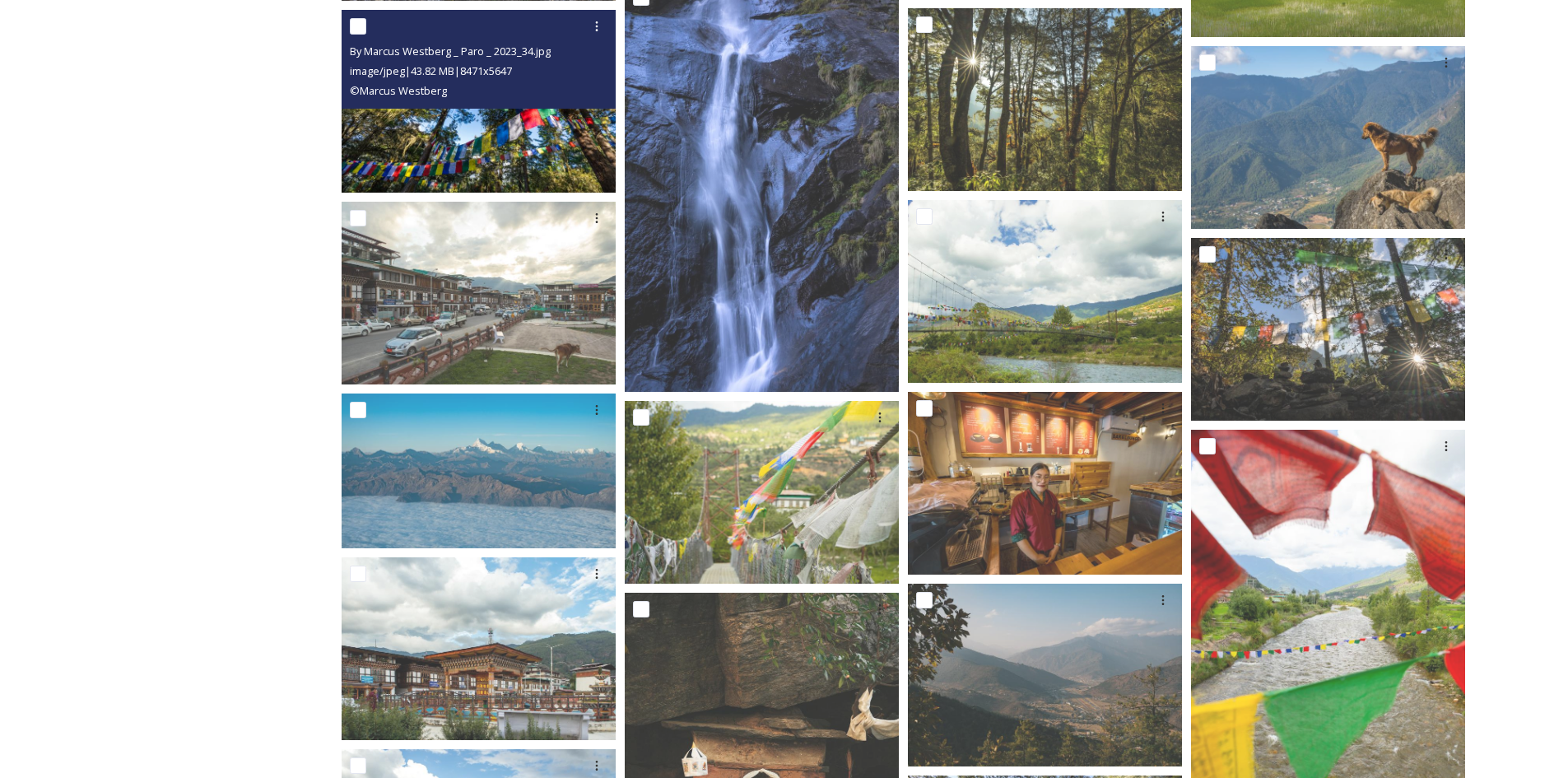 click at bounding box center (478, 101) 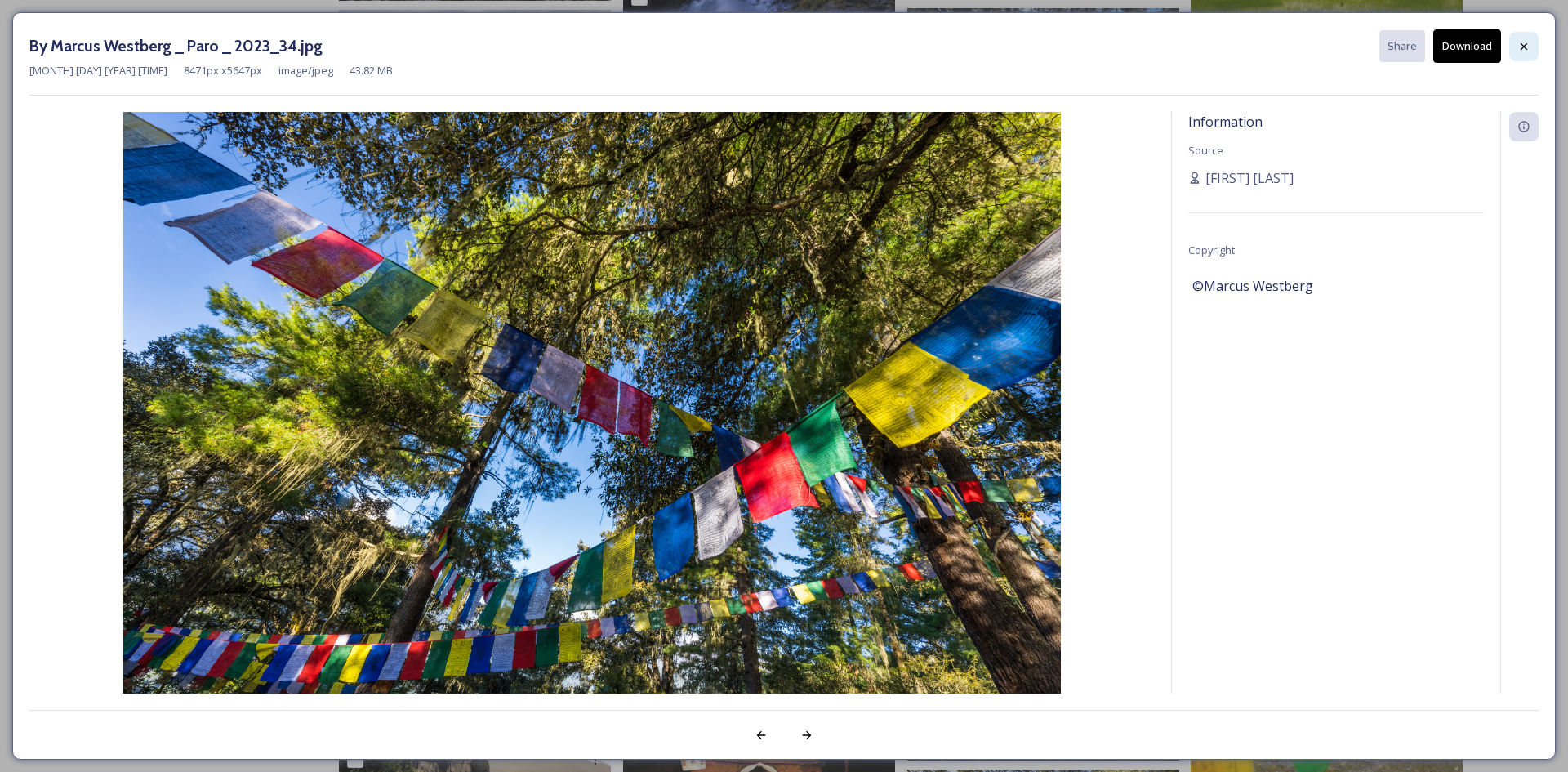 click at bounding box center (1524, 47) 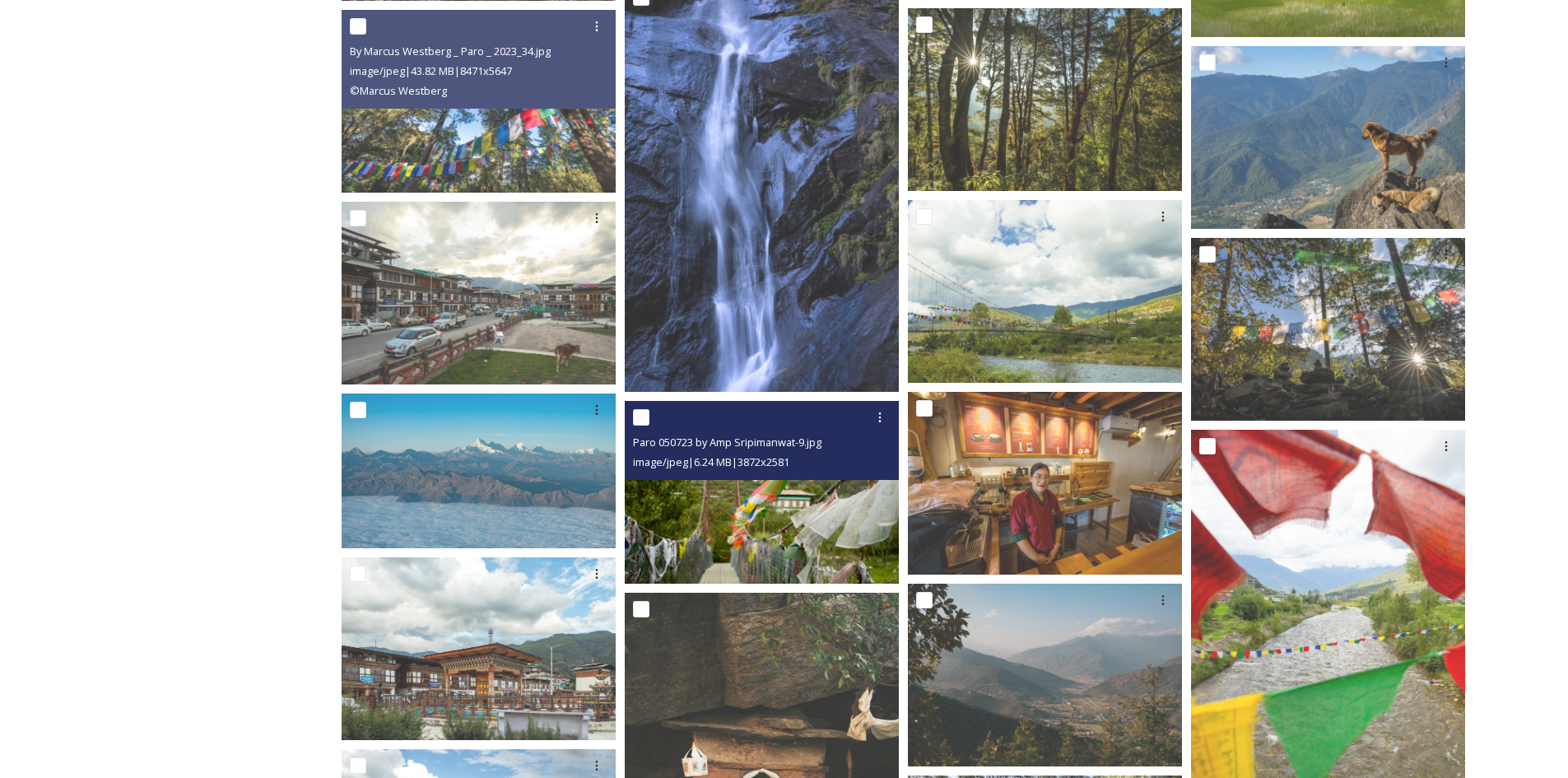 click at bounding box center (761, 492) 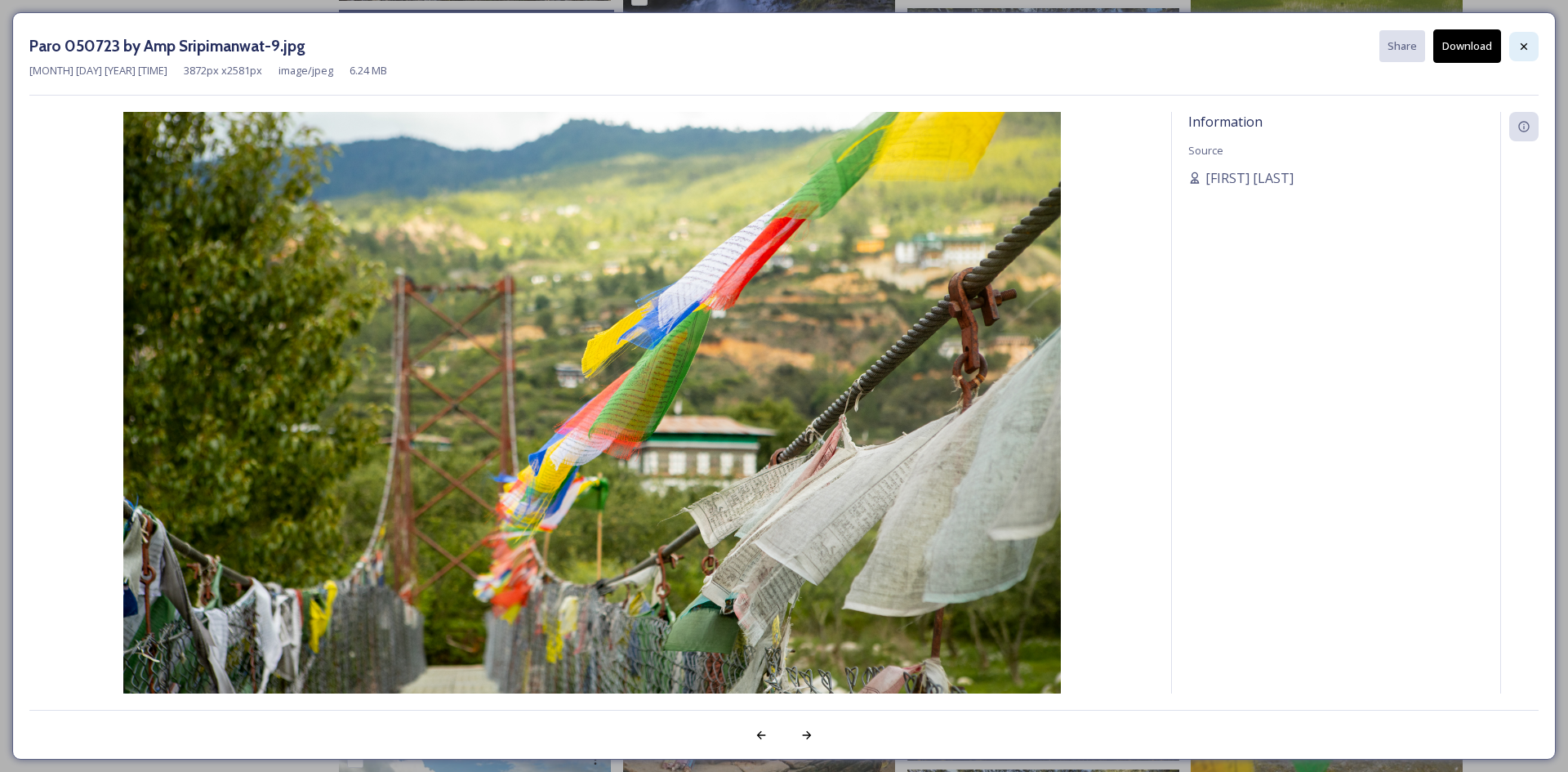 click 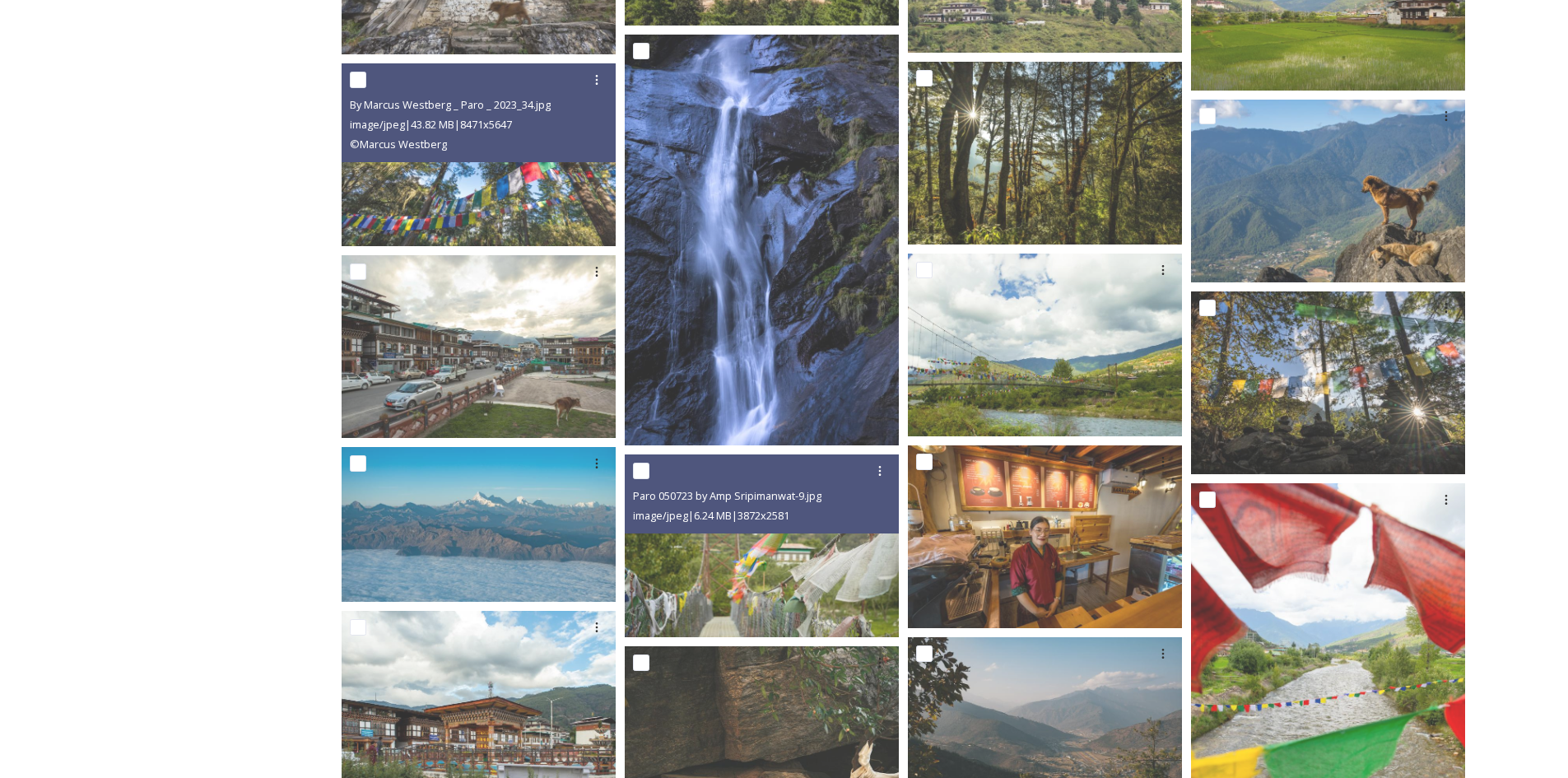 scroll, scrollTop: 5199, scrollLeft: 0, axis: vertical 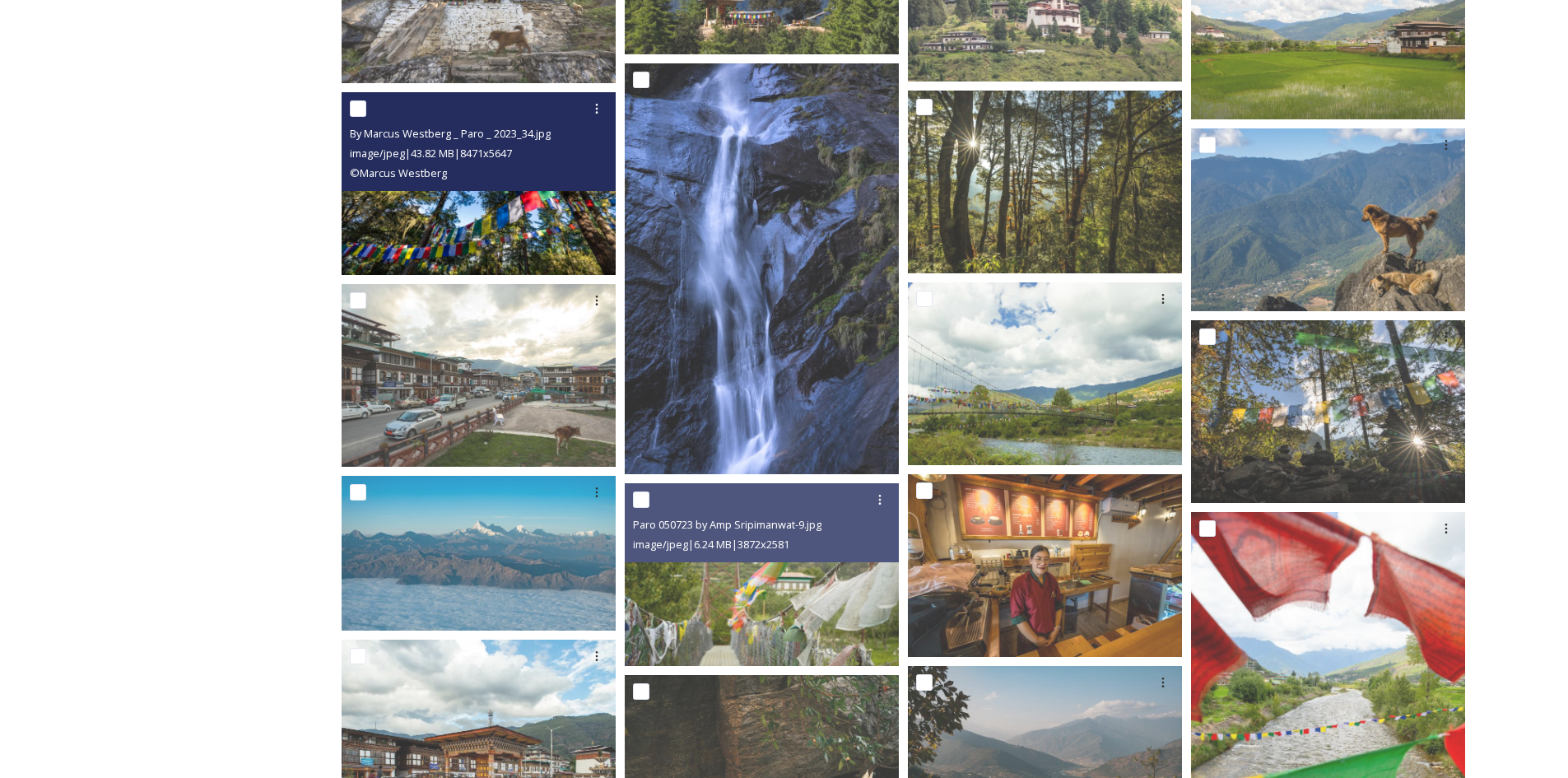 click at bounding box center (478, 184) 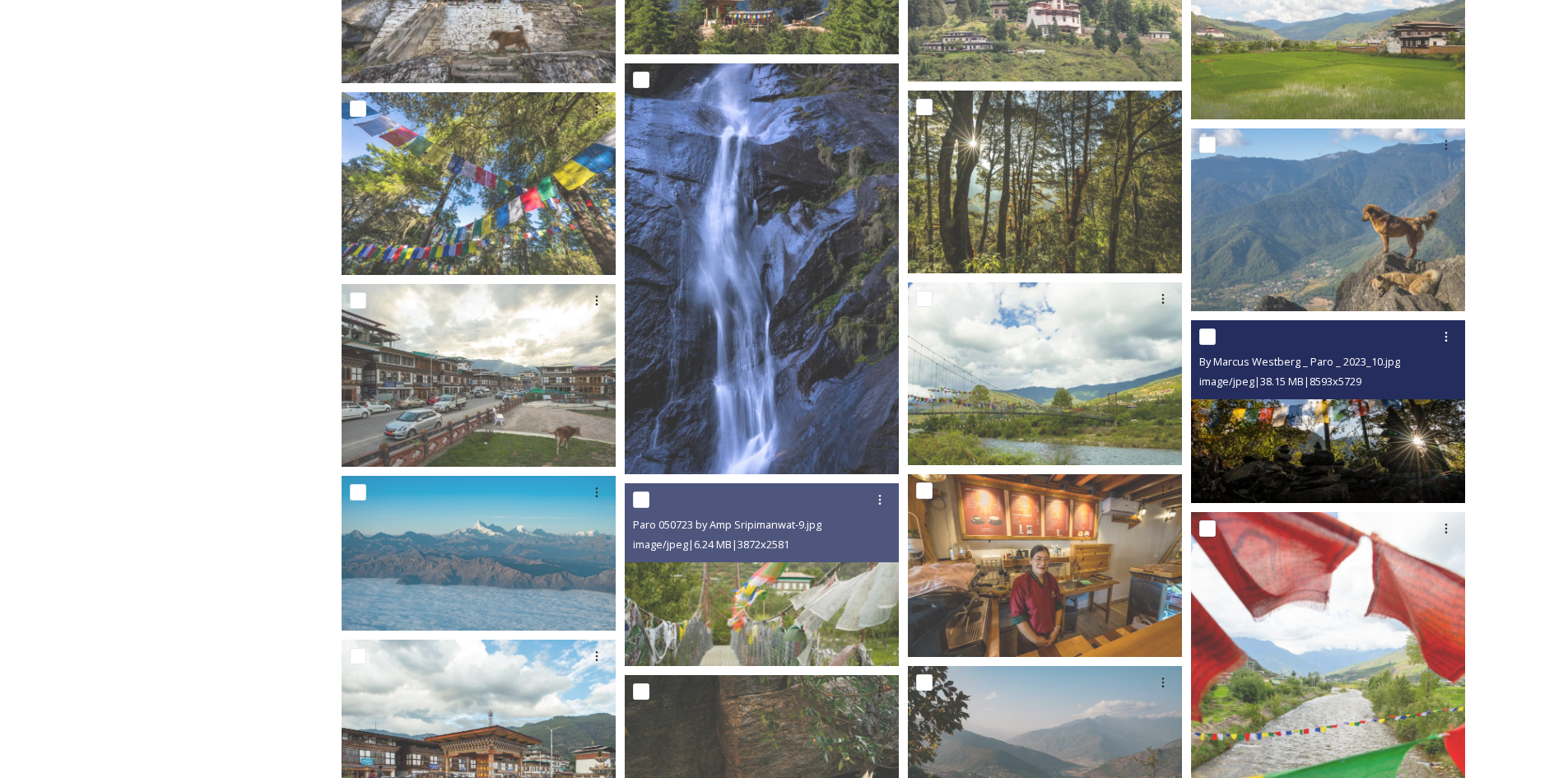click on "image/jpeg  |  38.15 MB  |  8593  x  5729" at bounding box center (1280, 381) 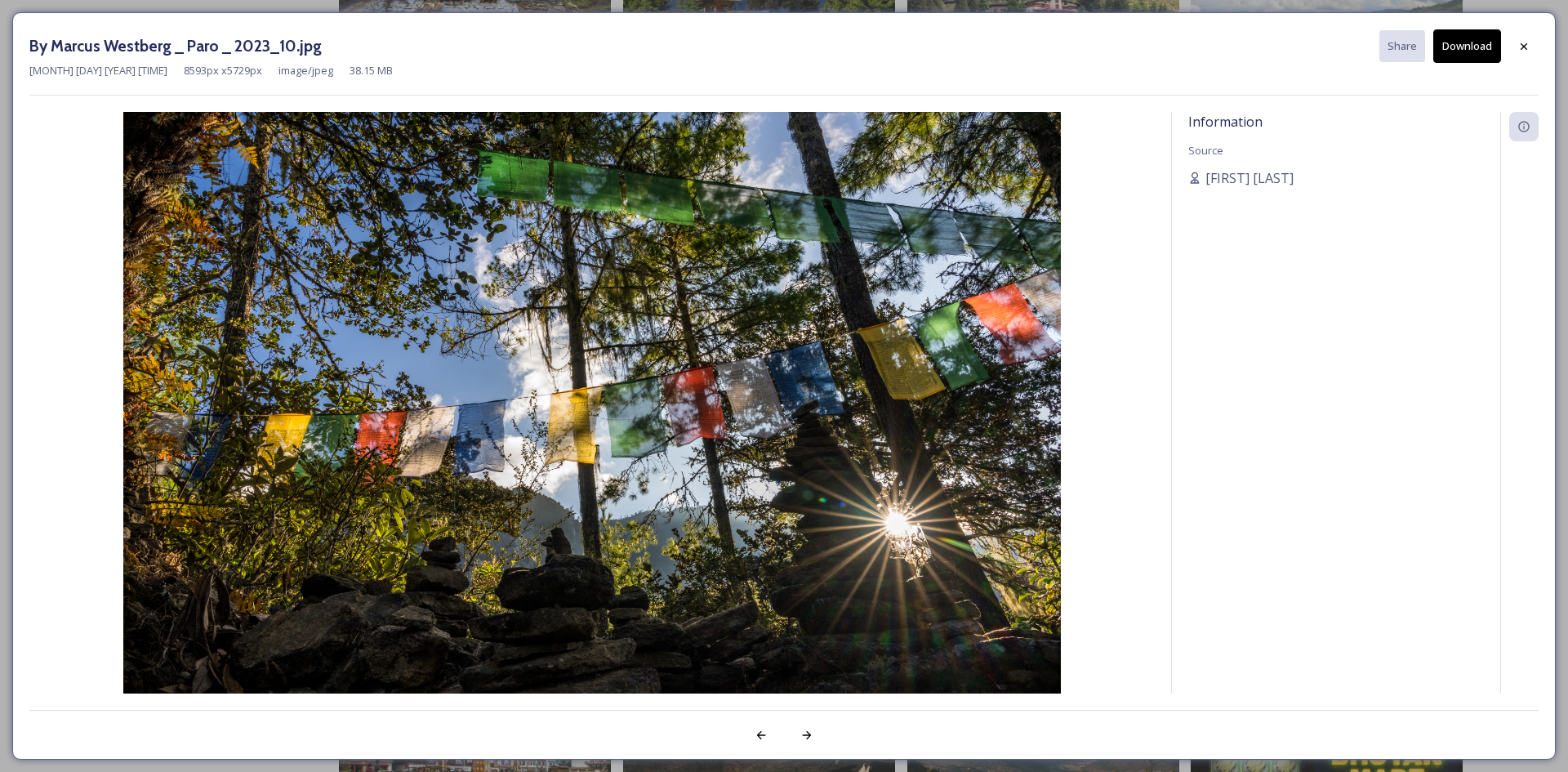 click on "By Marcus Westberg _ Paro _ 2023_10.jpg Share Download Mar 05 2024 17:09 8593 px x  5729 px image/jpeg 38.15 MB Information Source Carissa Nimah" at bounding box center (784, 386) 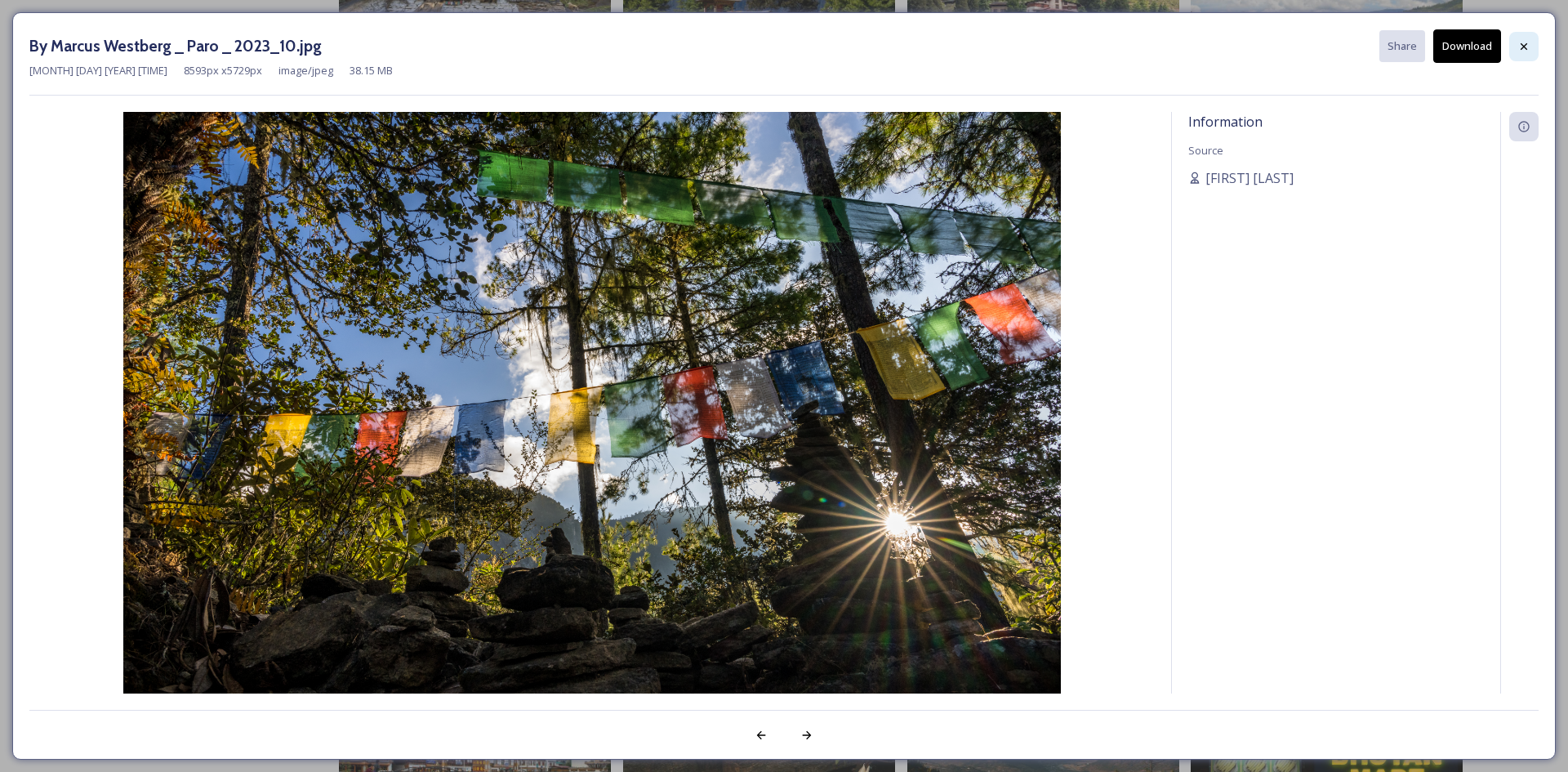 click 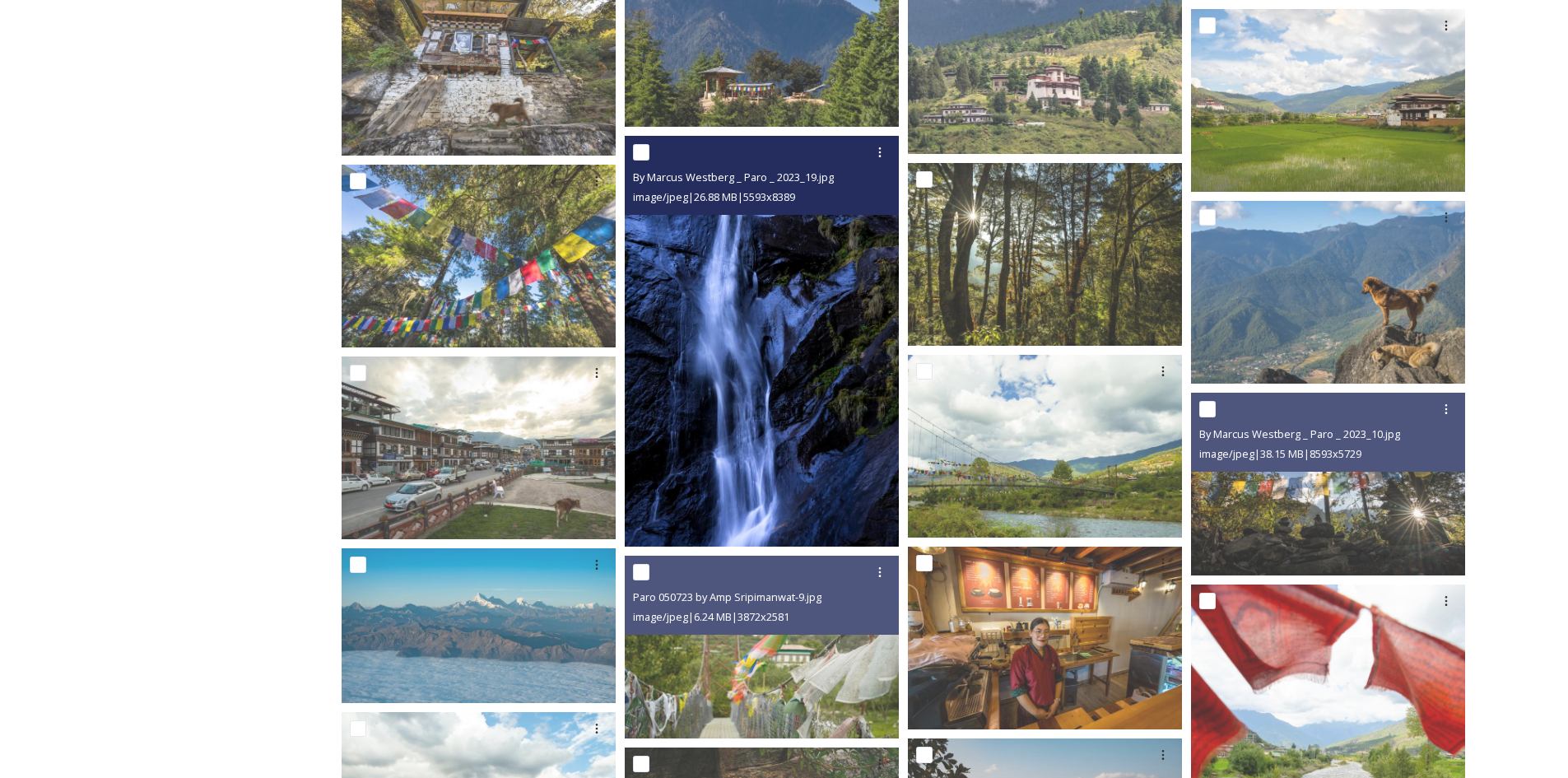 scroll, scrollTop: 5034, scrollLeft: 0, axis: vertical 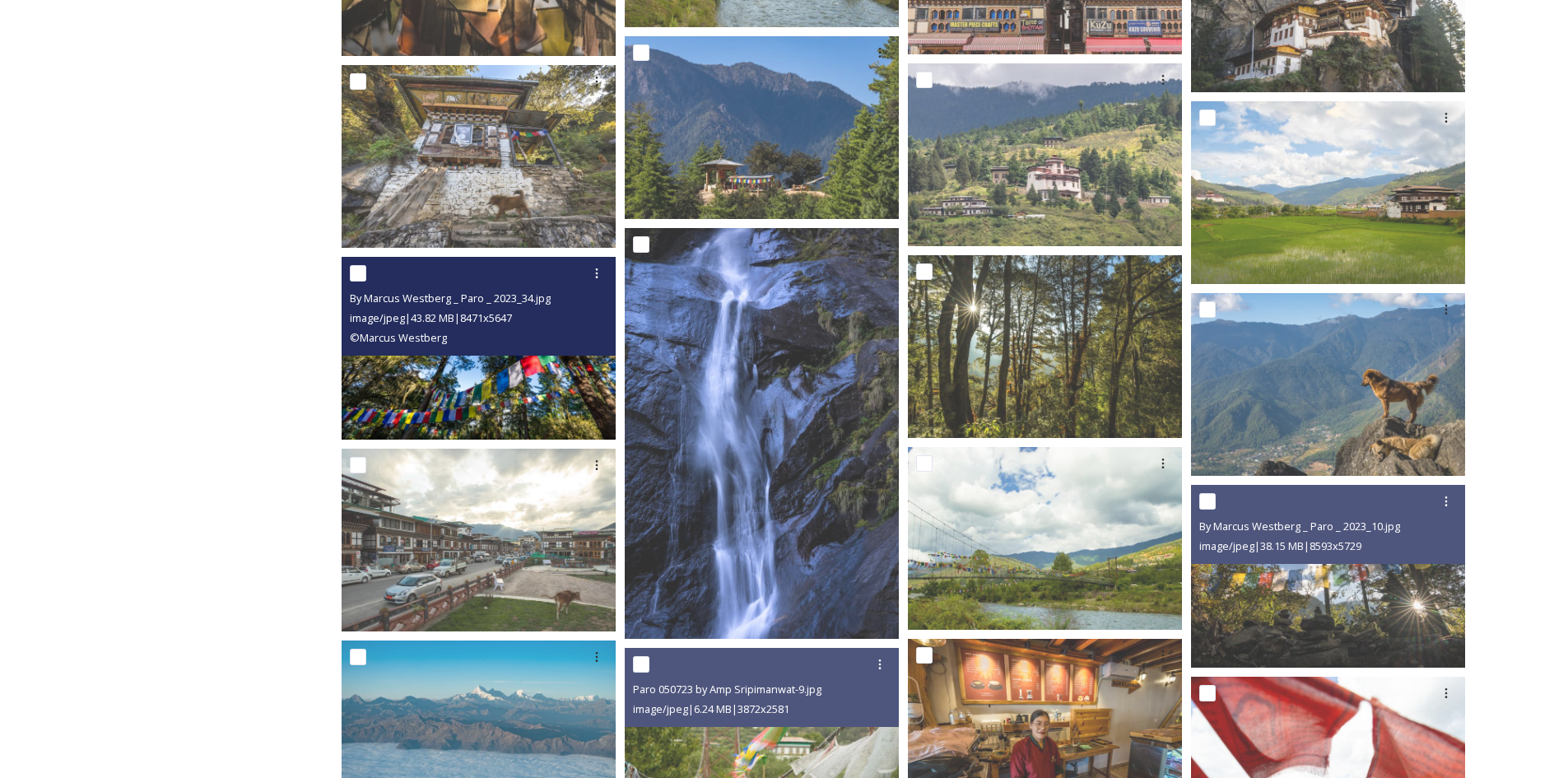 click on "© Marcus Westberg" at bounding box center [481, 338] 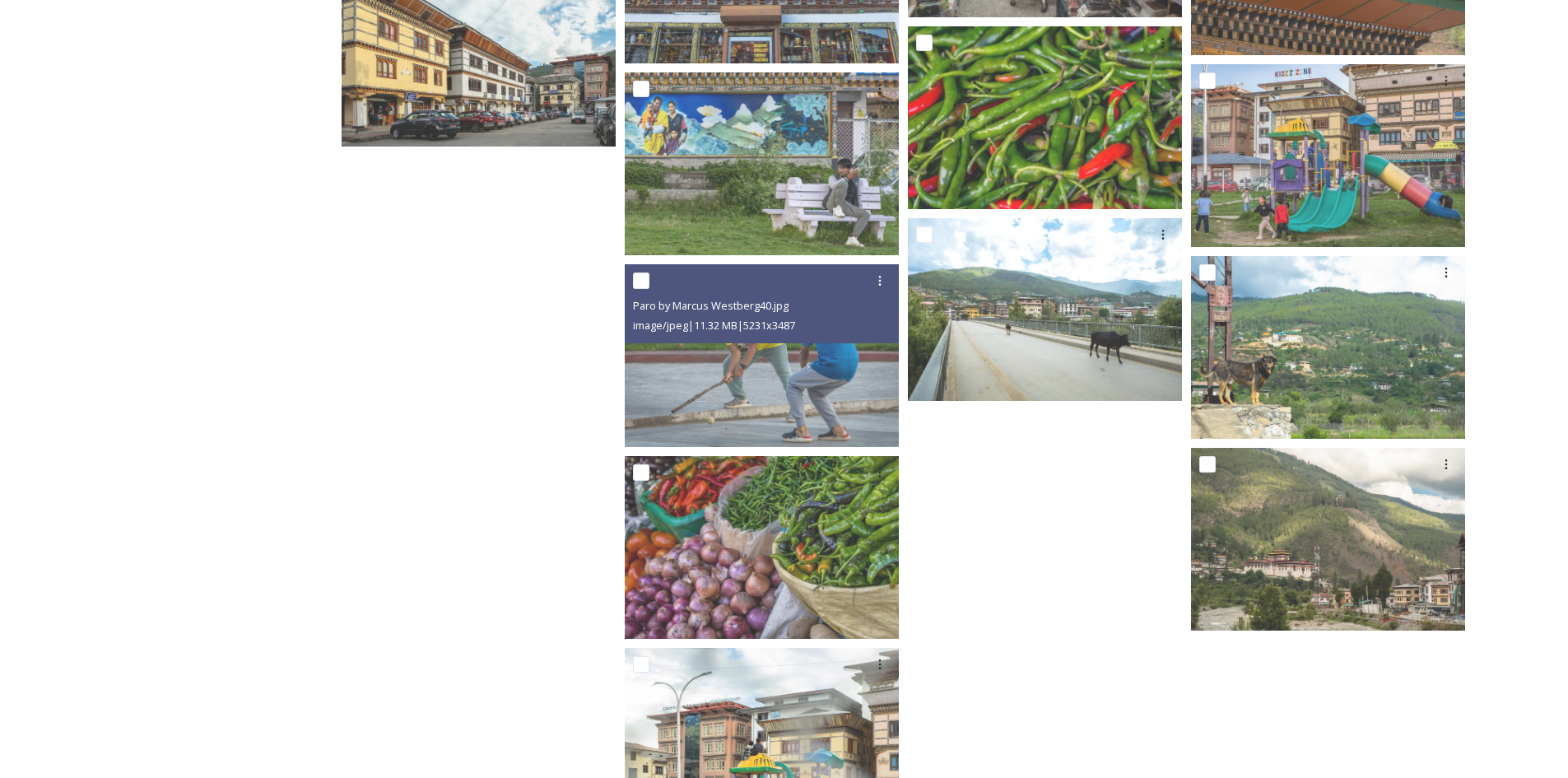 scroll, scrollTop: 7882, scrollLeft: 0, axis: vertical 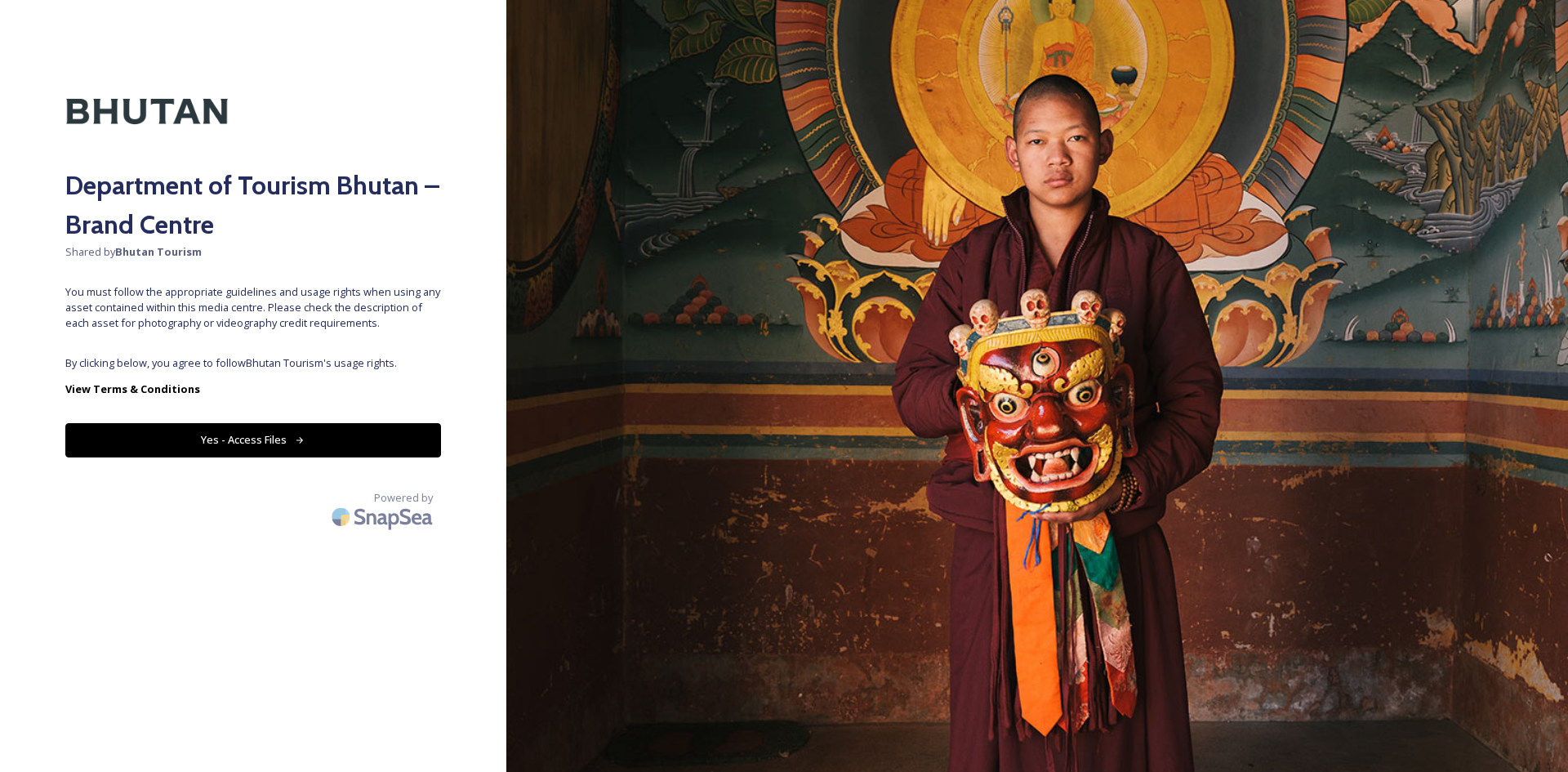 click on "Department of Tourism Bhutan – Brand Centre Shared by [ORGANIZATION] You must follow the appropriate guidelines and usage rights when using any asset contained within this media centre. Please check the description of each asset for photography or videography credit requirements. By clicking below, you agree to follow [ORGANIZATION]'s usage rights. View Terms & Conditions Yes - Access Files Powered by" at bounding box center [253, 386] 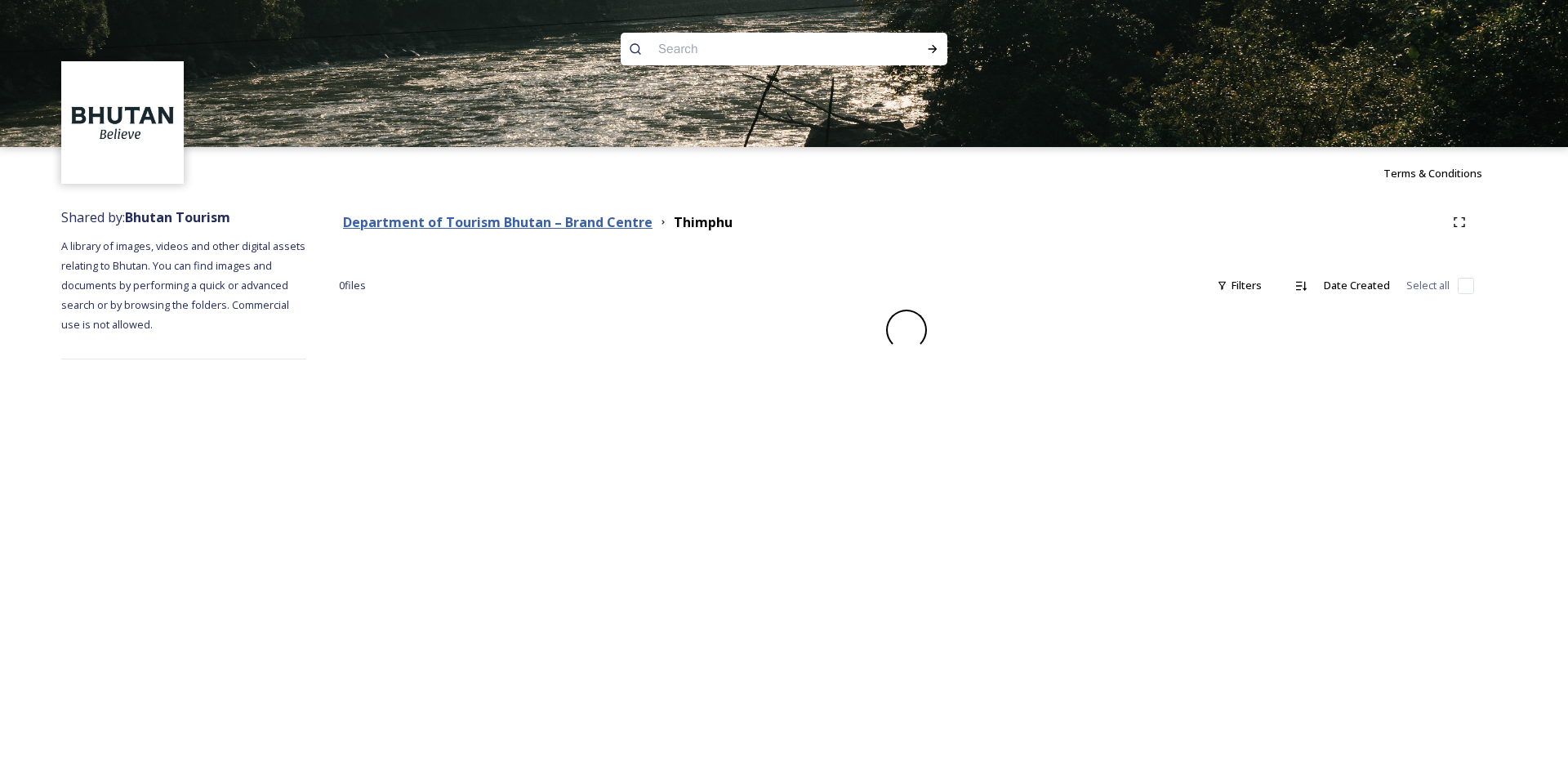 click on "Department of Tourism Bhutan – Brand Centre" at bounding box center [497, 222] 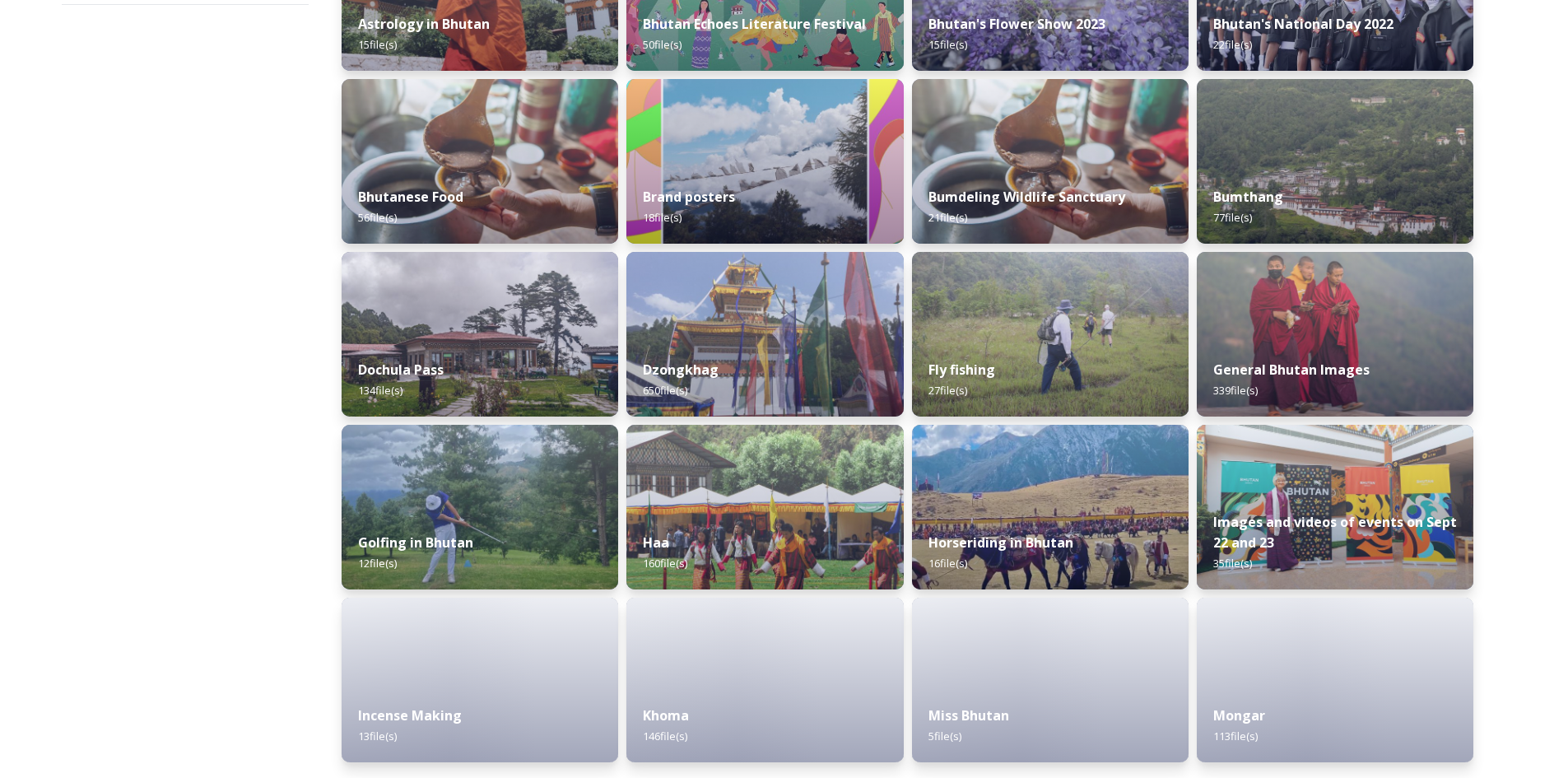 scroll, scrollTop: 358, scrollLeft: 0, axis: vertical 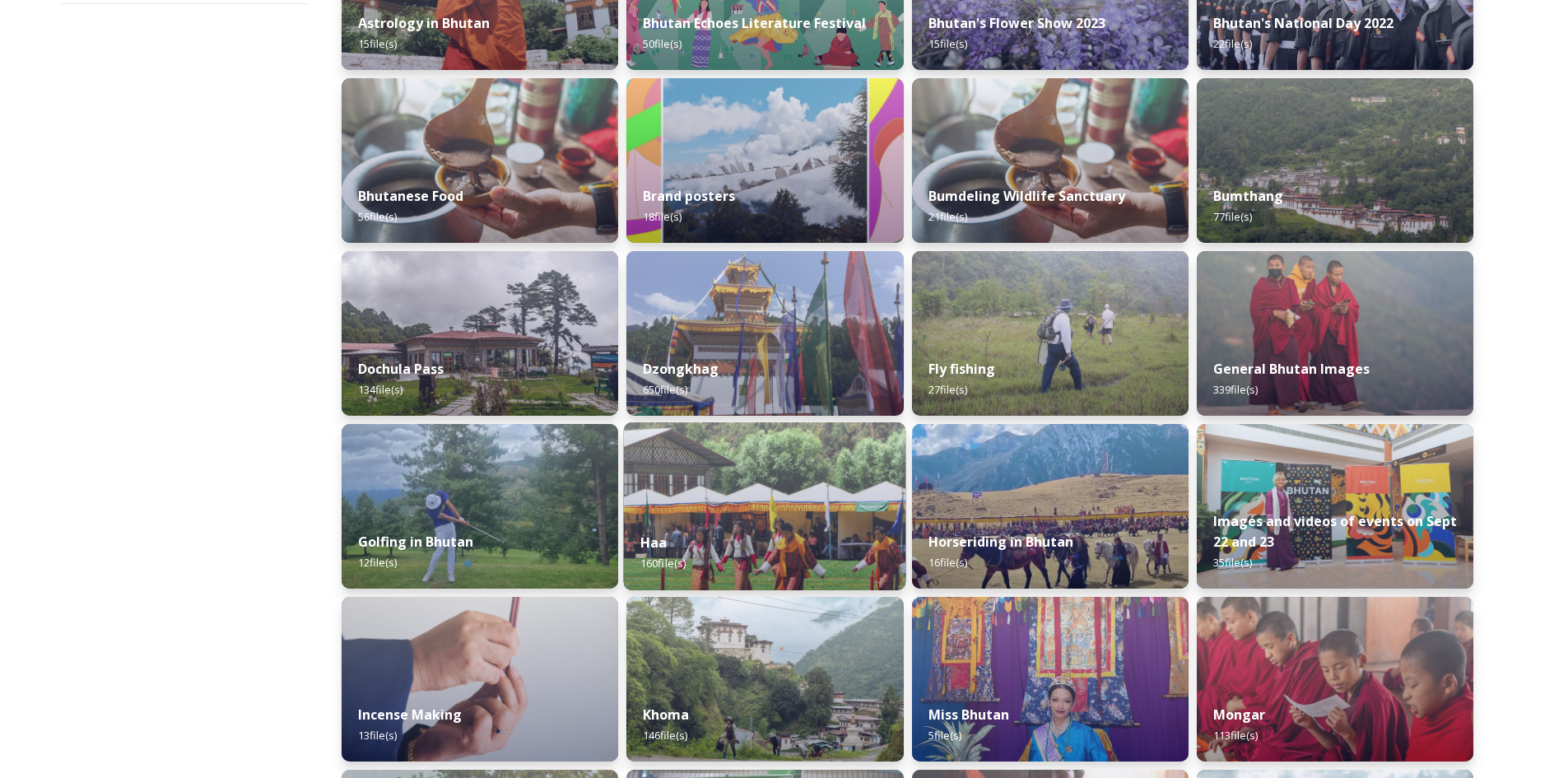 click at bounding box center [765, 506] 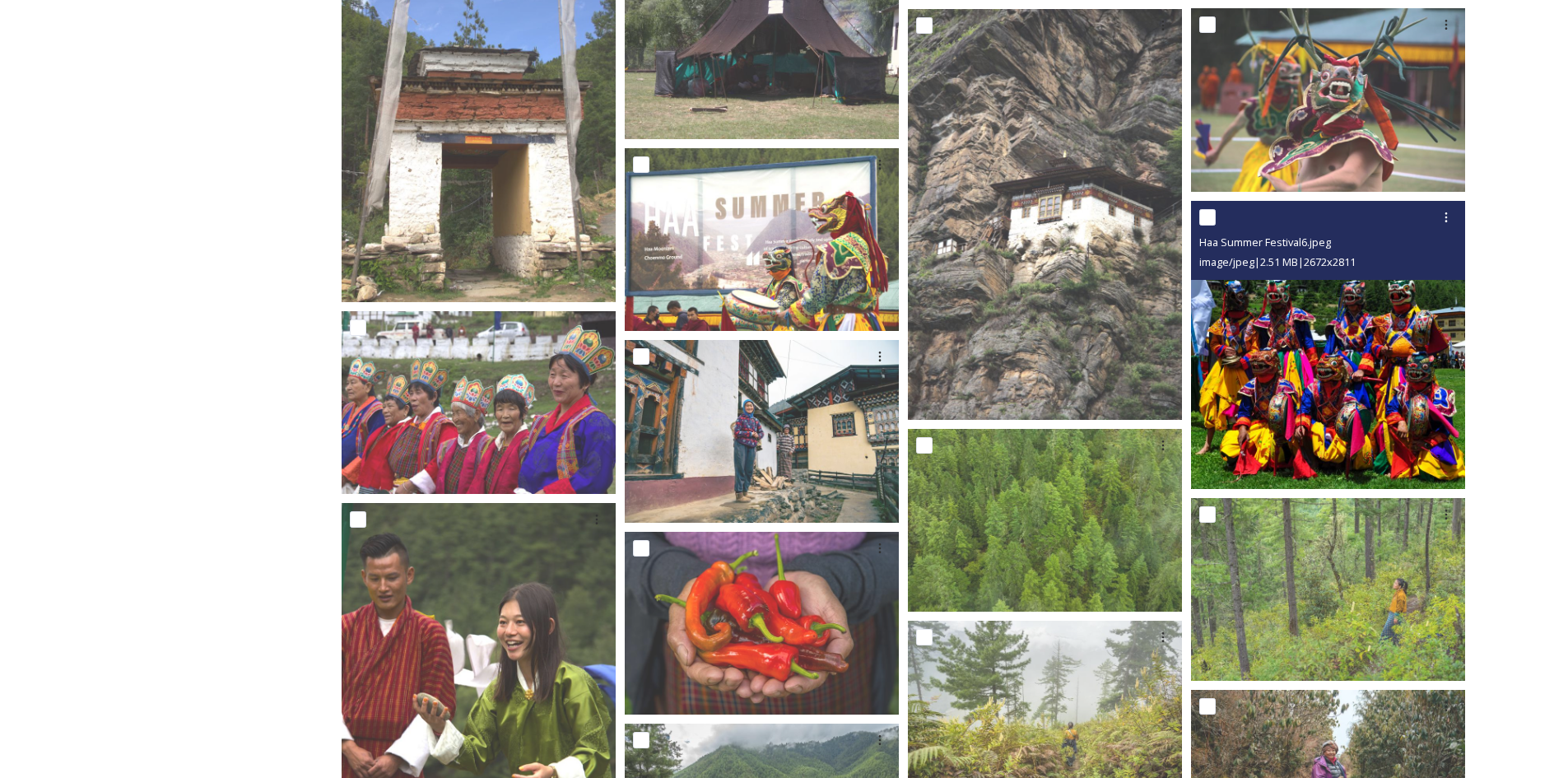 scroll, scrollTop: 823, scrollLeft: 0, axis: vertical 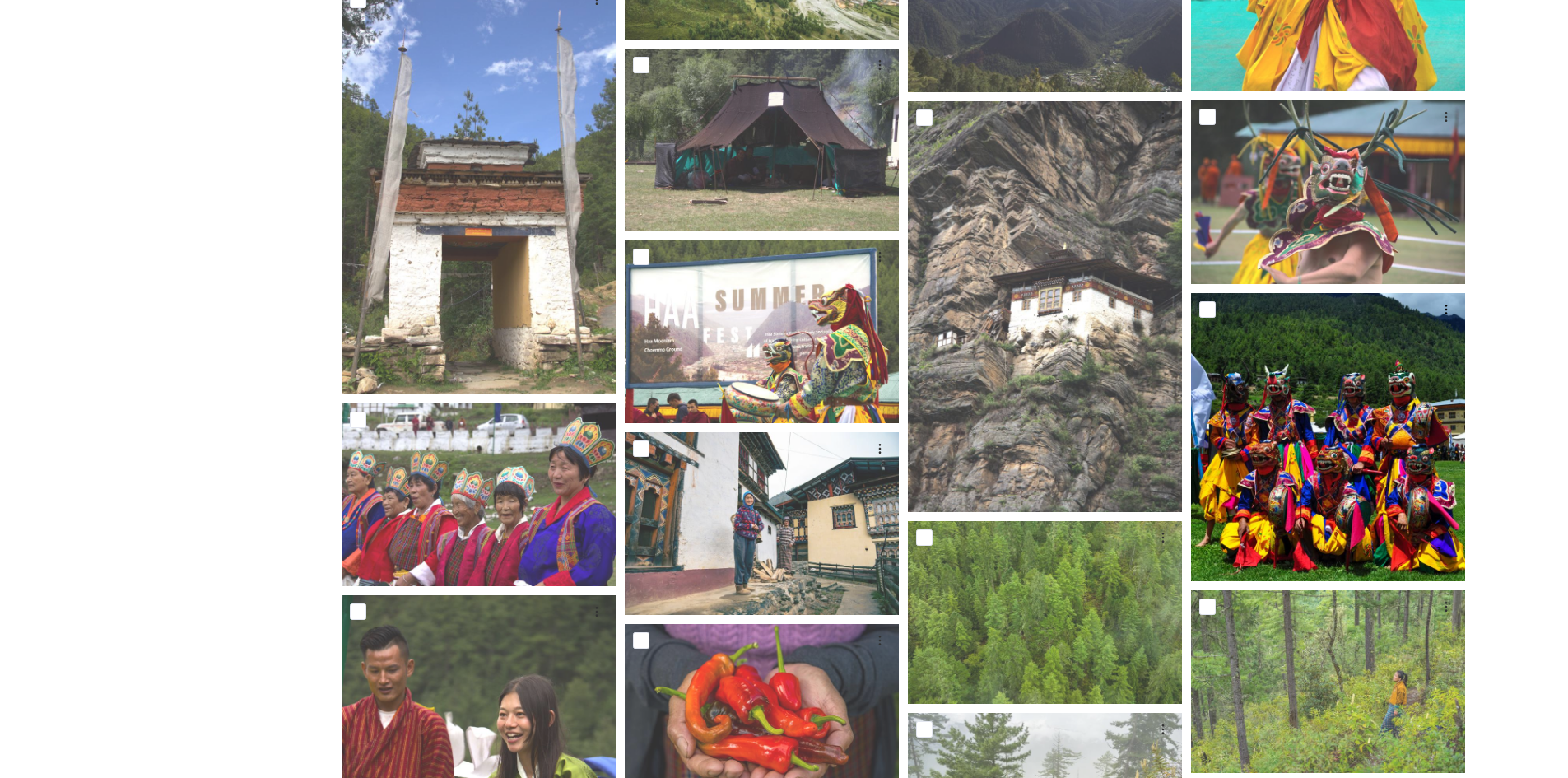 drag, startPoint x: 1093, startPoint y: 223, endPoint x: 1525, endPoint y: 394, distance: 464.613 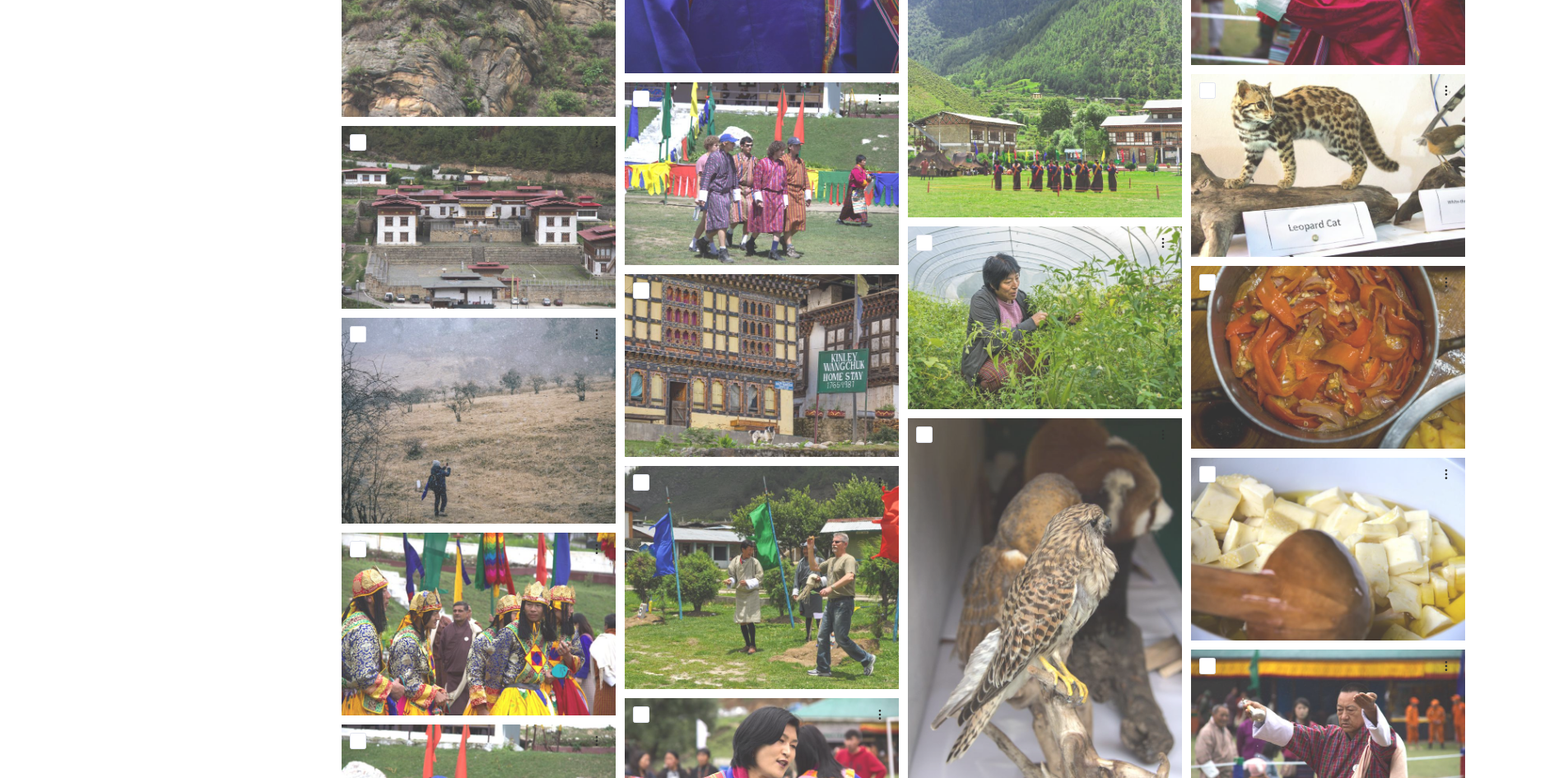 scroll, scrollTop: 3540, scrollLeft: 0, axis: vertical 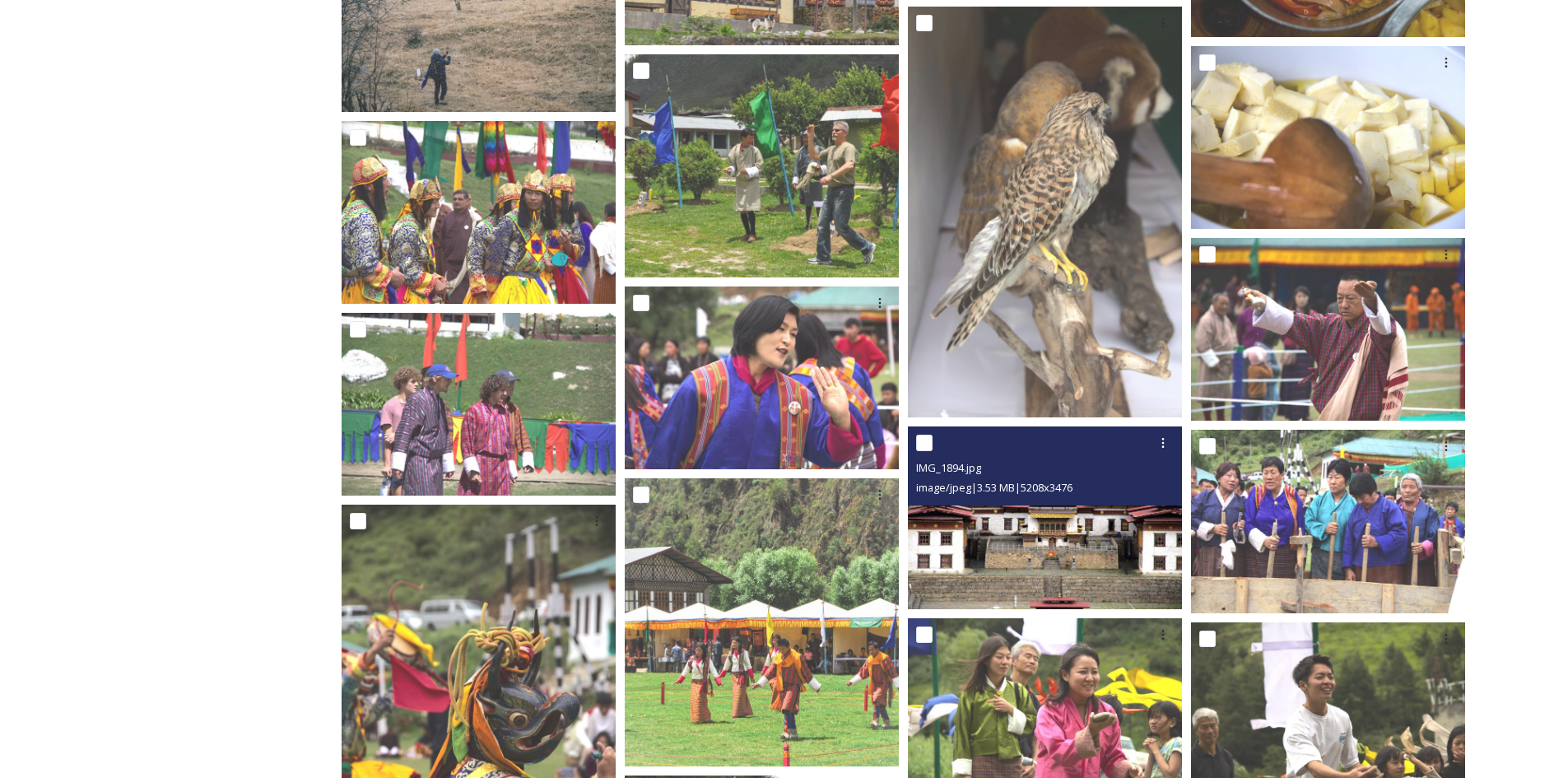click at bounding box center [1045, 518] 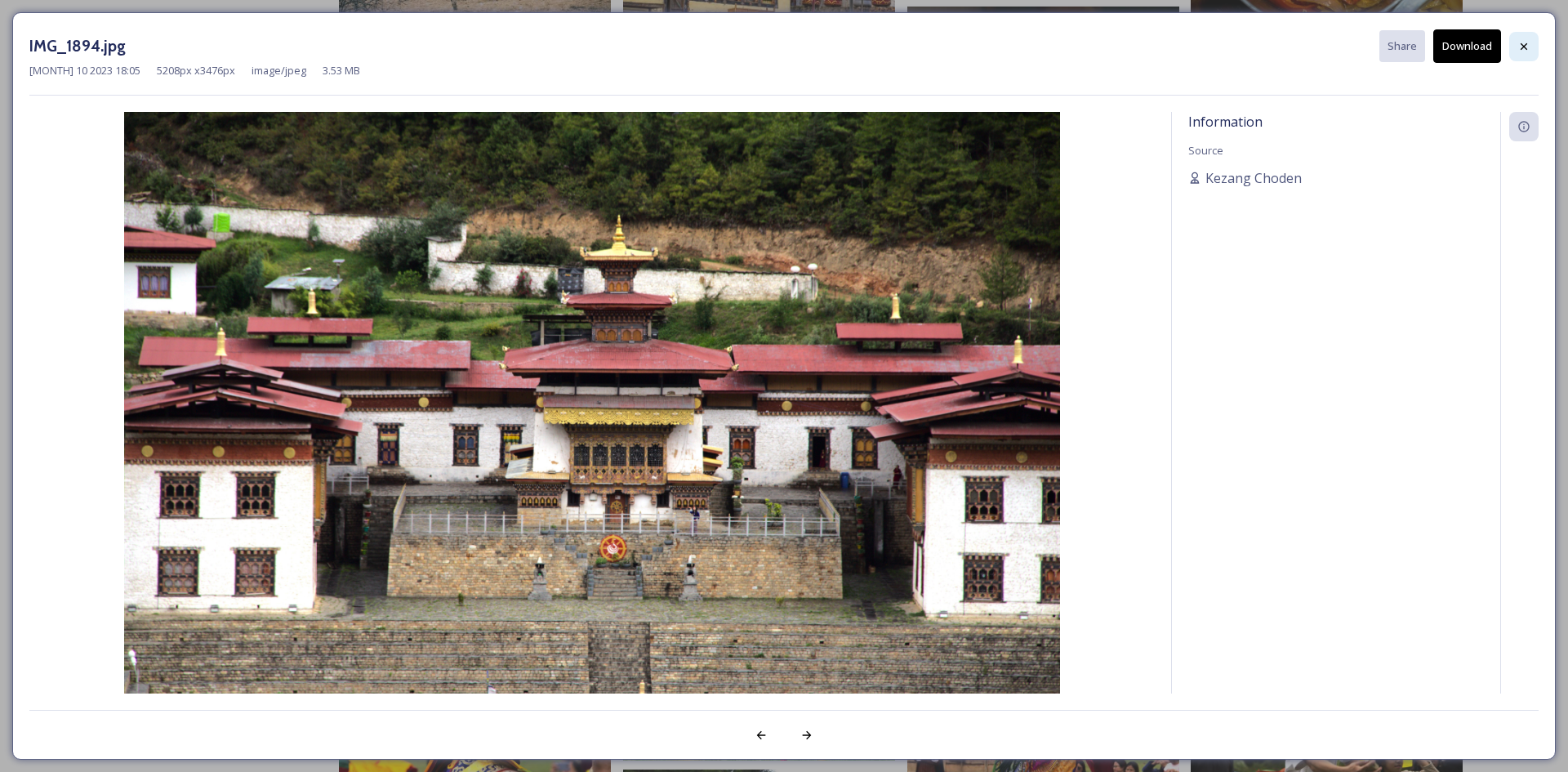 click 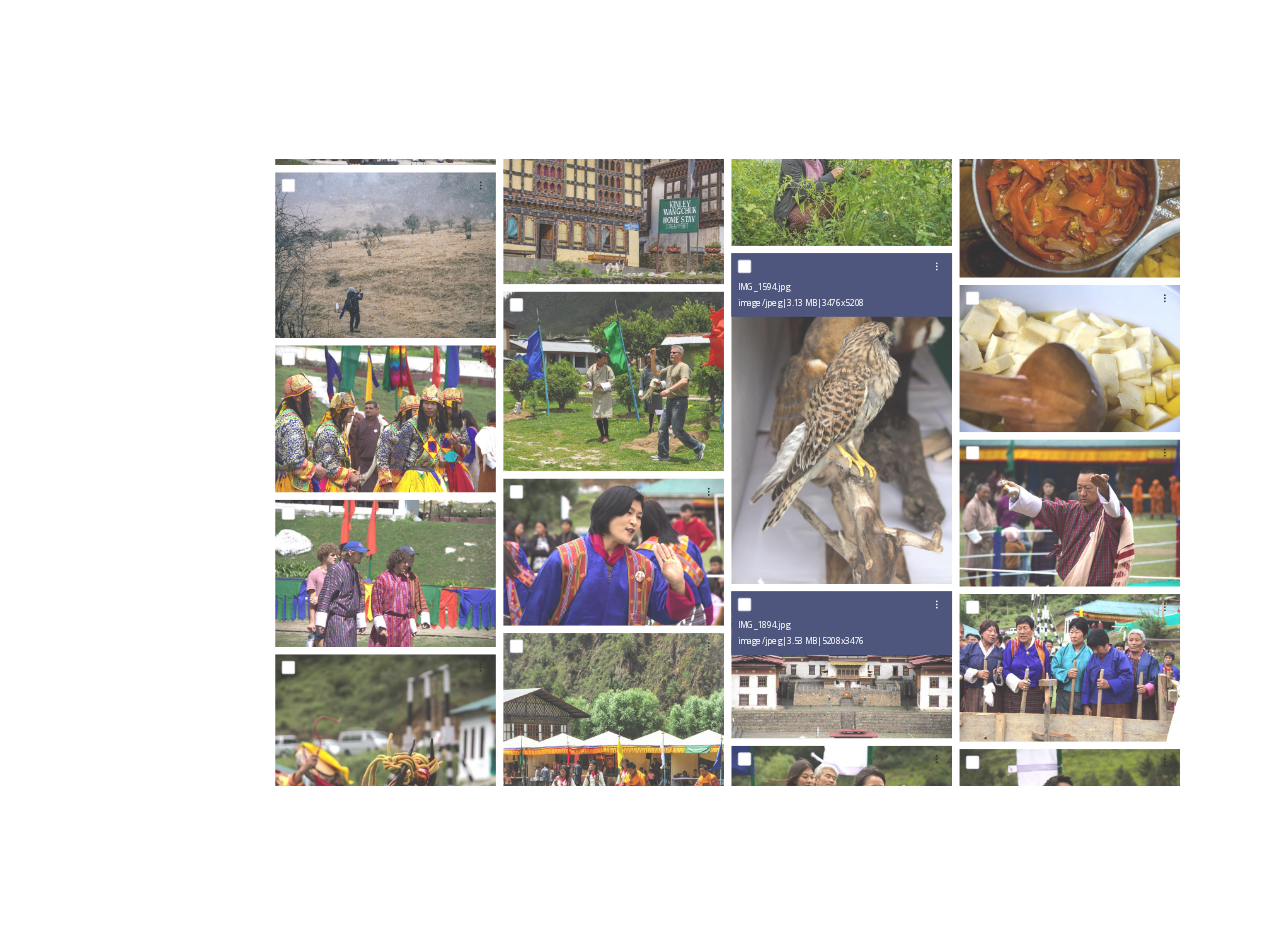 scroll, scrollTop: 4200, scrollLeft: 0, axis: vertical 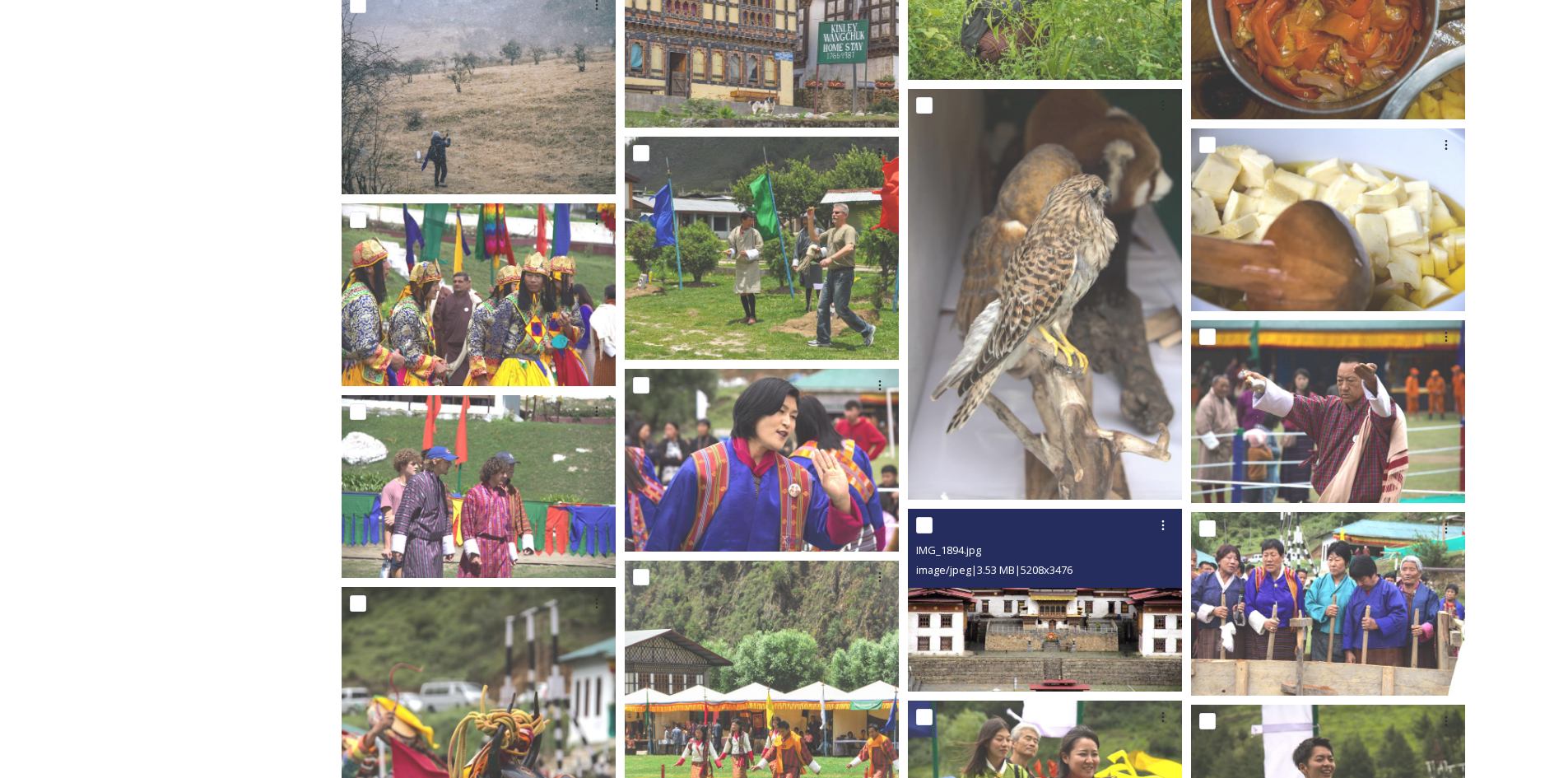 click at bounding box center [1045, 600] 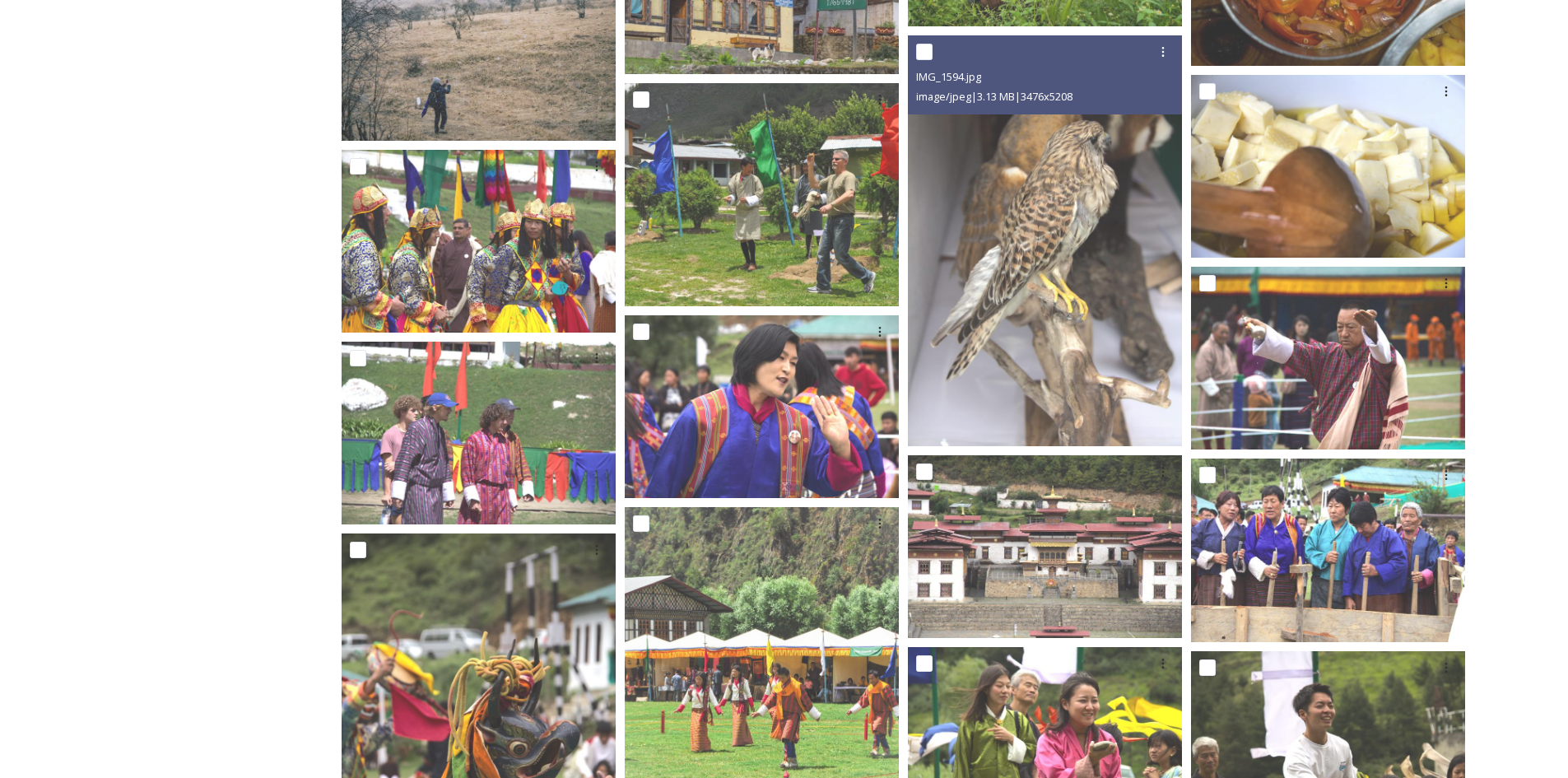 scroll, scrollTop: 3540, scrollLeft: 0, axis: vertical 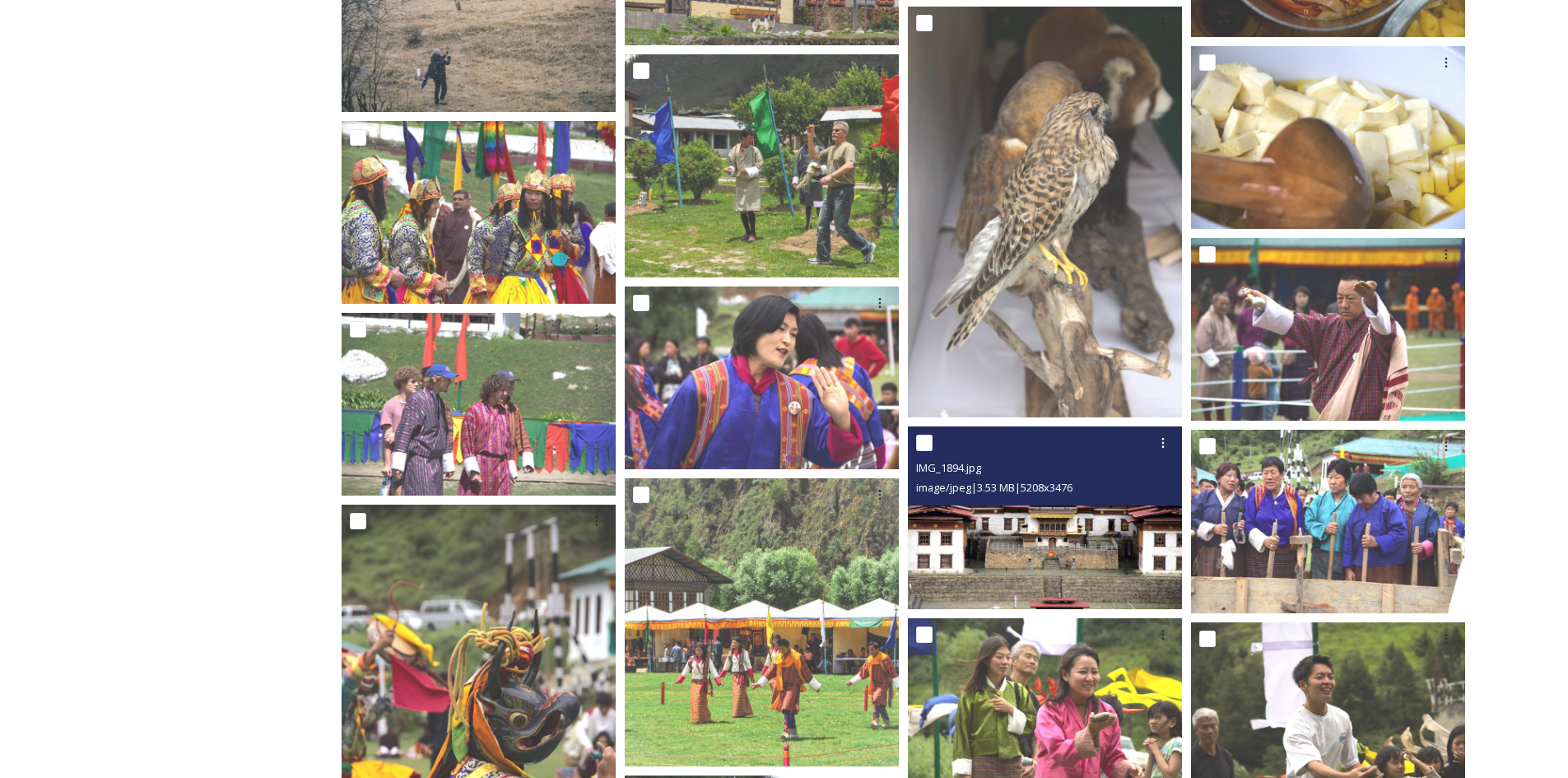 click at bounding box center (1045, 518) 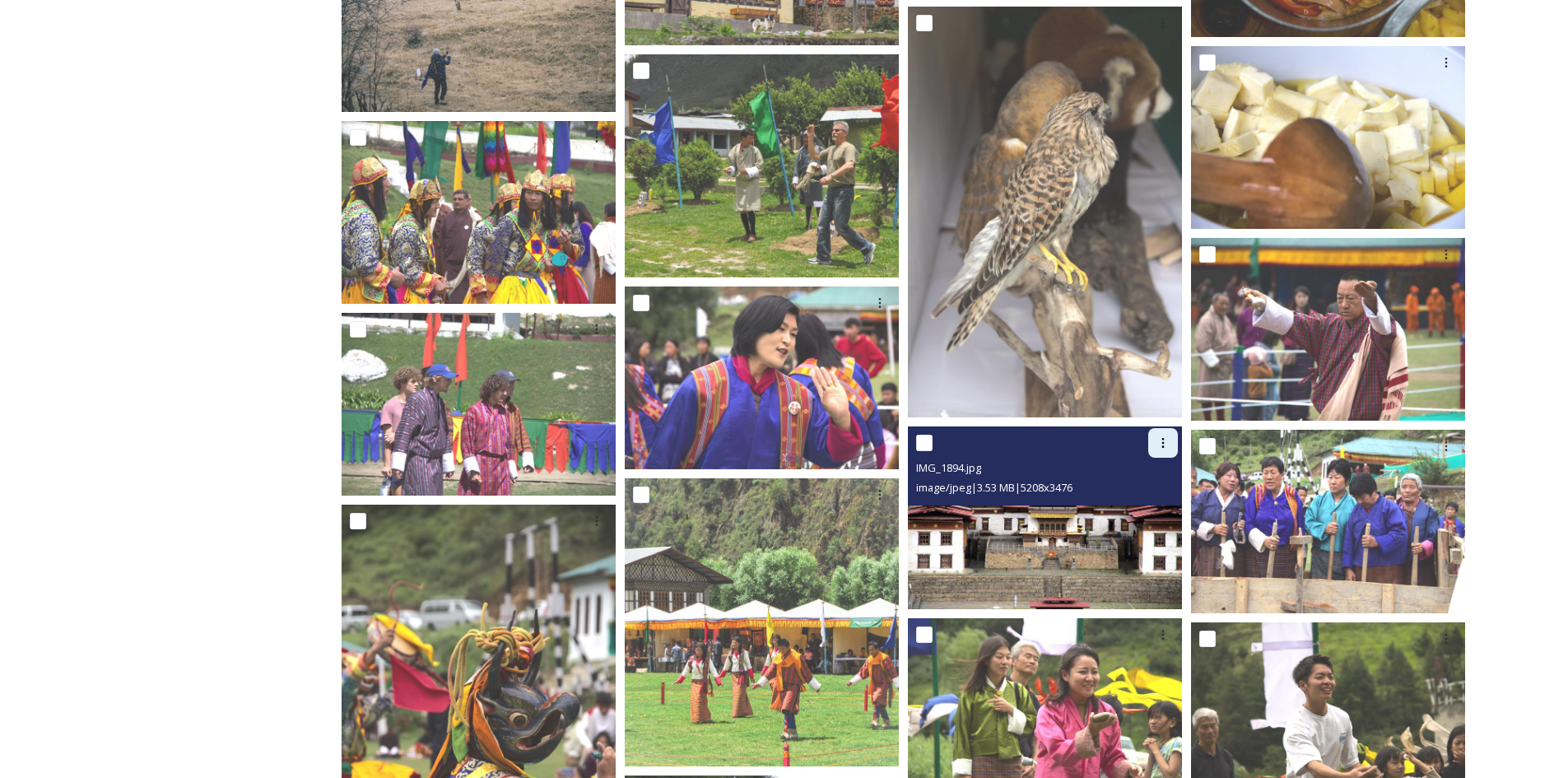 click on "image/jpeg  |  3.53 MB  |  5208  x  3476" at bounding box center [1047, 487] 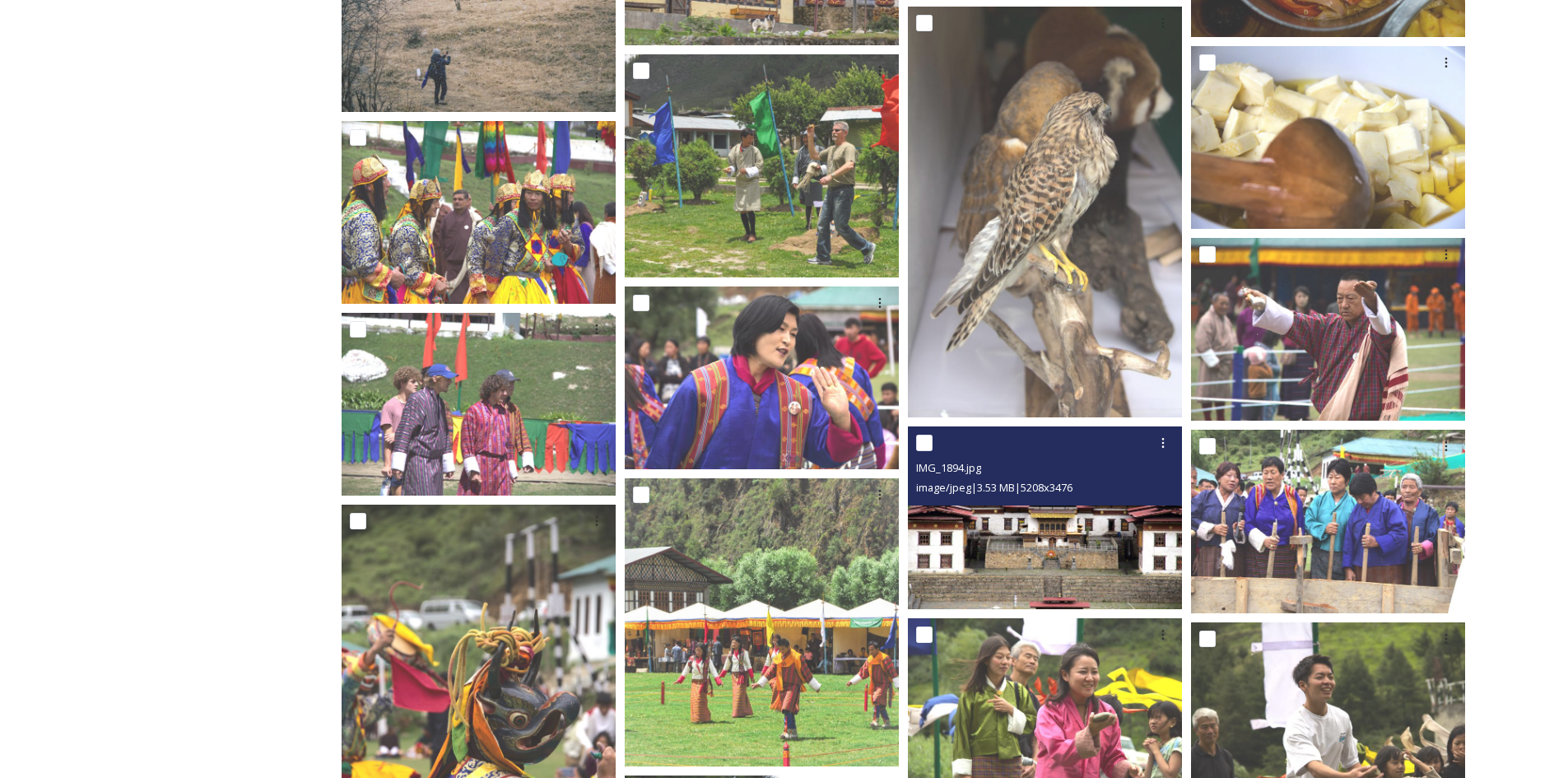 click at bounding box center [1045, 518] 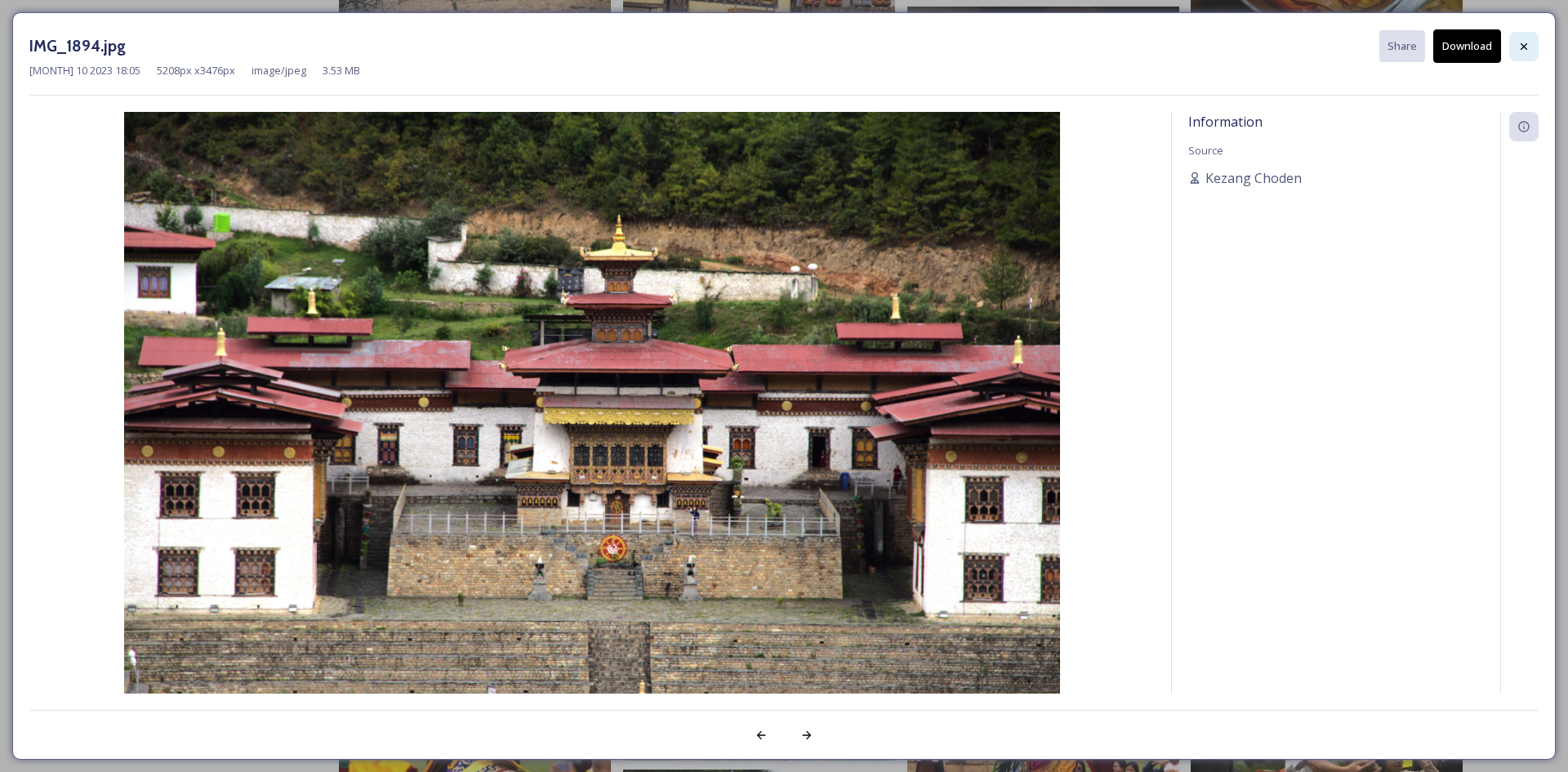 click 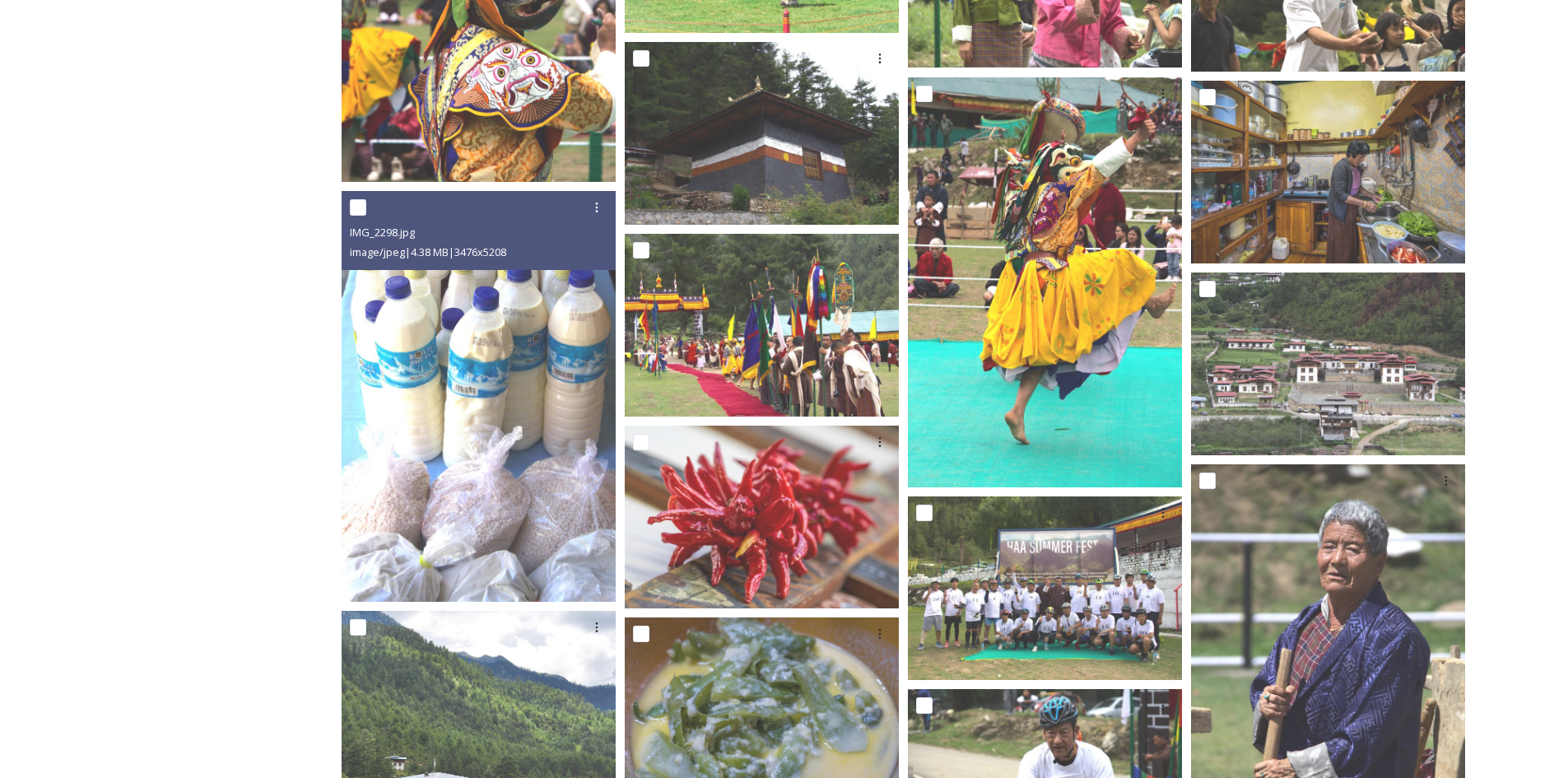 scroll, scrollTop: 4409, scrollLeft: 0, axis: vertical 